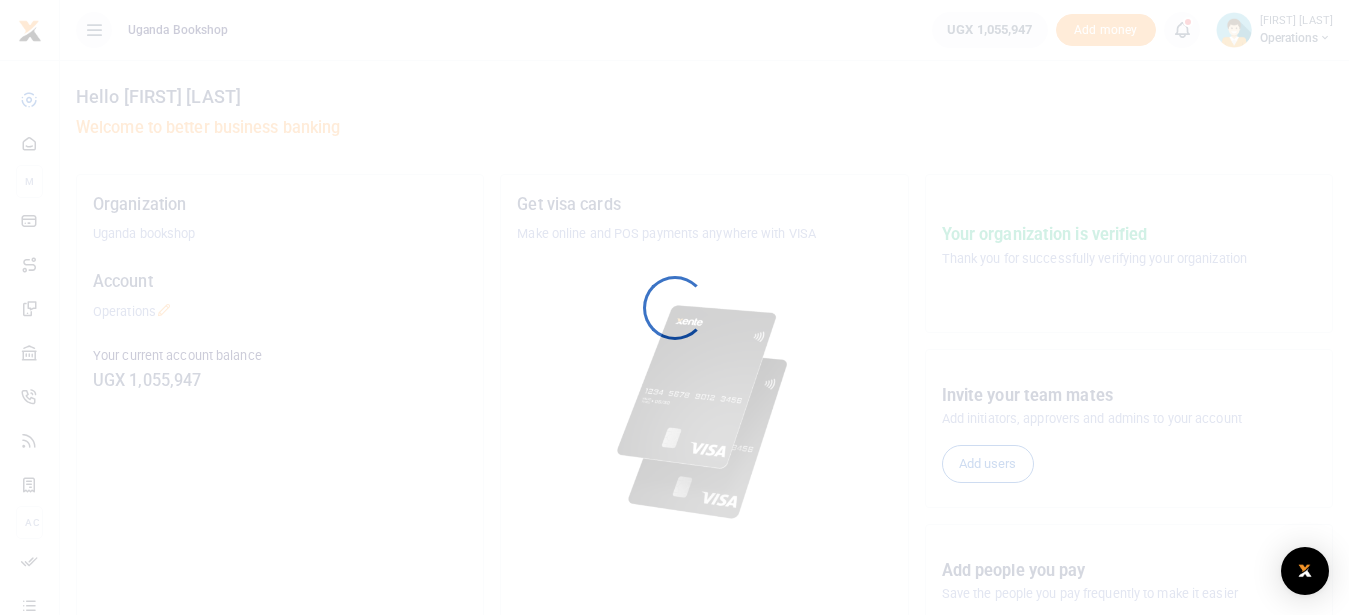 scroll, scrollTop: 0, scrollLeft: 0, axis: both 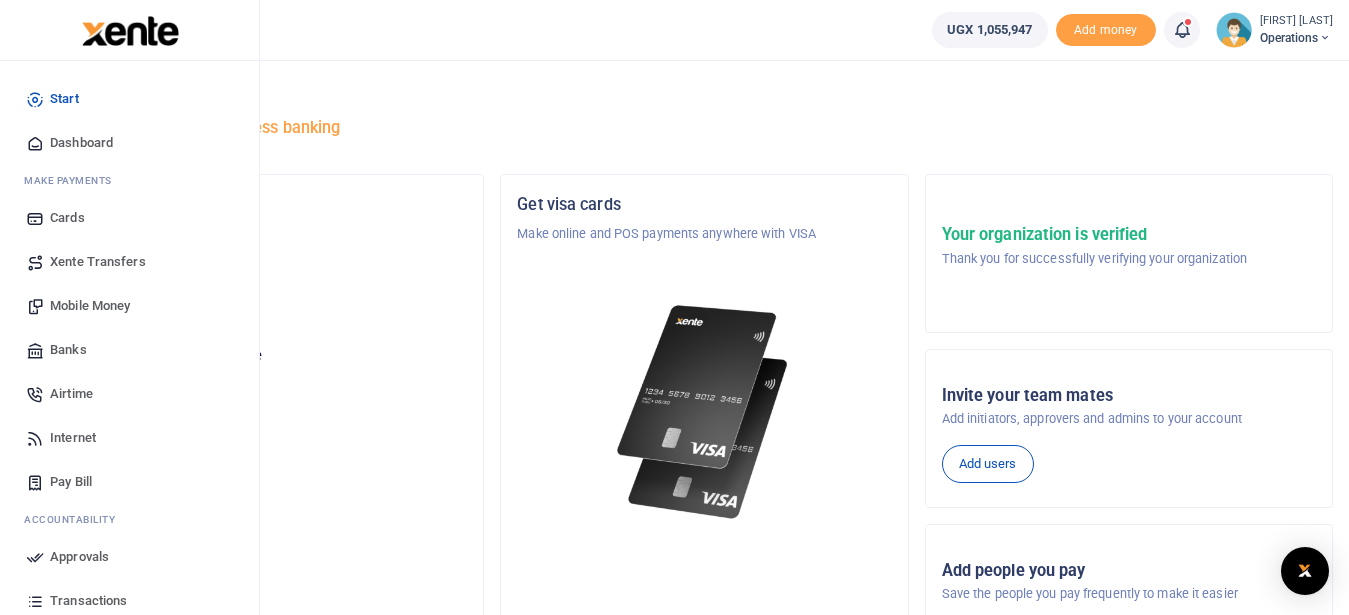 click on "Mobile Money" at bounding box center (90, 306) 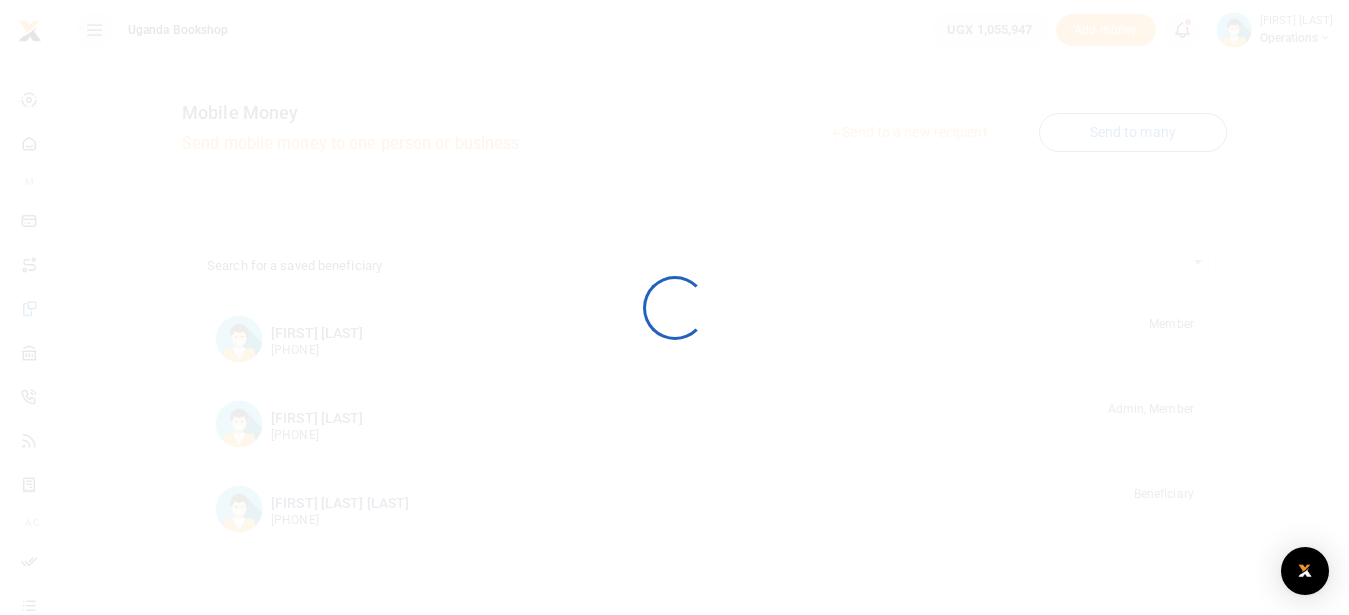scroll, scrollTop: 0, scrollLeft: 0, axis: both 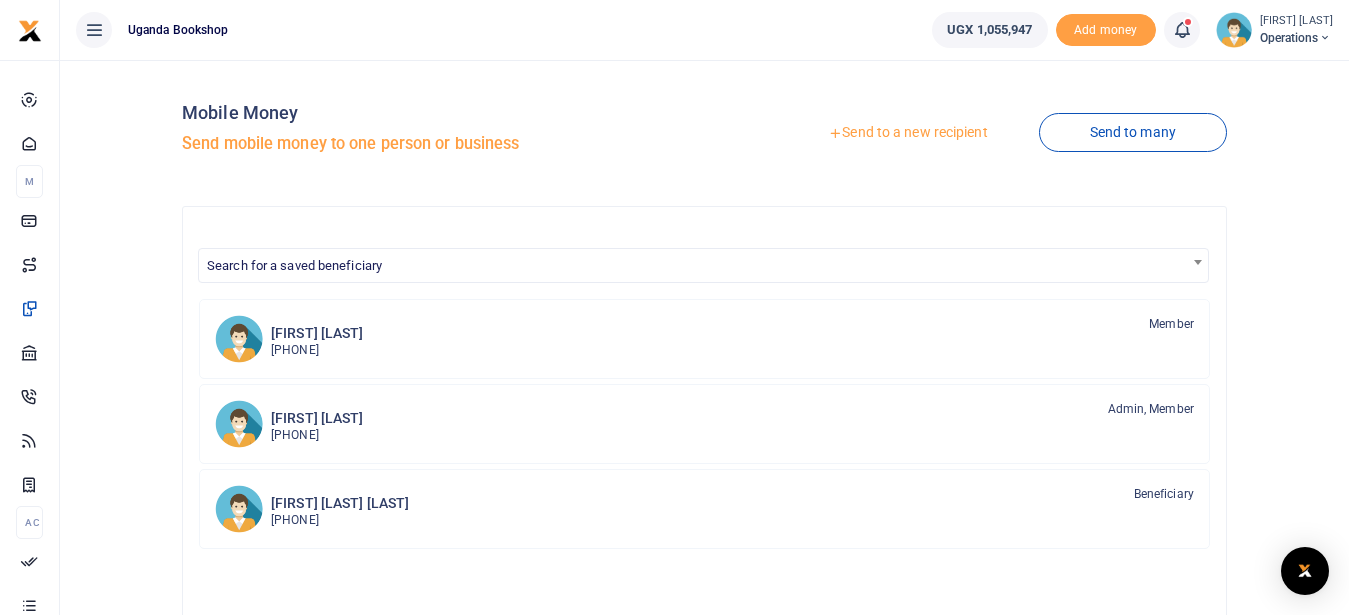click on "Send to a new recipient" at bounding box center [907, 133] 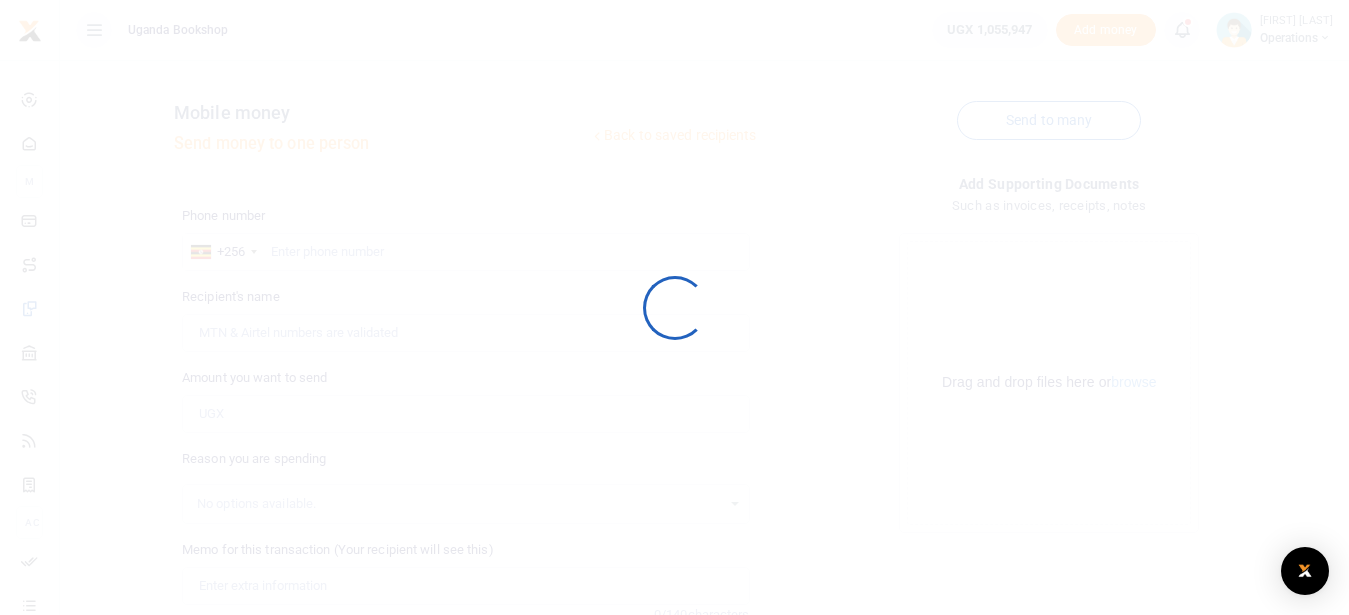 scroll, scrollTop: 0, scrollLeft: 0, axis: both 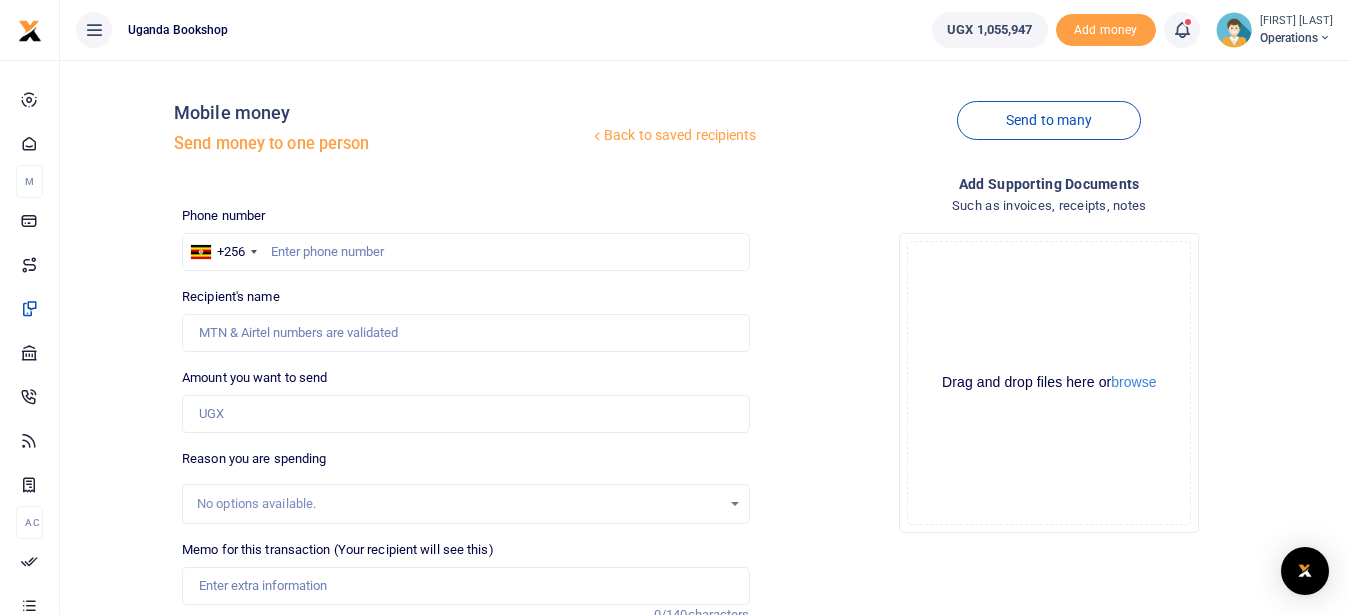 click on "Back to saved recipients" at bounding box center (673, 136) 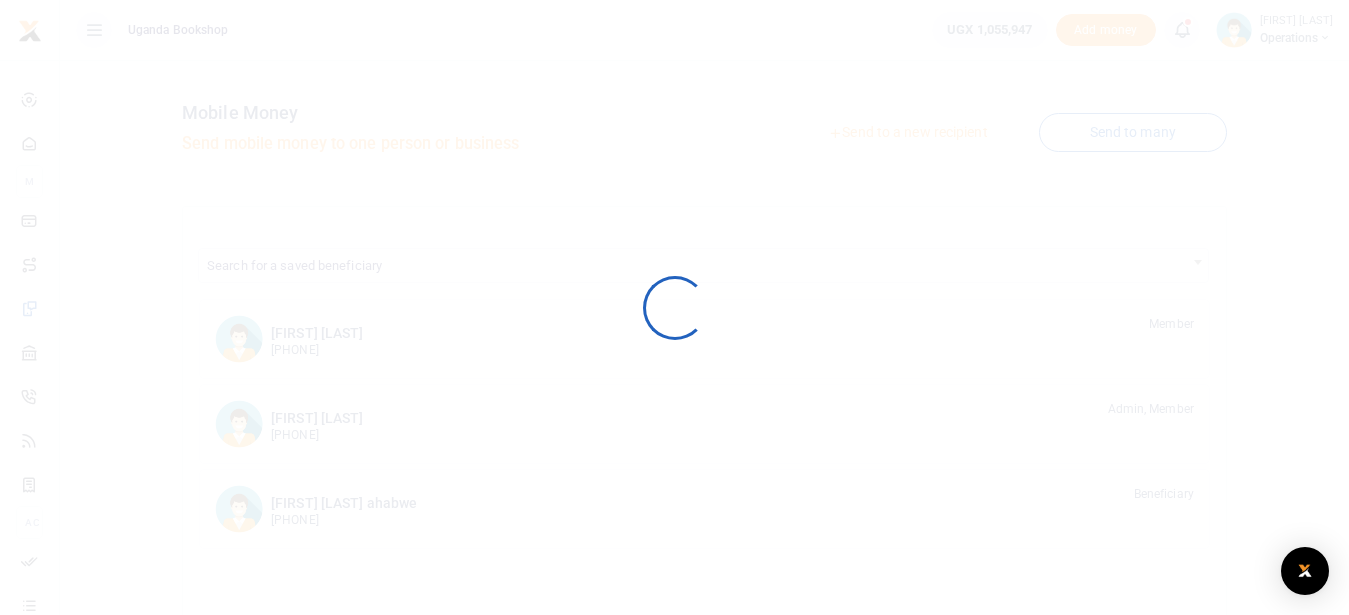 scroll, scrollTop: 0, scrollLeft: 0, axis: both 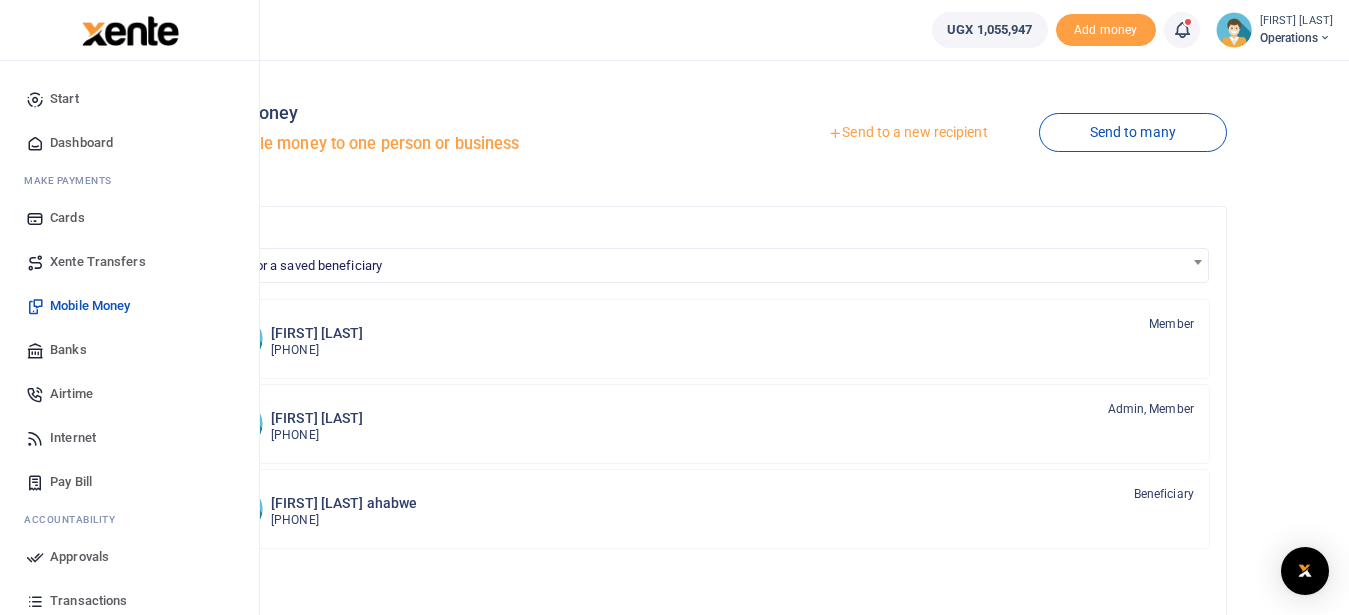 click on "Mobile Money" at bounding box center (90, 306) 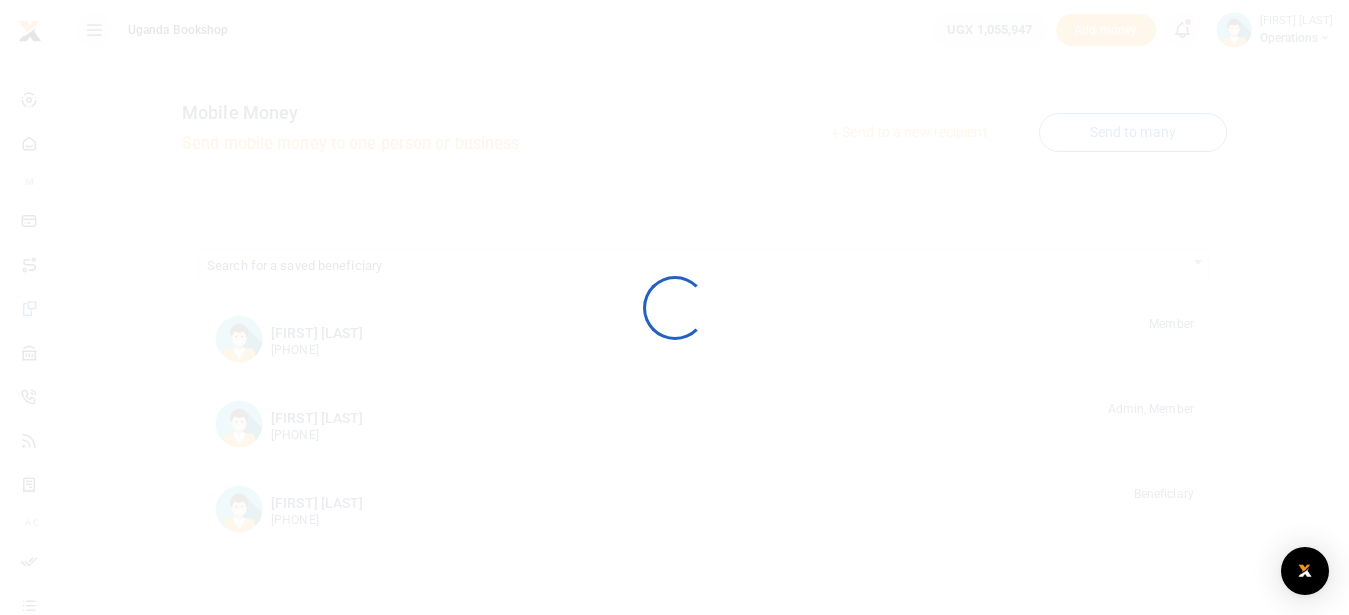 scroll, scrollTop: 0, scrollLeft: 0, axis: both 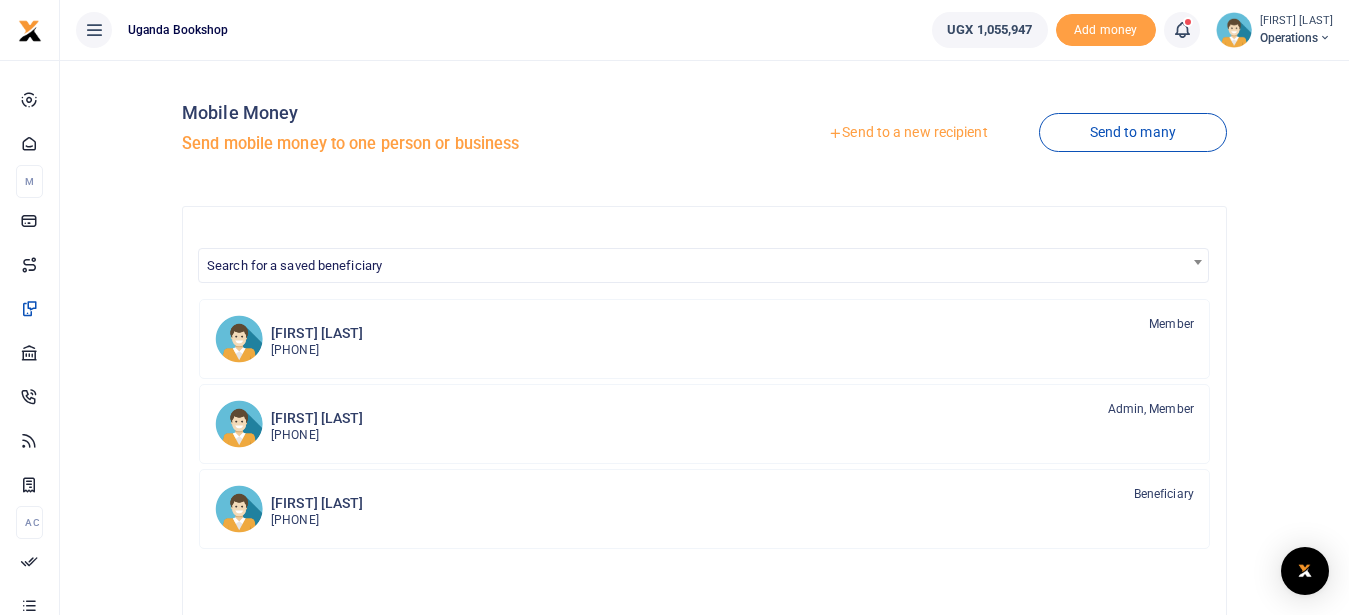 click on "Send to a new recipient" at bounding box center [907, 133] 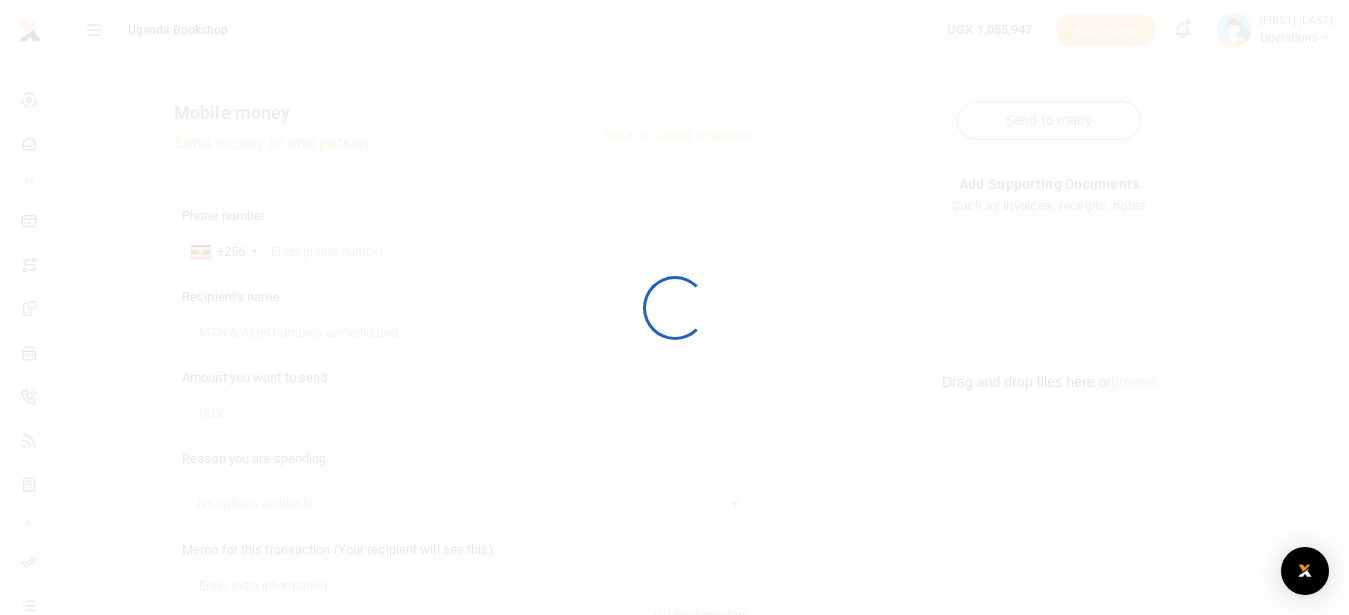 scroll, scrollTop: 0, scrollLeft: 0, axis: both 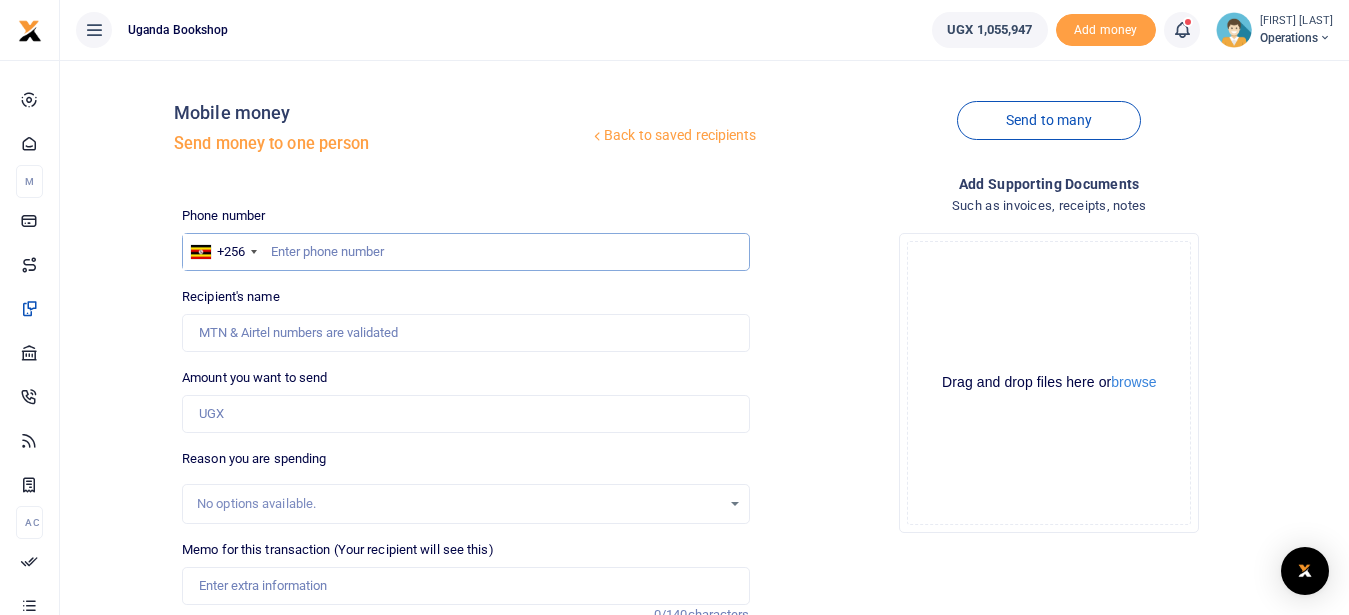 click at bounding box center [465, 252] 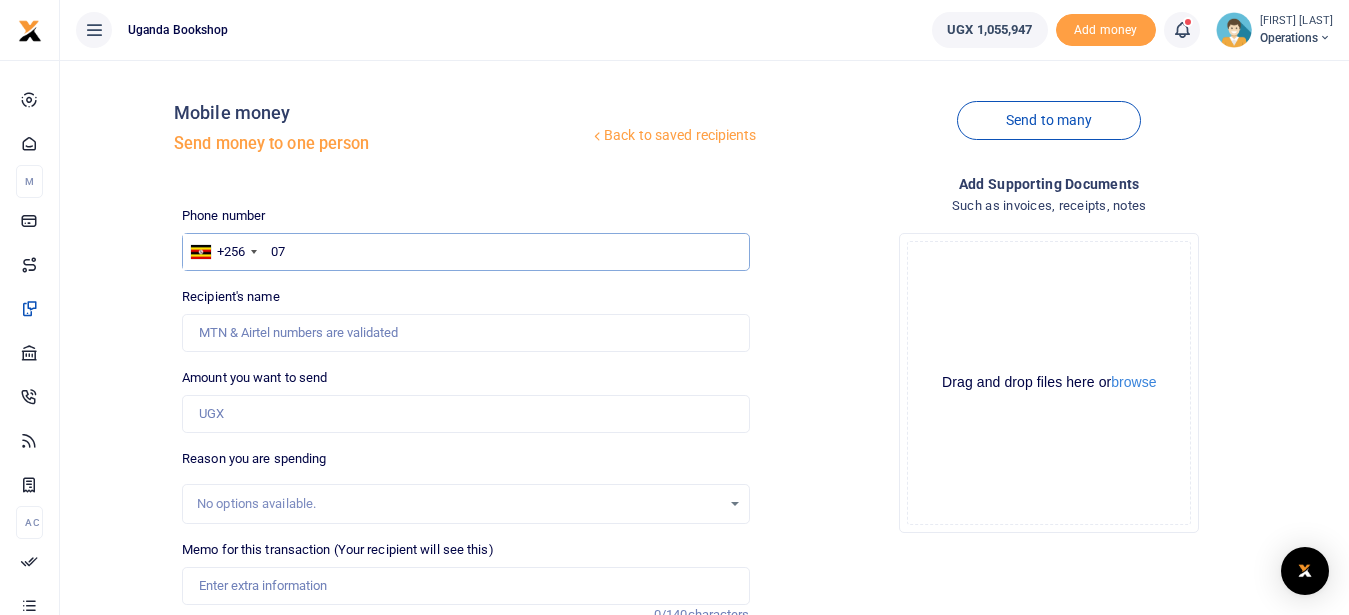 type on "0" 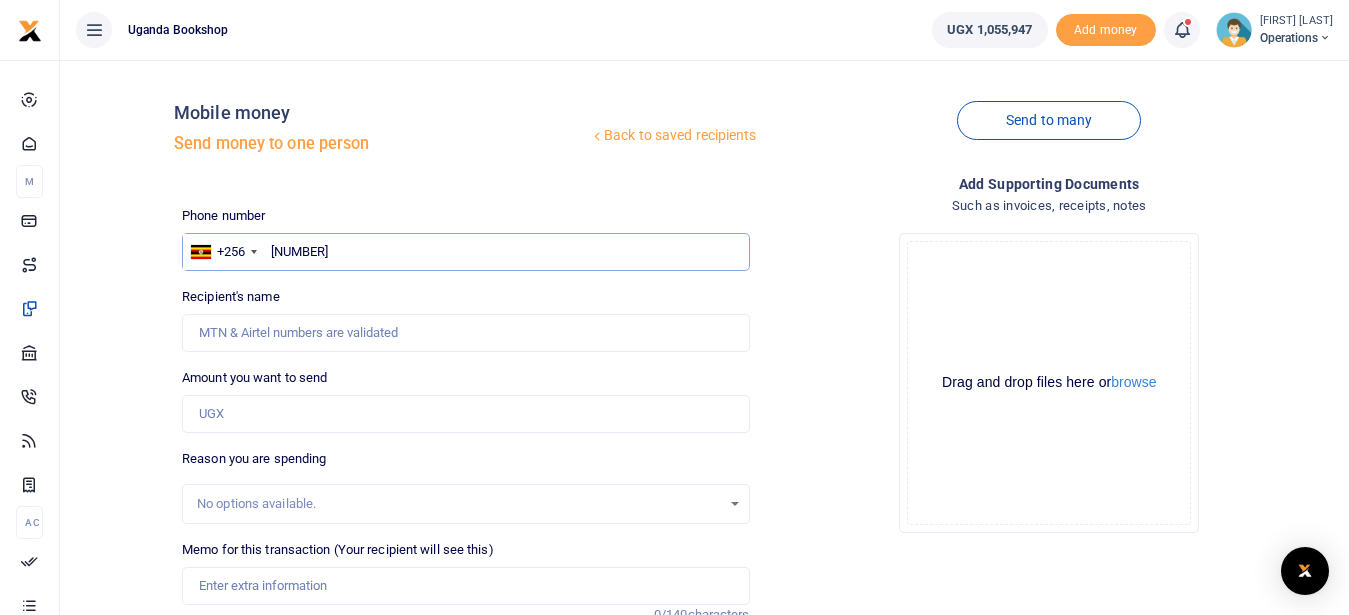 type on "[NUMBER]" 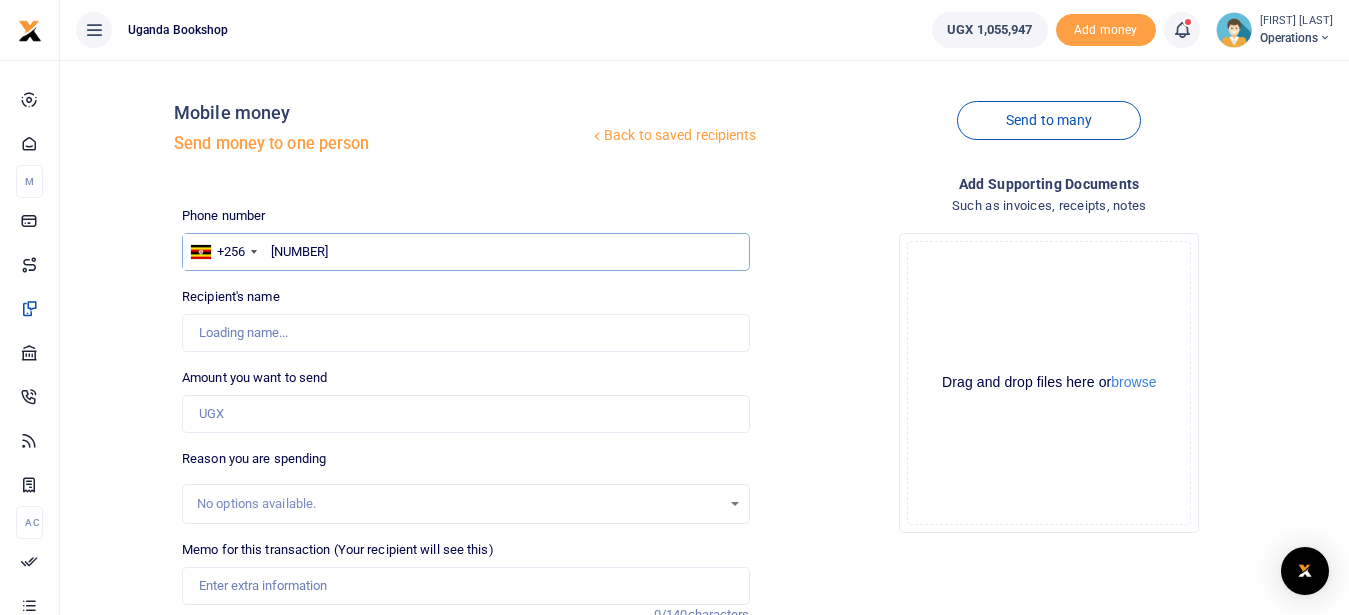 type on "[FIRST] [LAST]" 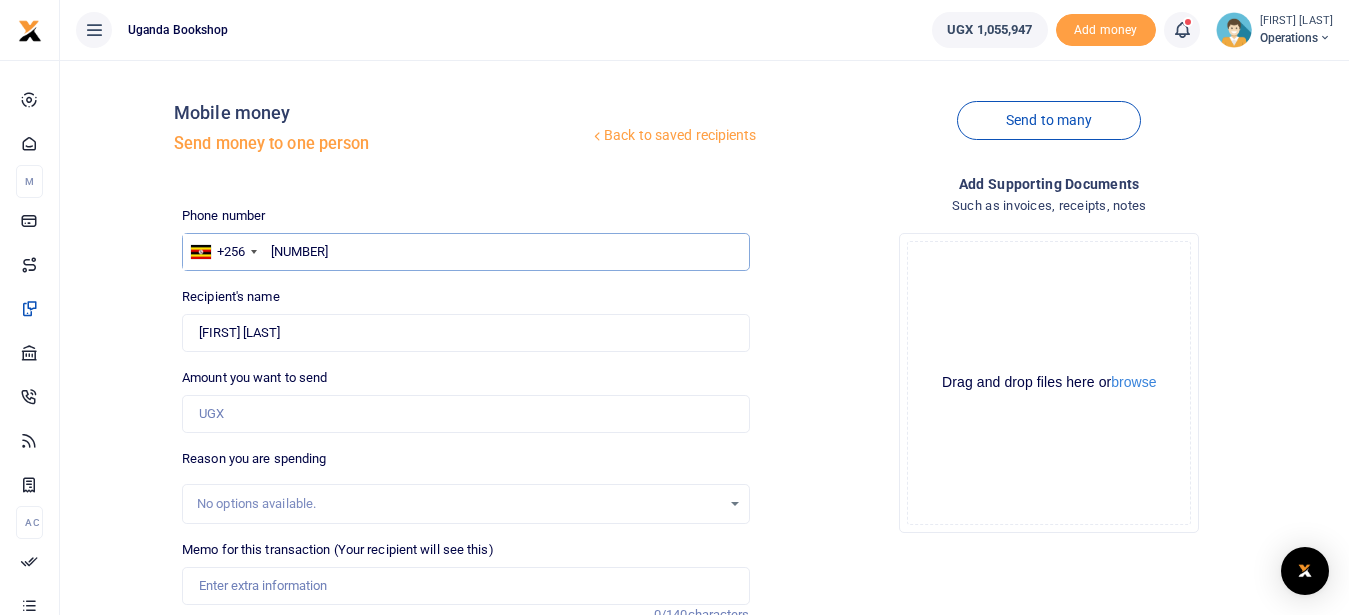 type on "782455105" 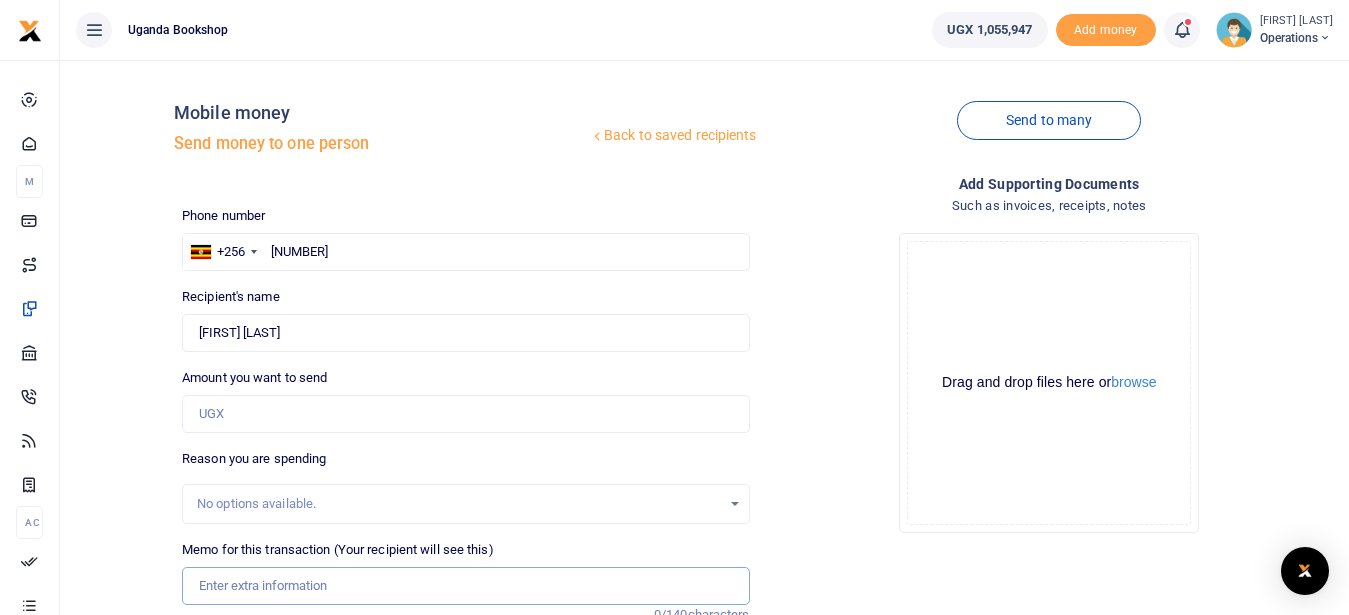 click on "Memo for this transaction (Your recipient will see this)" at bounding box center [465, 586] 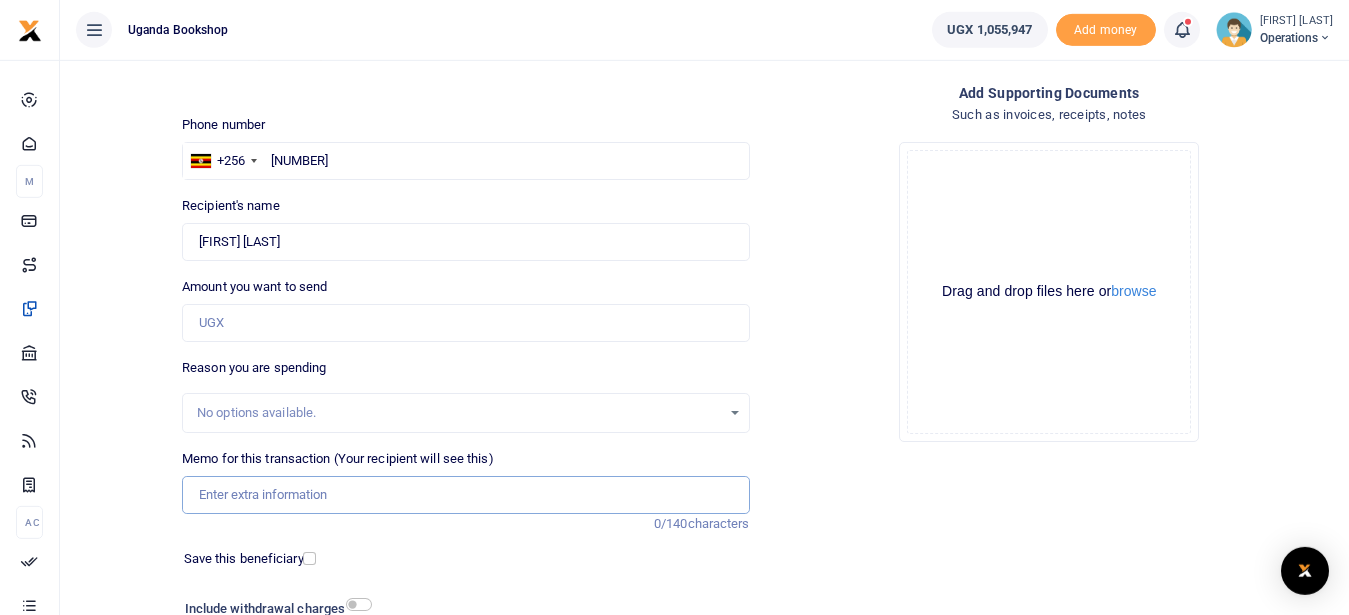 scroll, scrollTop: 132, scrollLeft: 0, axis: vertical 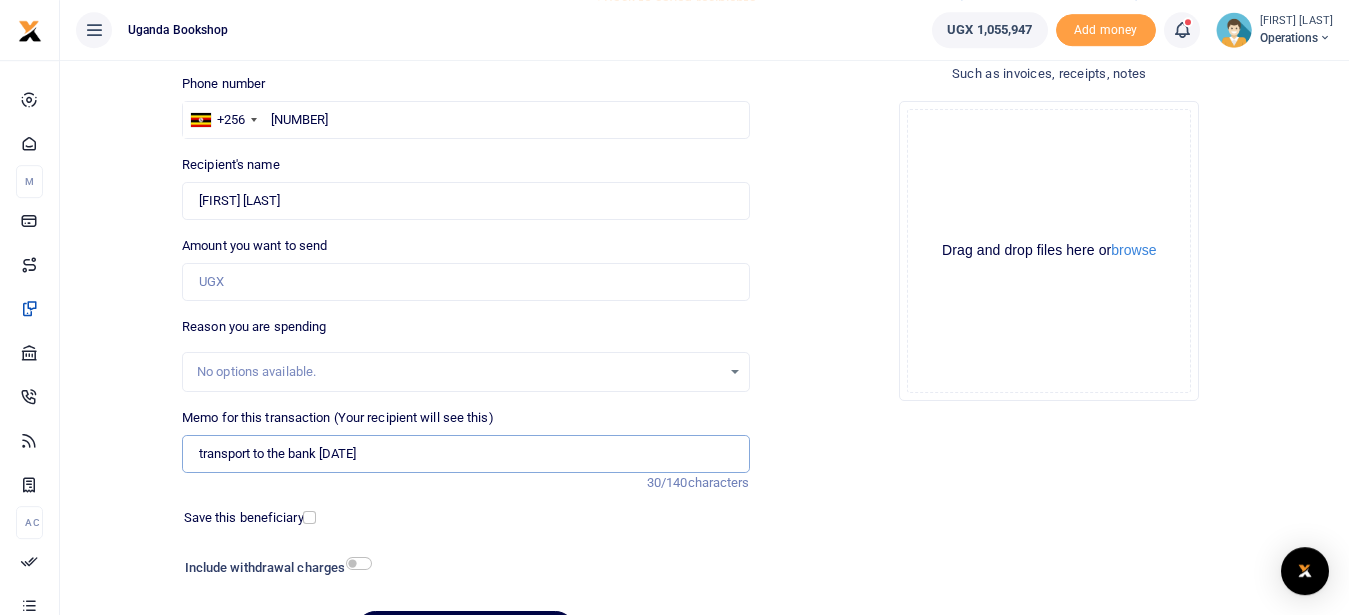 type on "transport to the bank 4 8 2025" 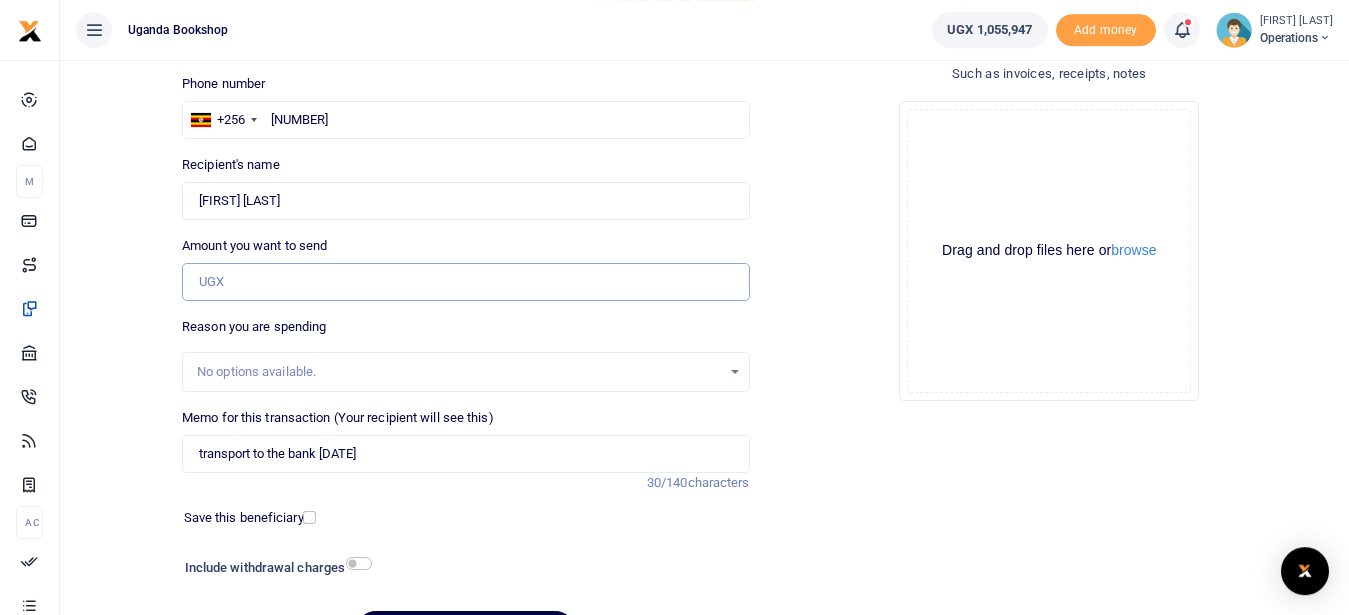 click on "Amount you want to send" at bounding box center [465, 282] 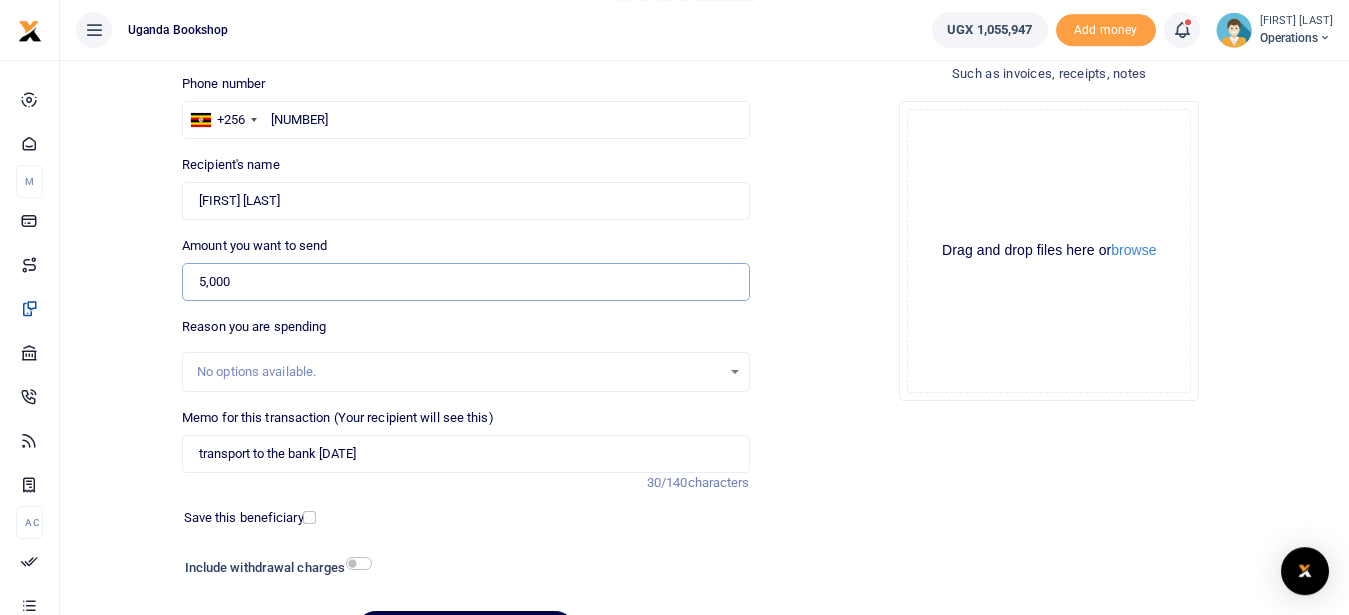 type on "5,000" 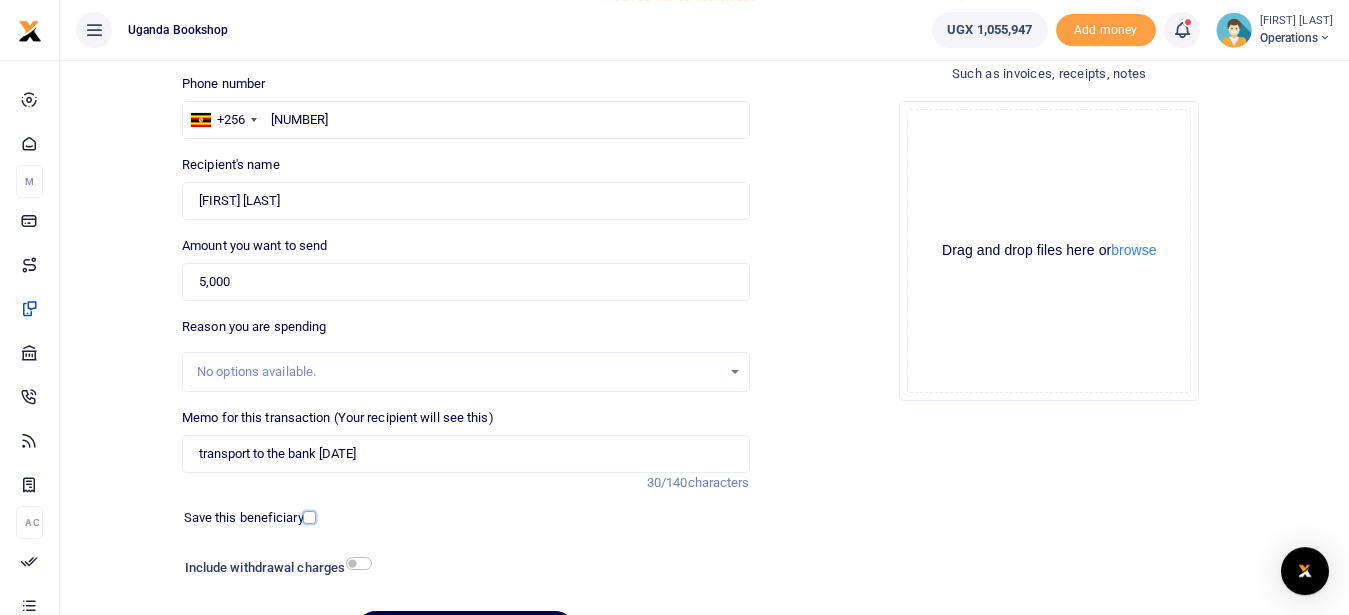 click at bounding box center (309, 517) 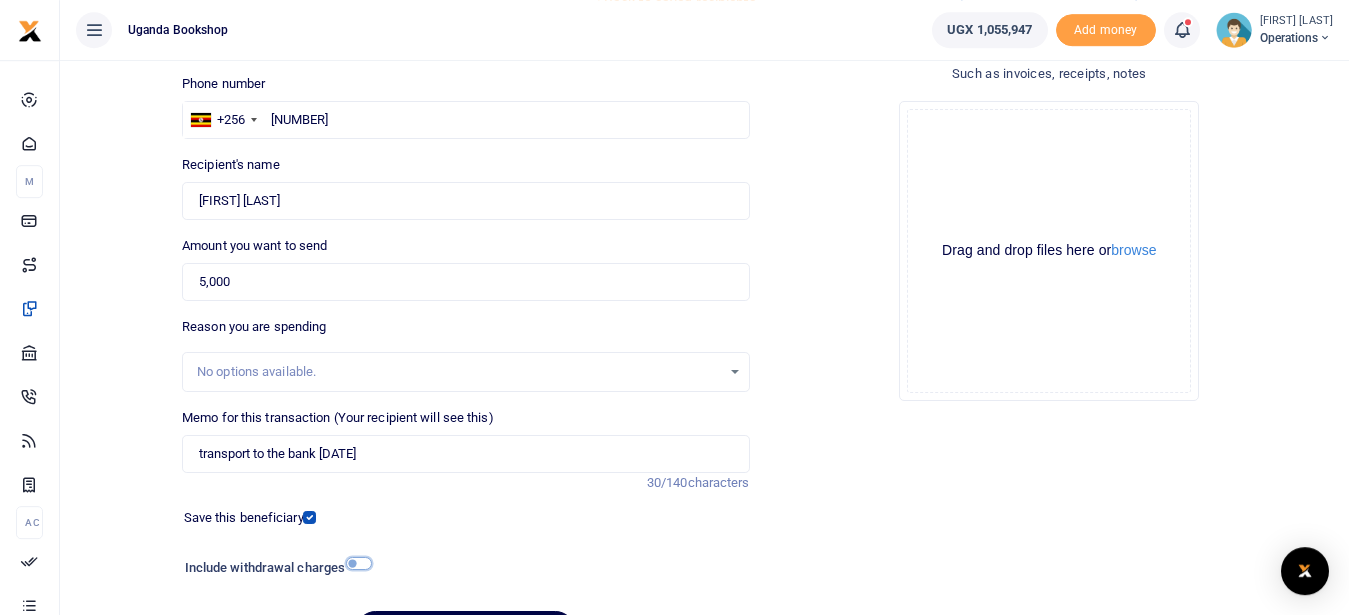 click at bounding box center (359, 563) 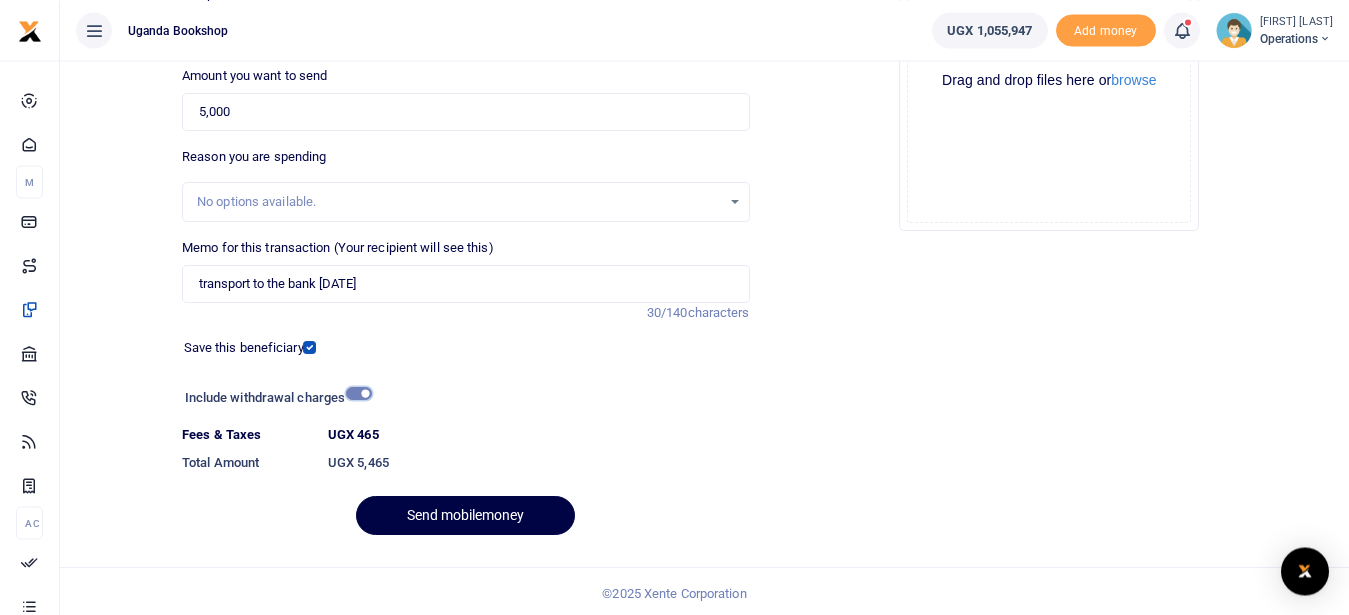 scroll, scrollTop: 306, scrollLeft: 0, axis: vertical 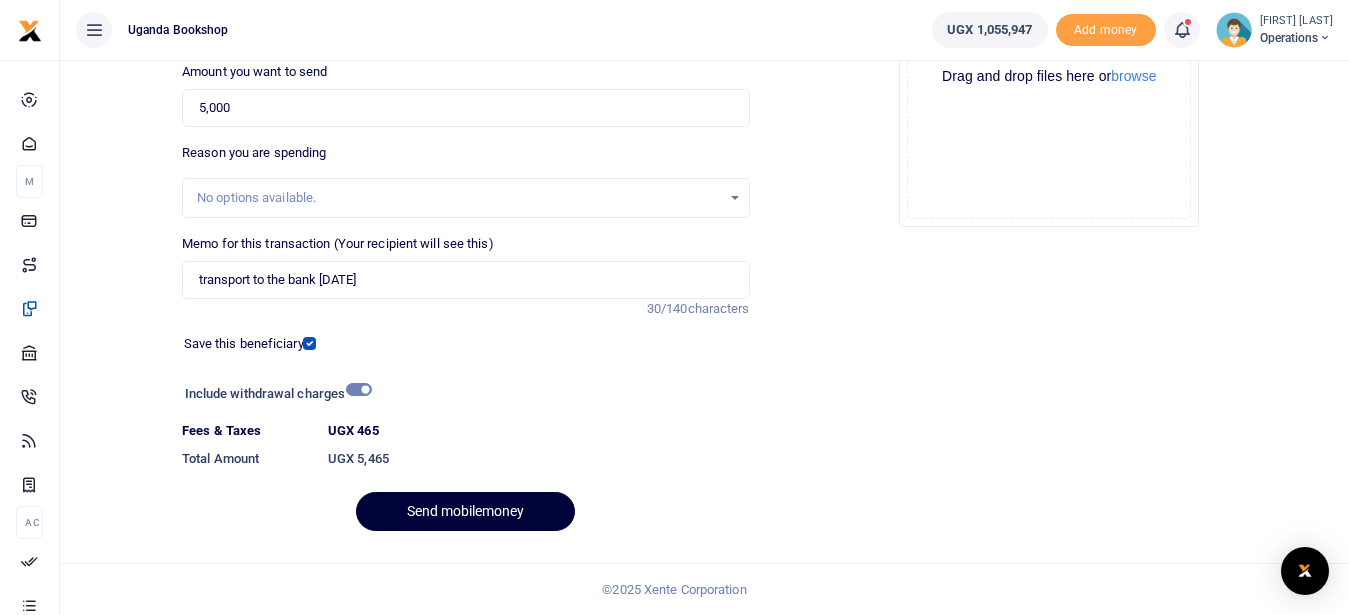 click on "Send mobilemoney" at bounding box center (465, 511) 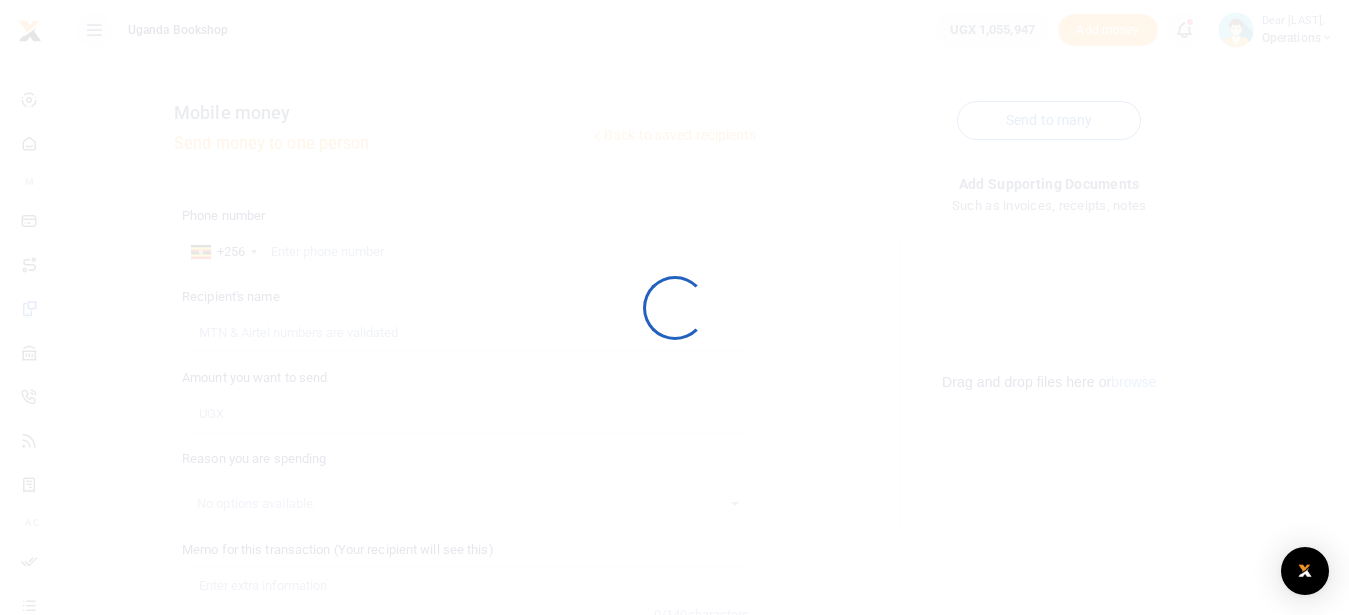 scroll, scrollTop: 0, scrollLeft: 0, axis: both 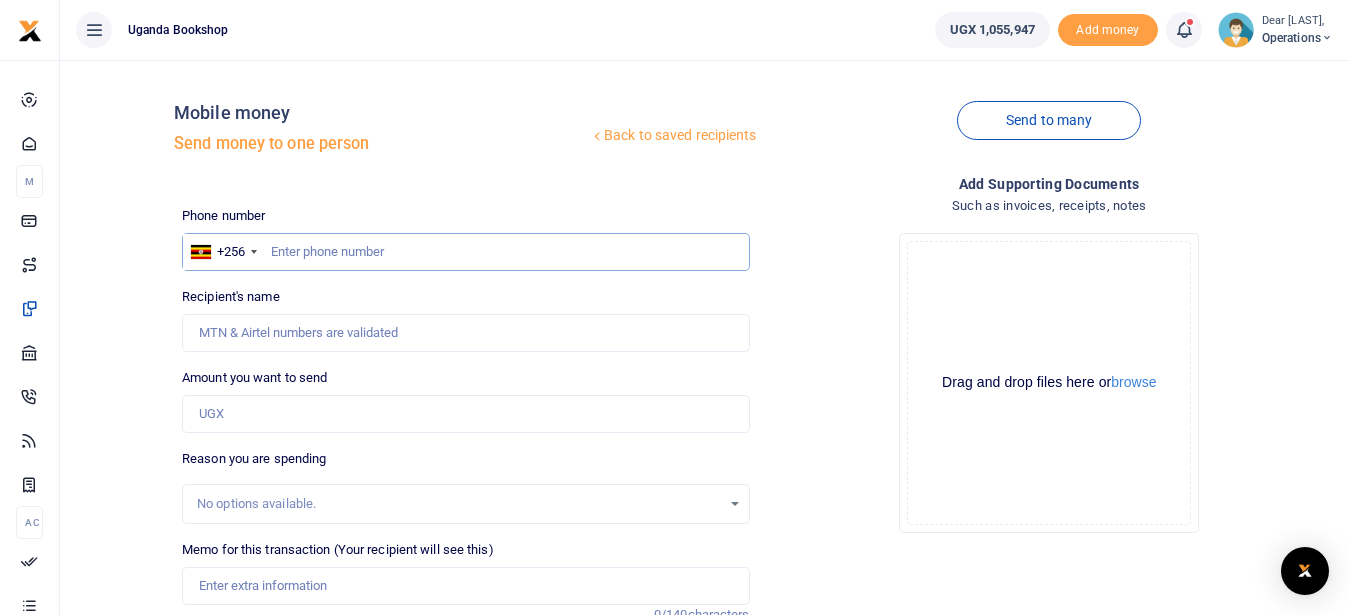click at bounding box center (465, 252) 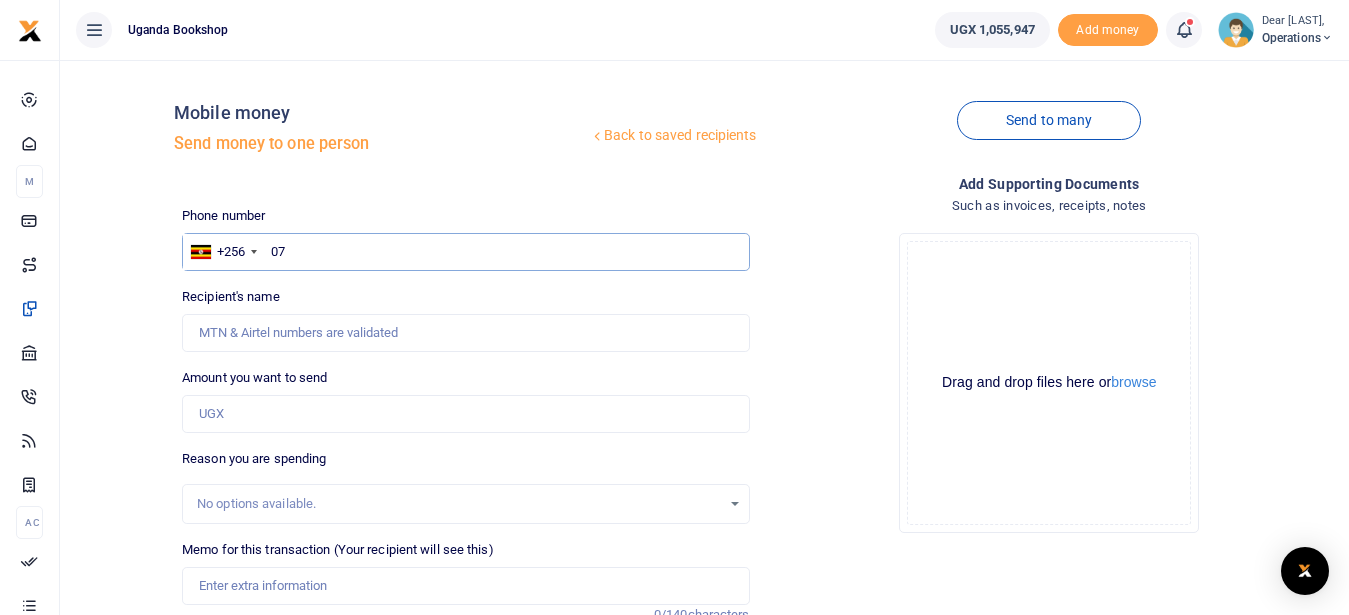 type on "0" 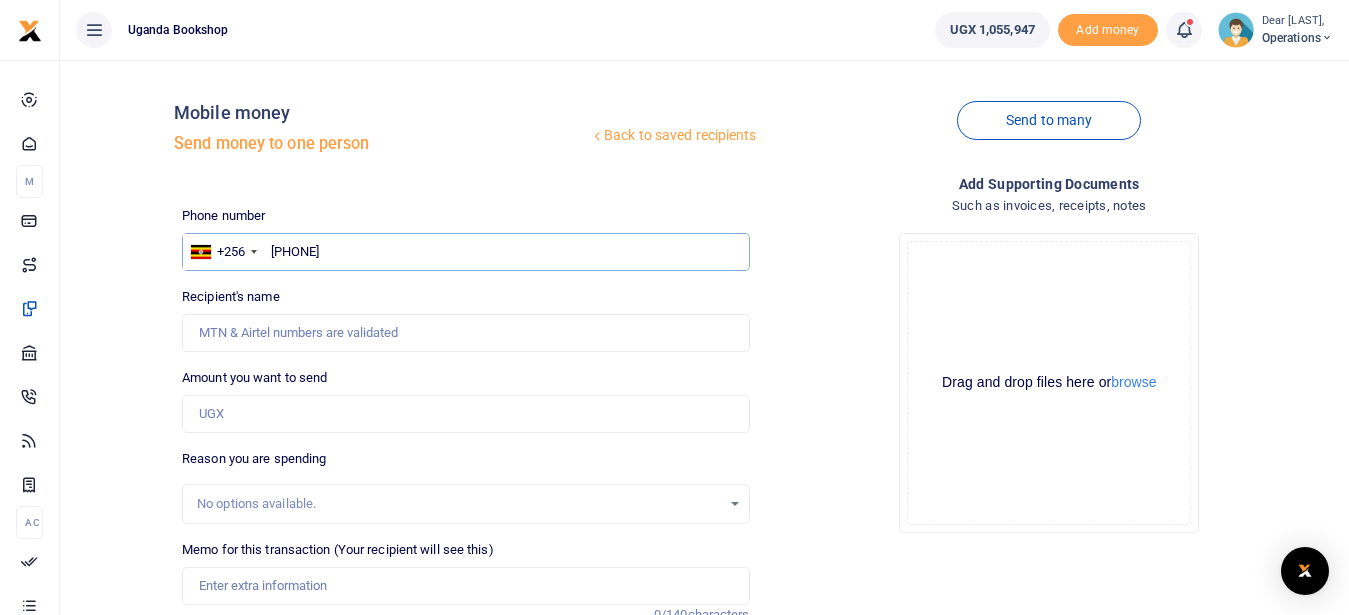 type on "782455105" 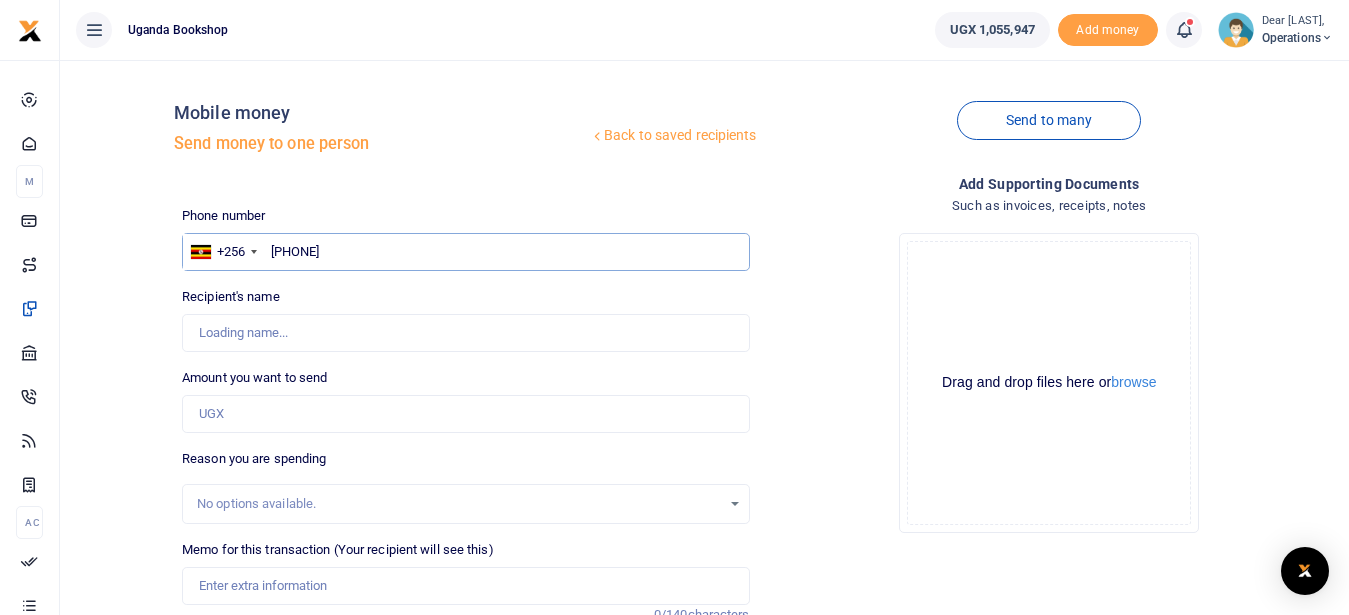 type on "Innocent Kajungu" 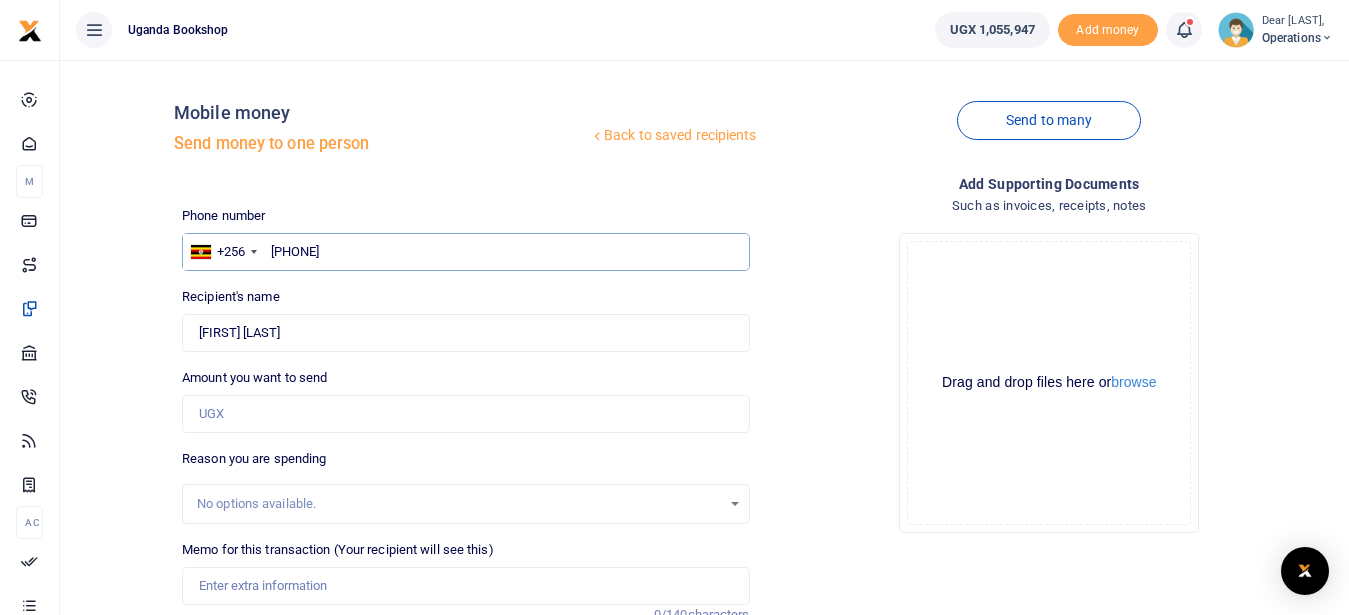 type on "782455105" 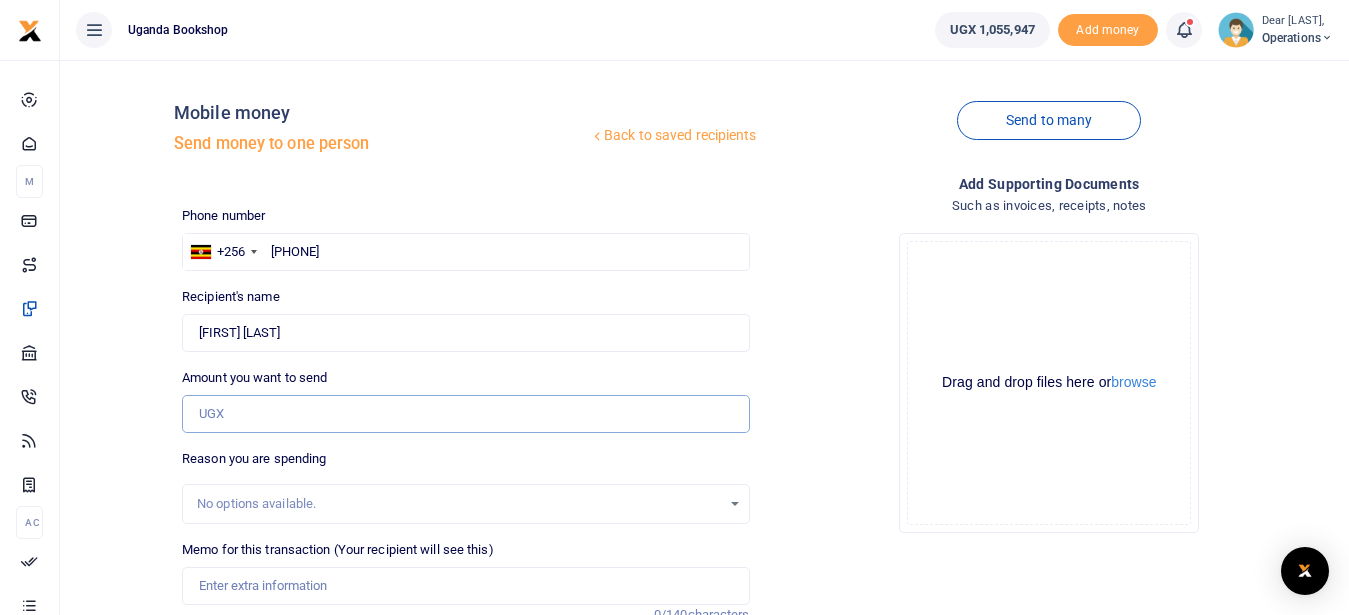 click on "Amount you want to send" at bounding box center [465, 414] 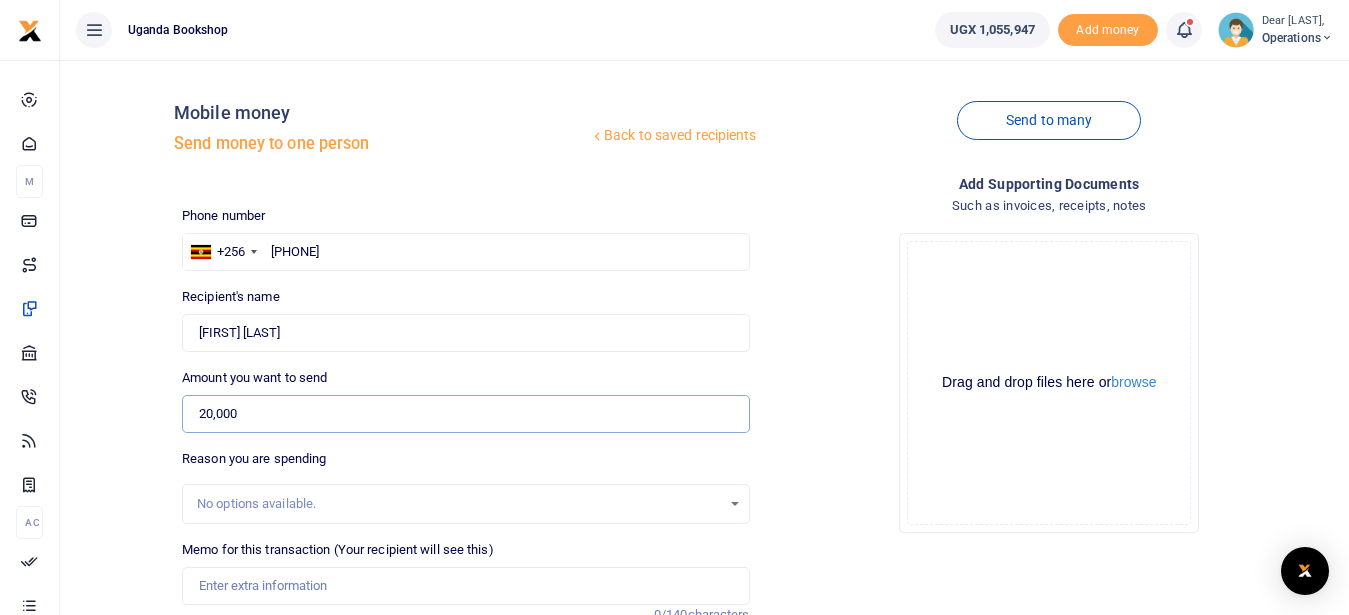 type on "20,000" 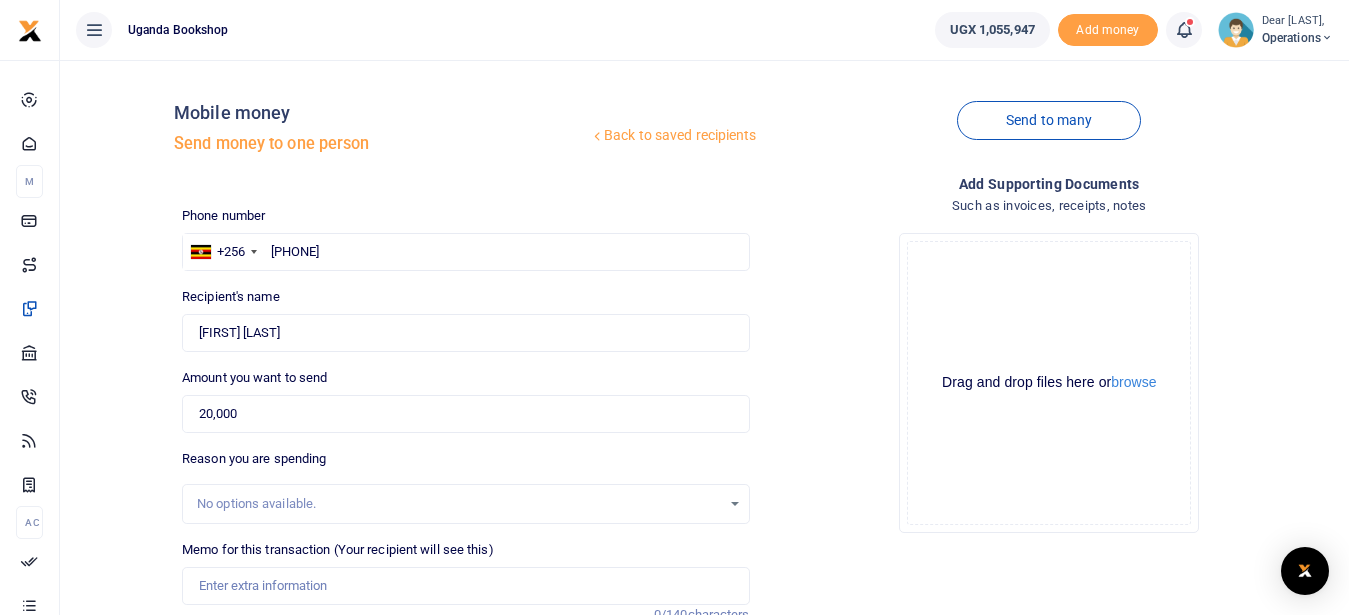 click on "No options available." at bounding box center (458, 504) 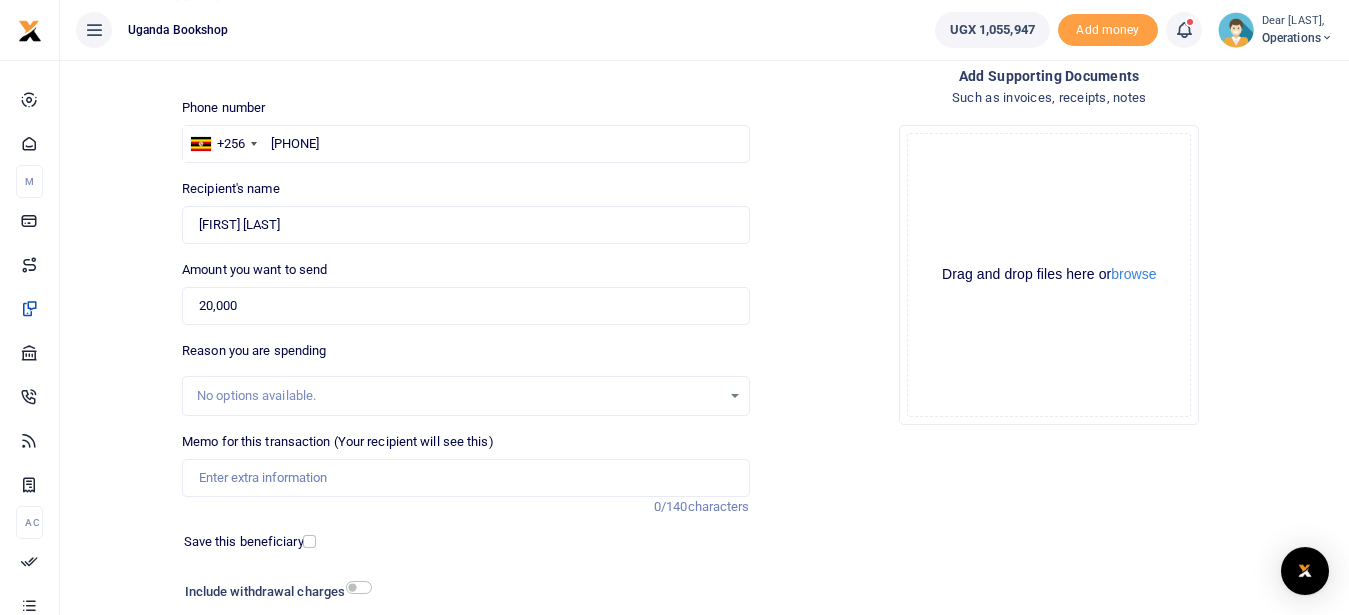 scroll, scrollTop: 109, scrollLeft: 0, axis: vertical 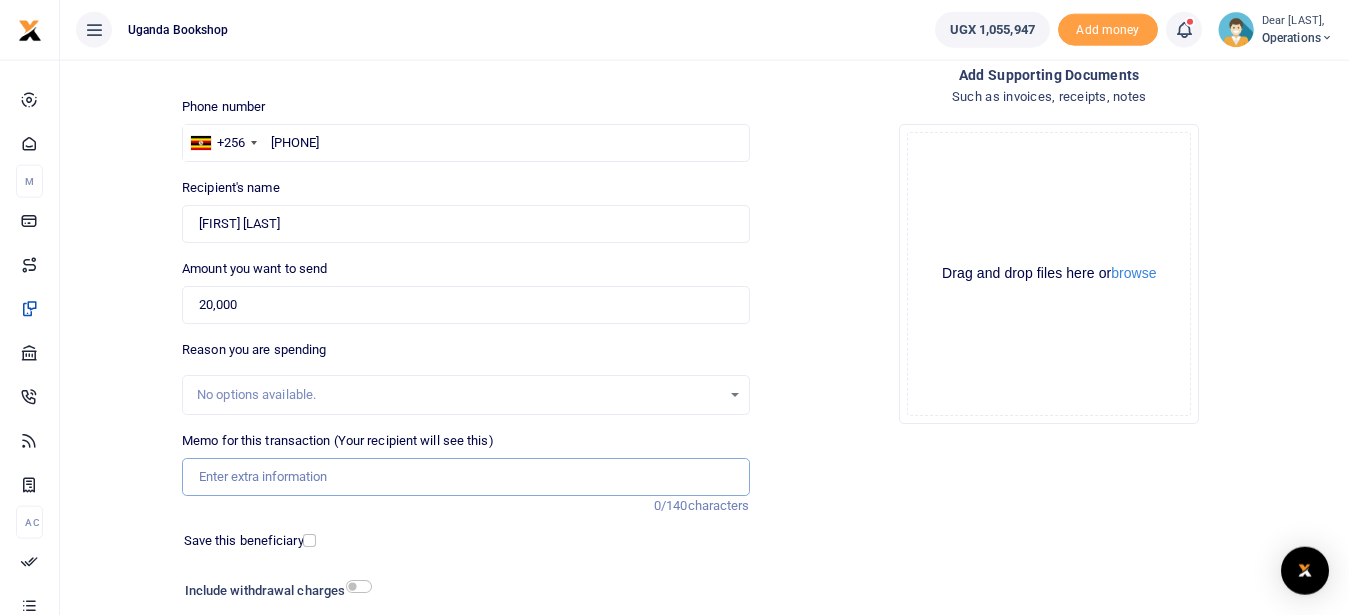 click on "Memo for this transaction (Your recipient will see this)" at bounding box center (465, 477) 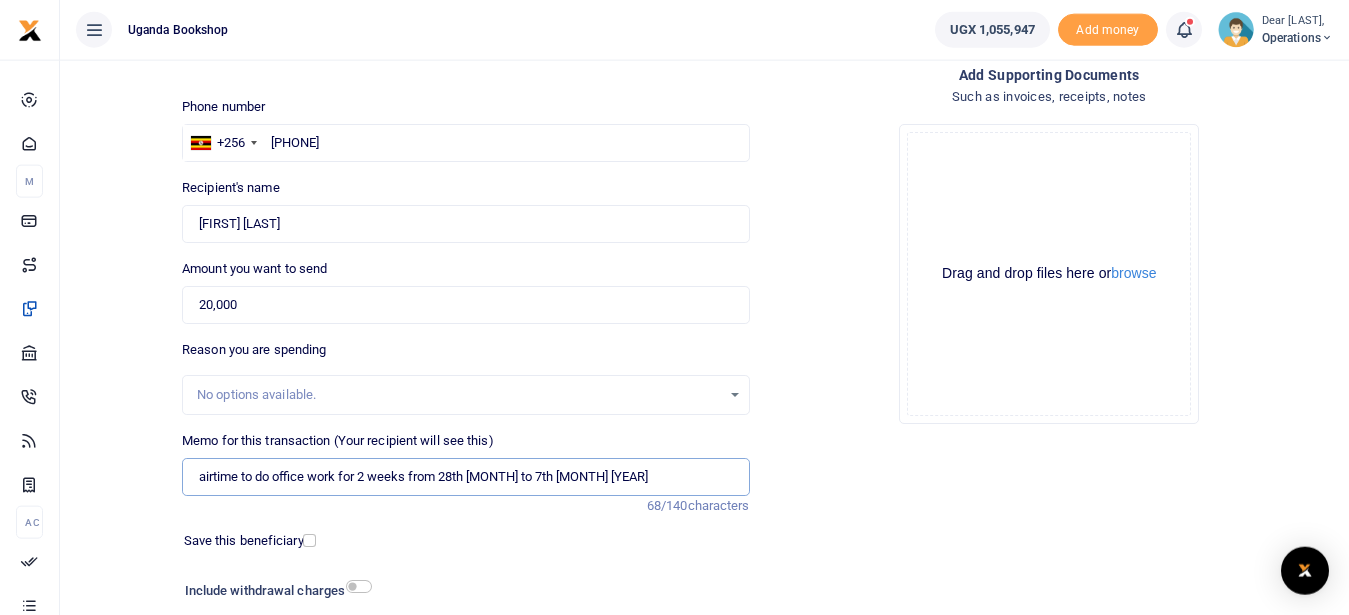 type on "airtime to do office work for 2 weeks from [DATE] to [DATE] [YEAR]" 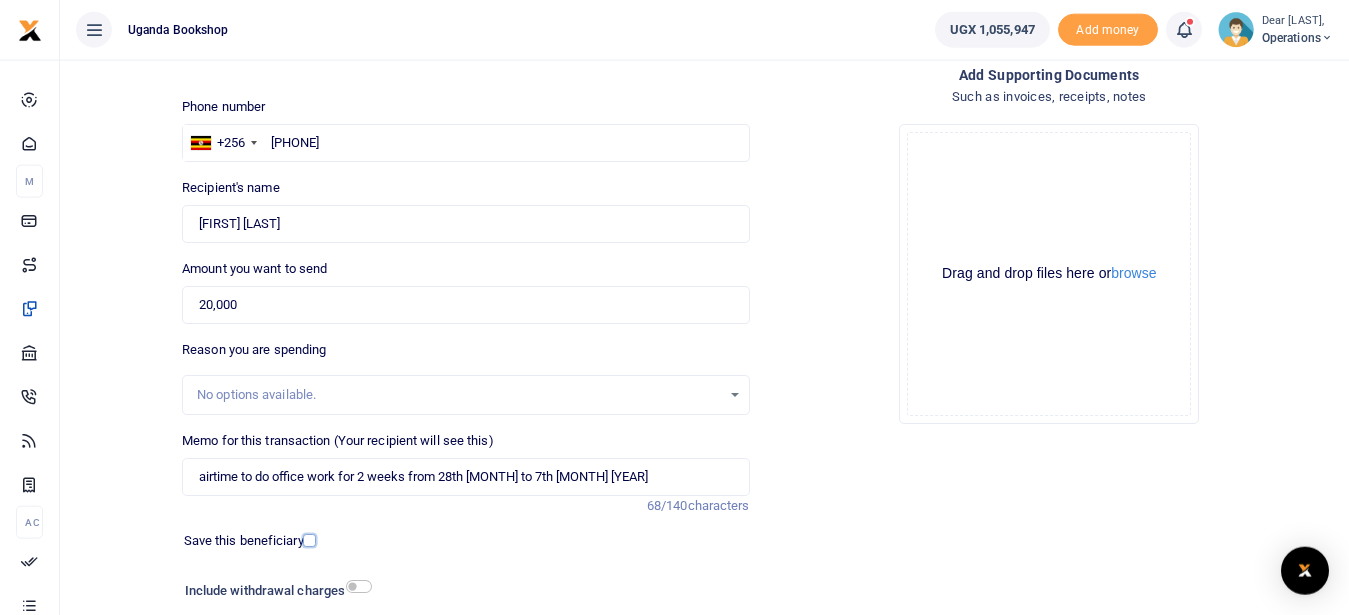 click at bounding box center [309, 540] 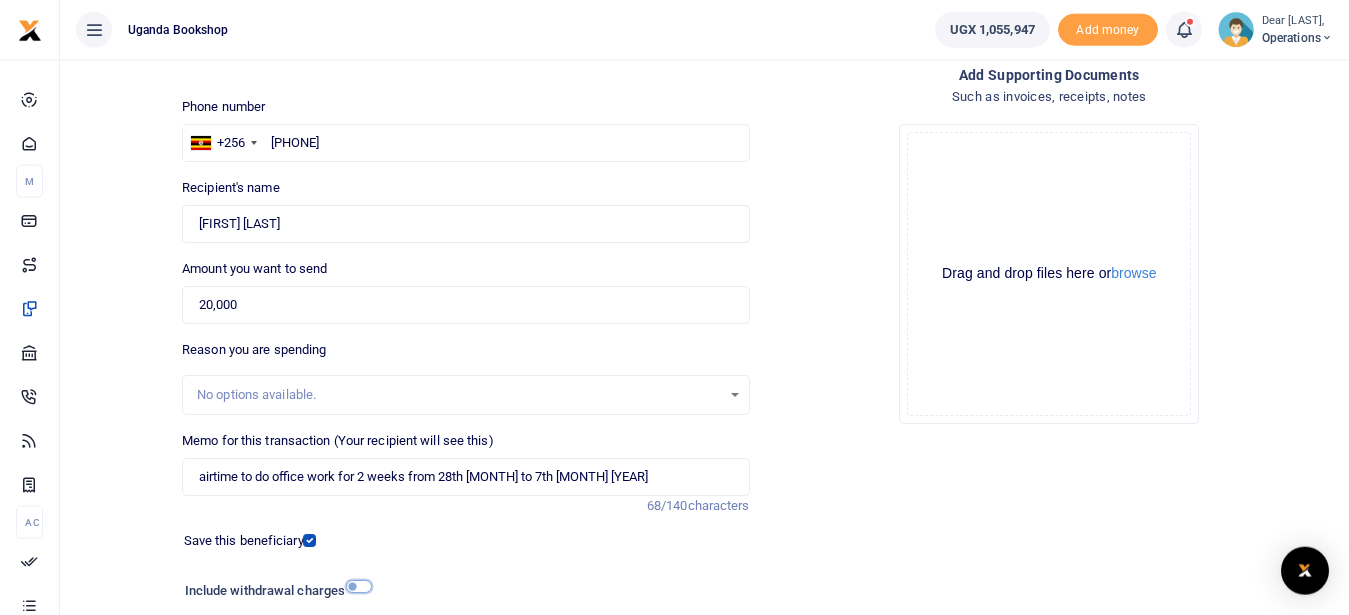 click at bounding box center (359, 586) 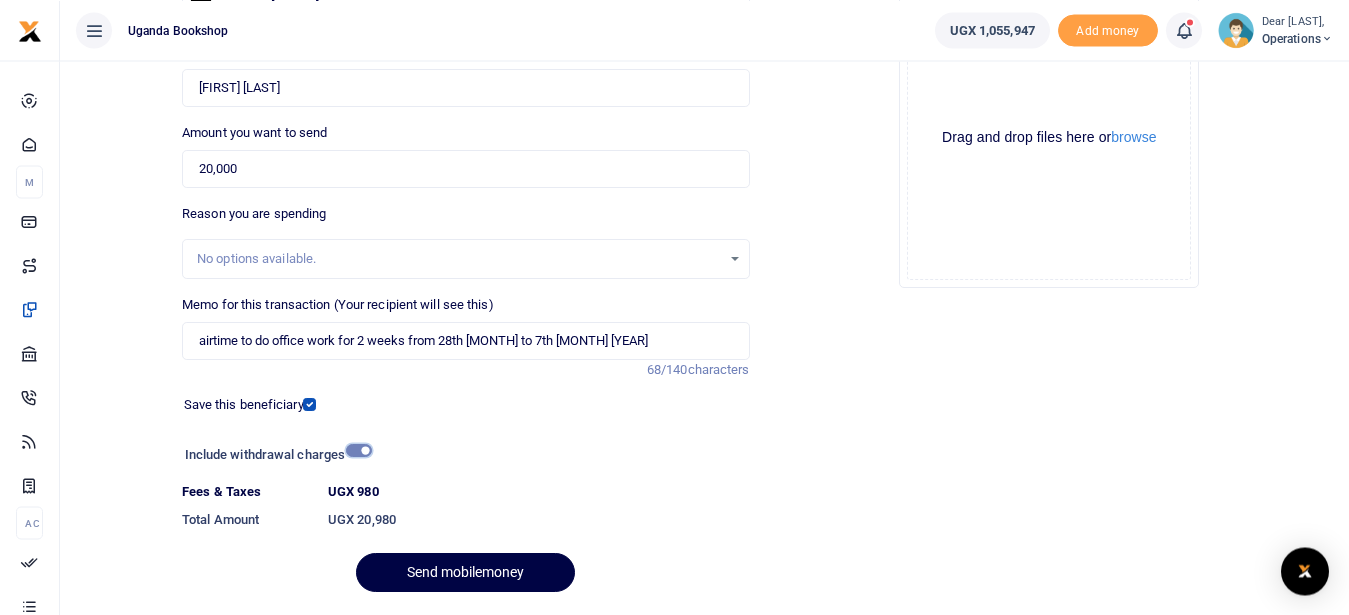 scroll, scrollTop: 306, scrollLeft: 0, axis: vertical 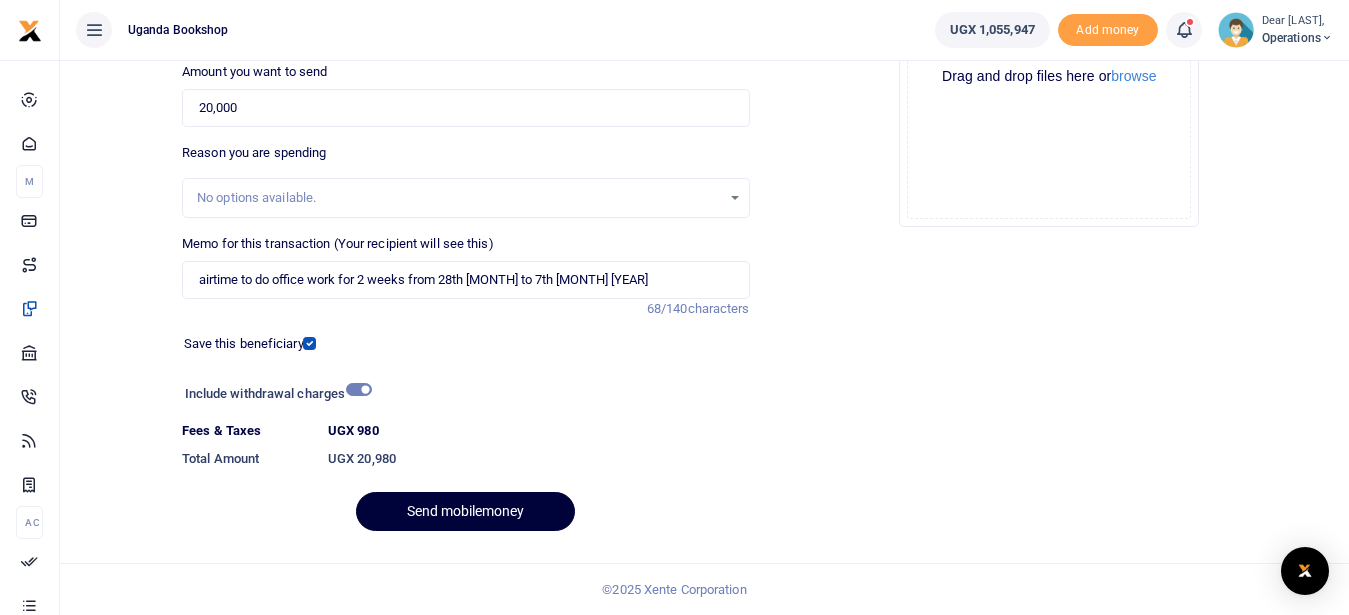 click on "Send mobilemoney" at bounding box center [465, 511] 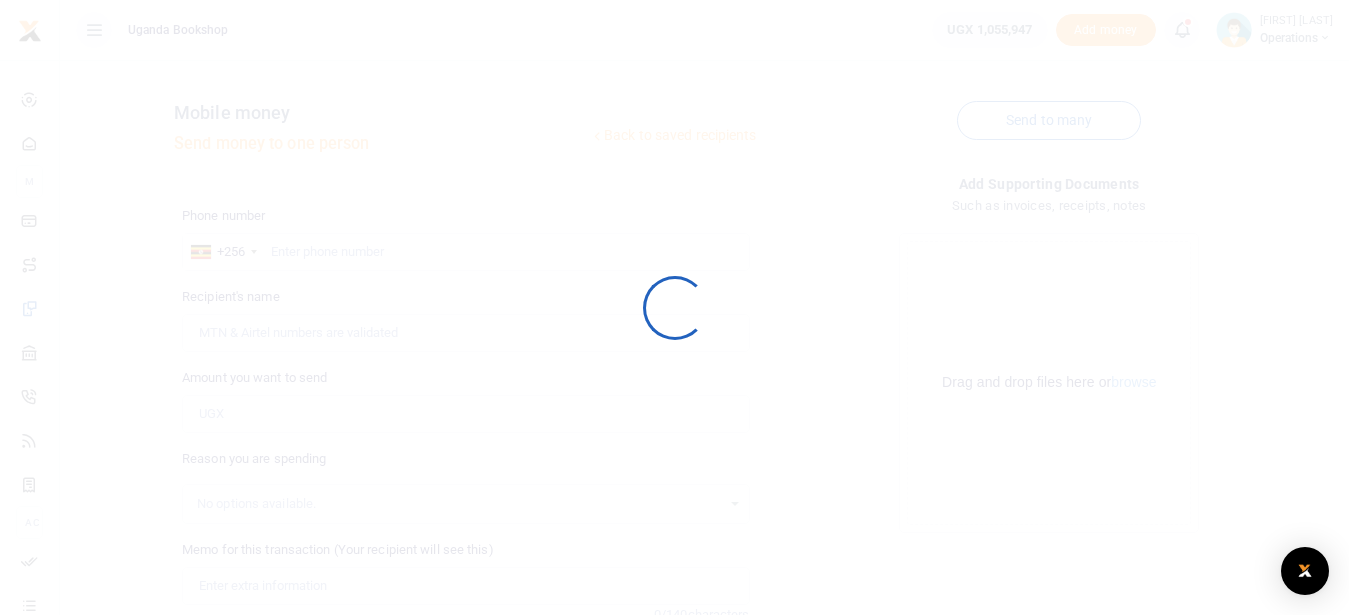 scroll, scrollTop: 0, scrollLeft: 0, axis: both 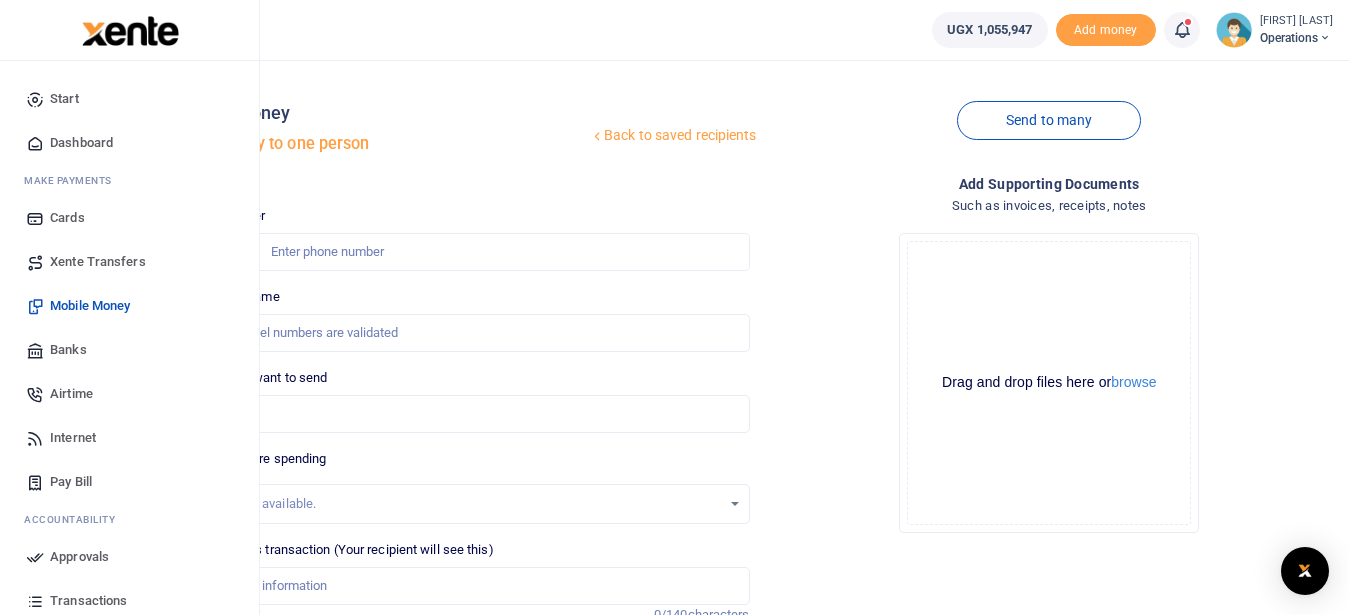 click on "Dashboard" at bounding box center [81, 143] 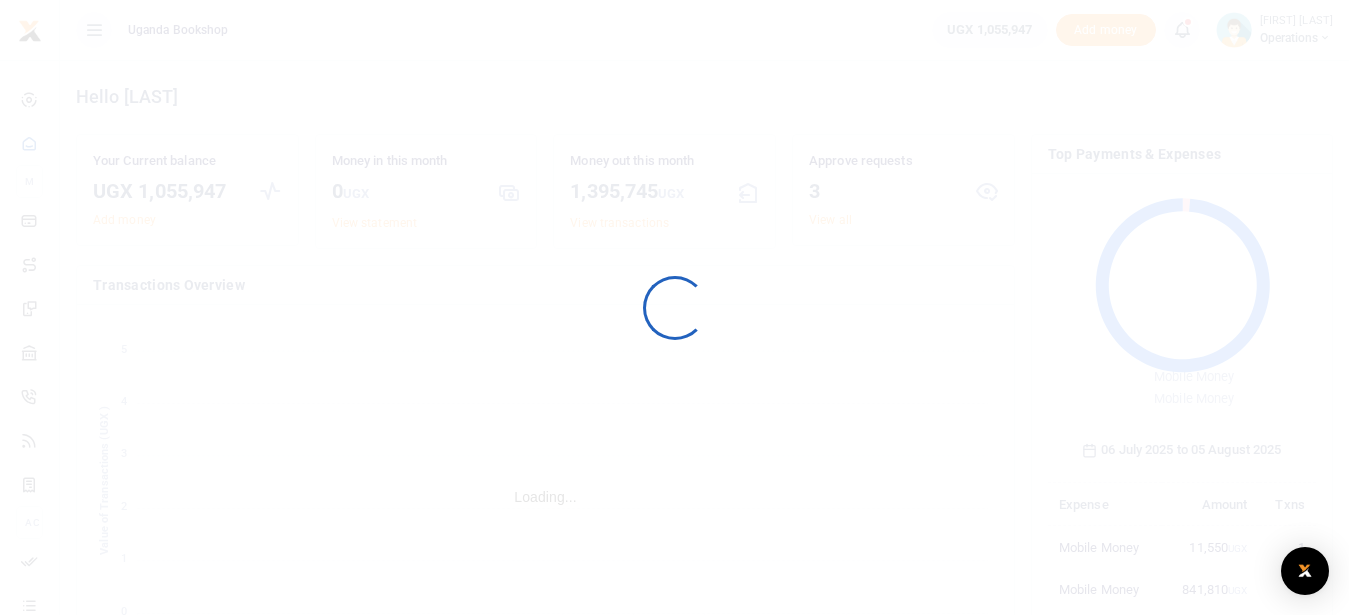 scroll, scrollTop: 0, scrollLeft: 0, axis: both 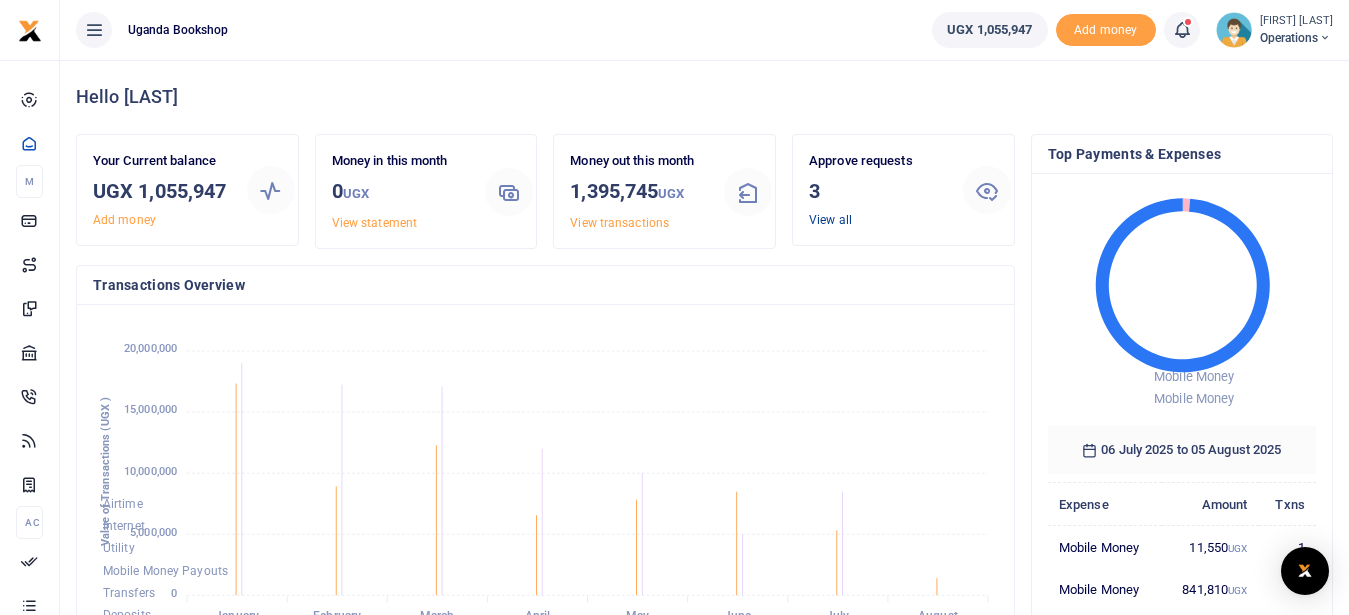 click on "View all" at bounding box center [830, 220] 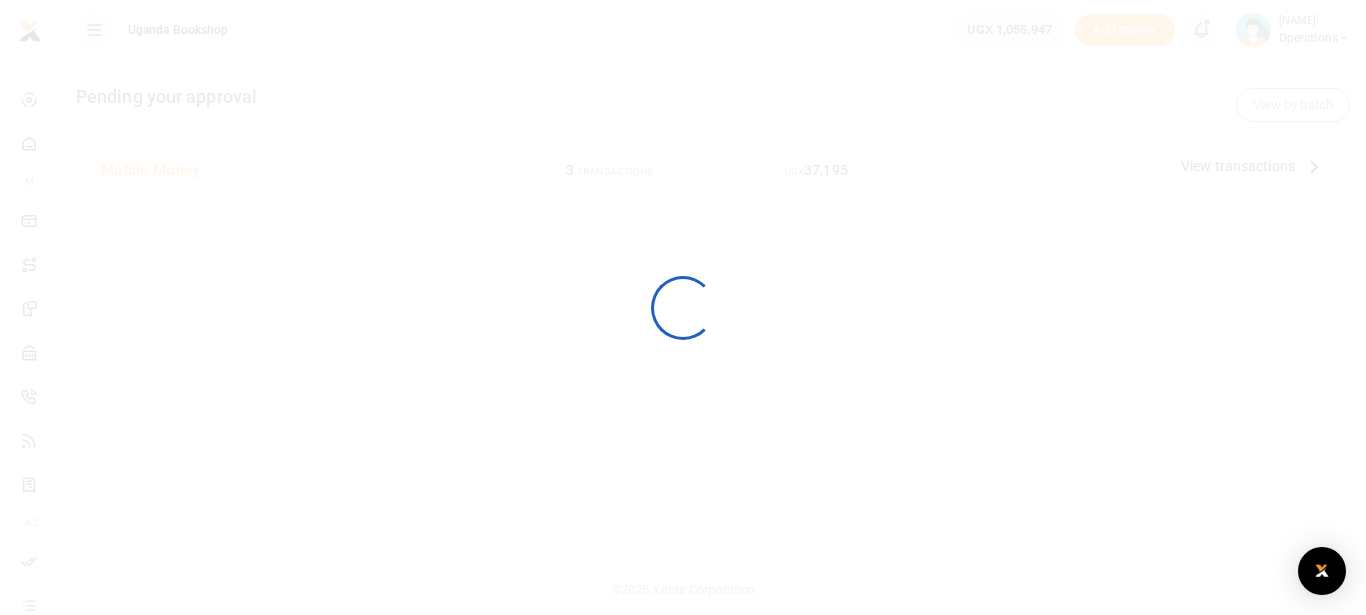 scroll, scrollTop: 0, scrollLeft: 0, axis: both 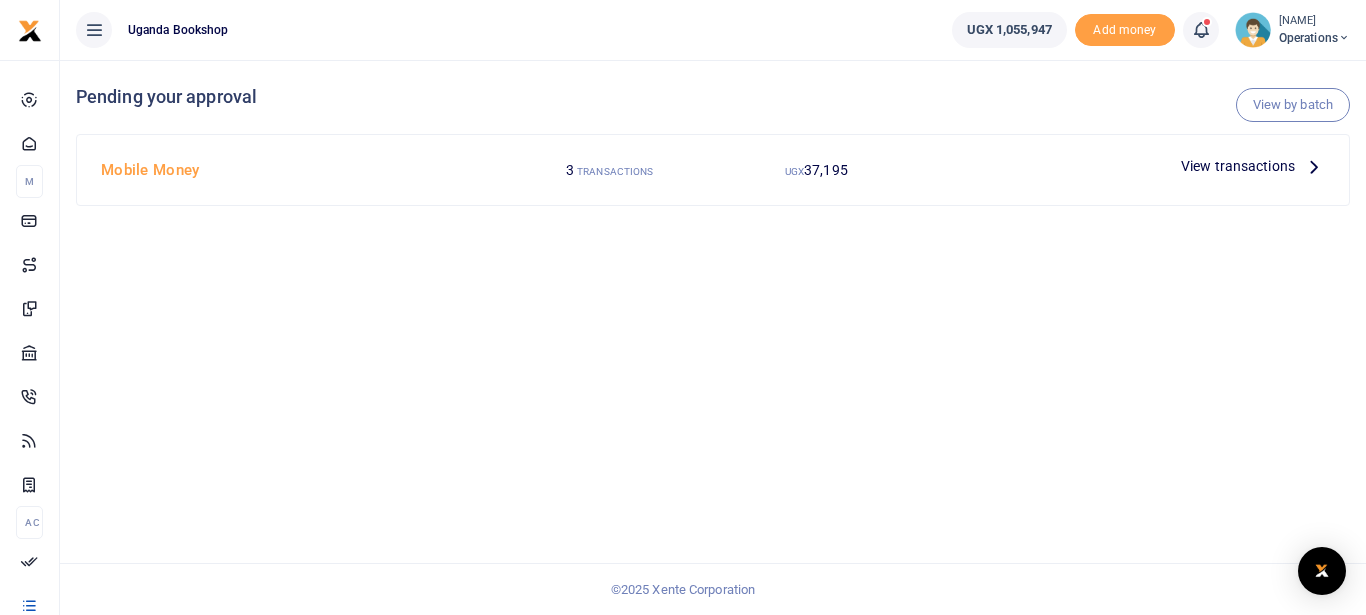 click at bounding box center [1314, 166] 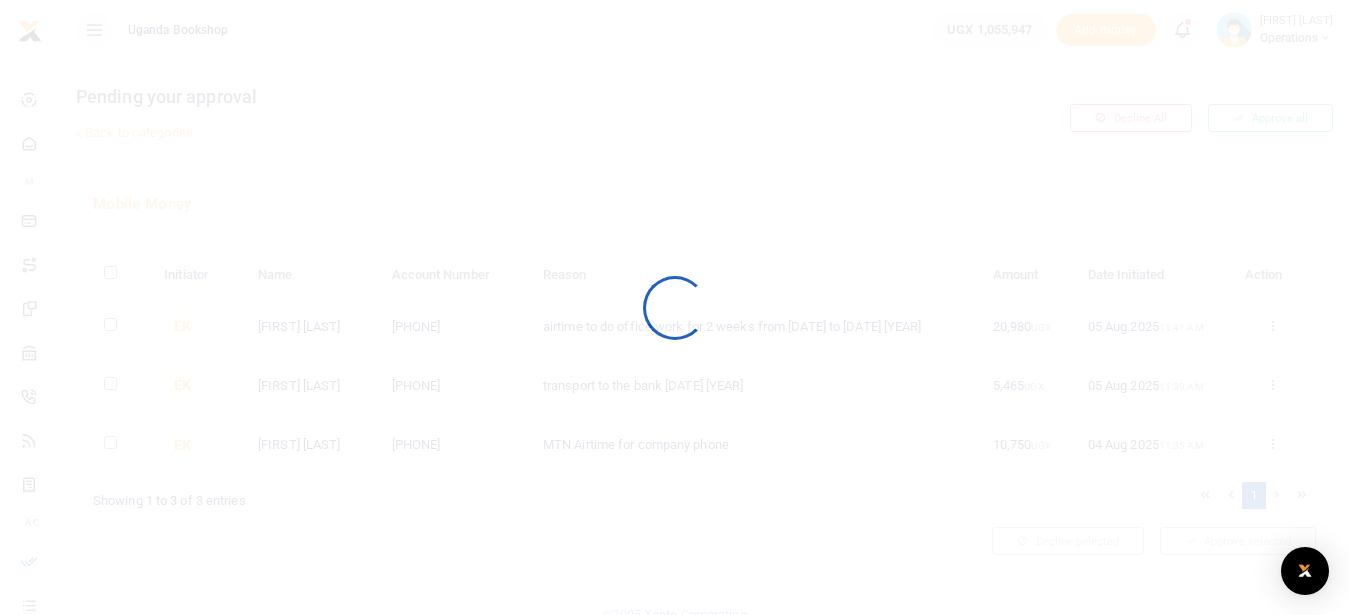 scroll, scrollTop: 0, scrollLeft: 0, axis: both 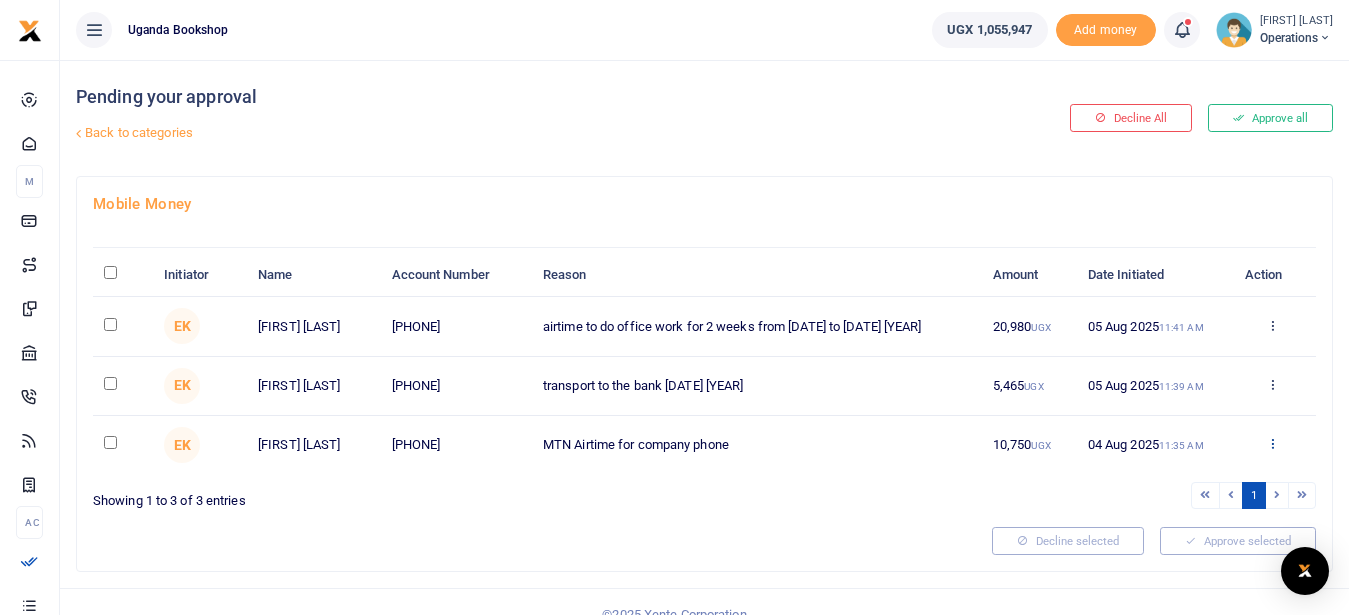 click at bounding box center (1272, 443) 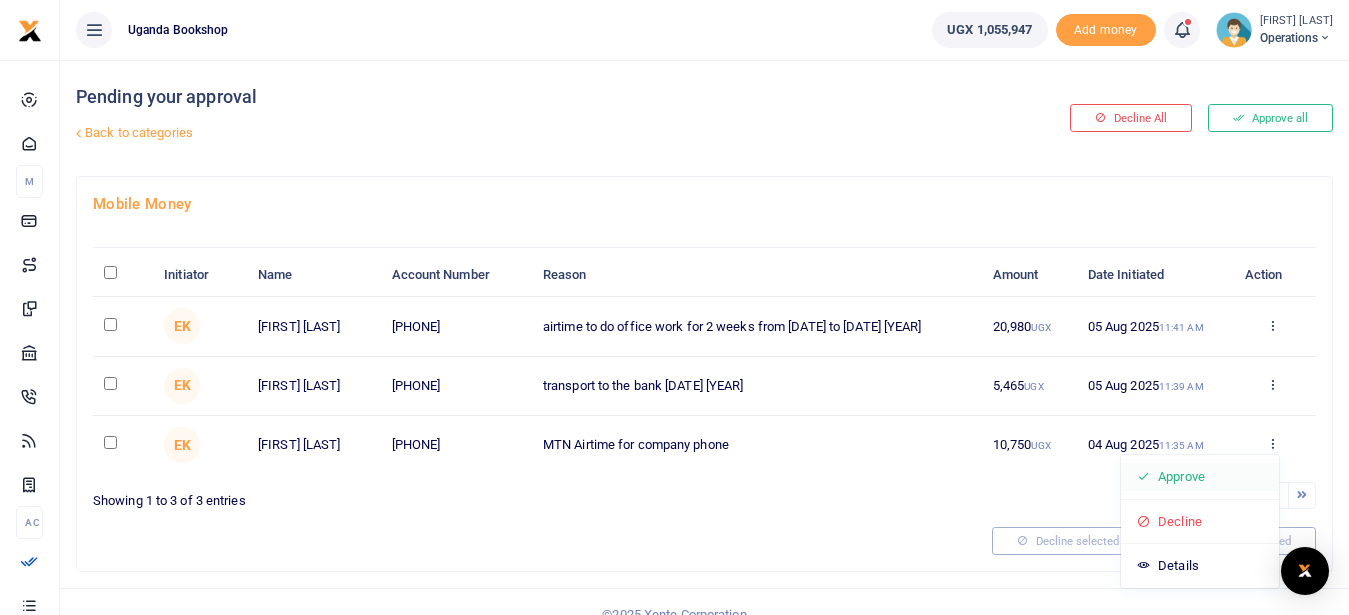 click on "Approve" at bounding box center [1200, 477] 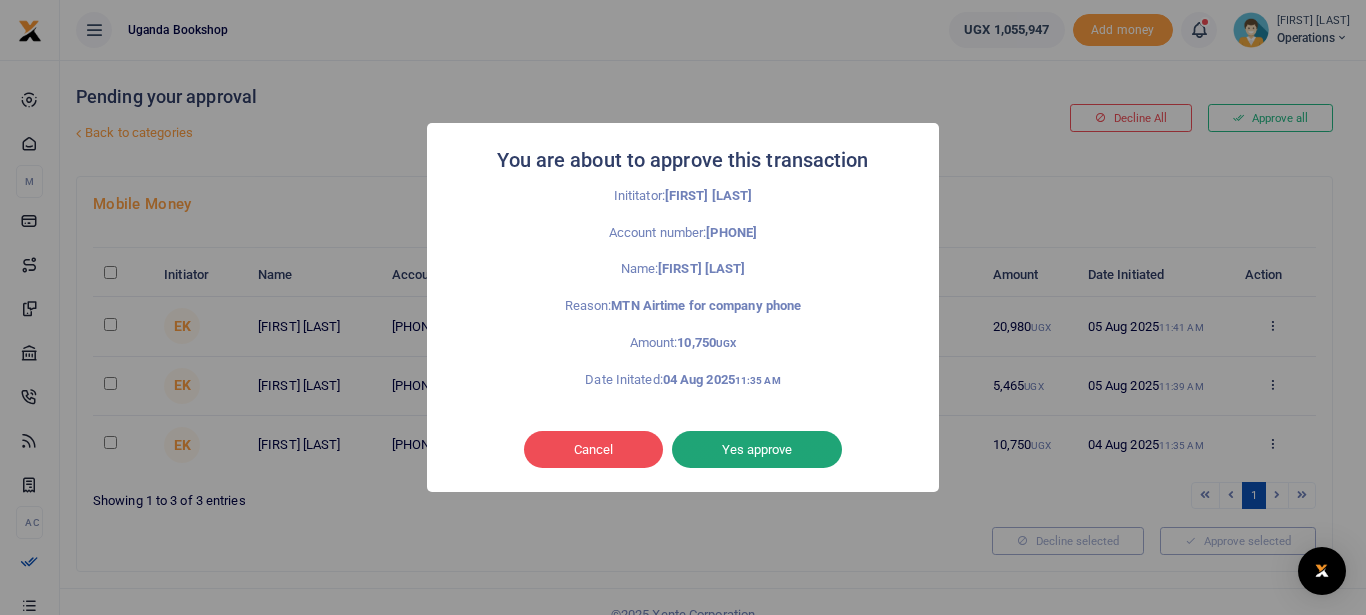 click on "Yes approve" at bounding box center [757, 450] 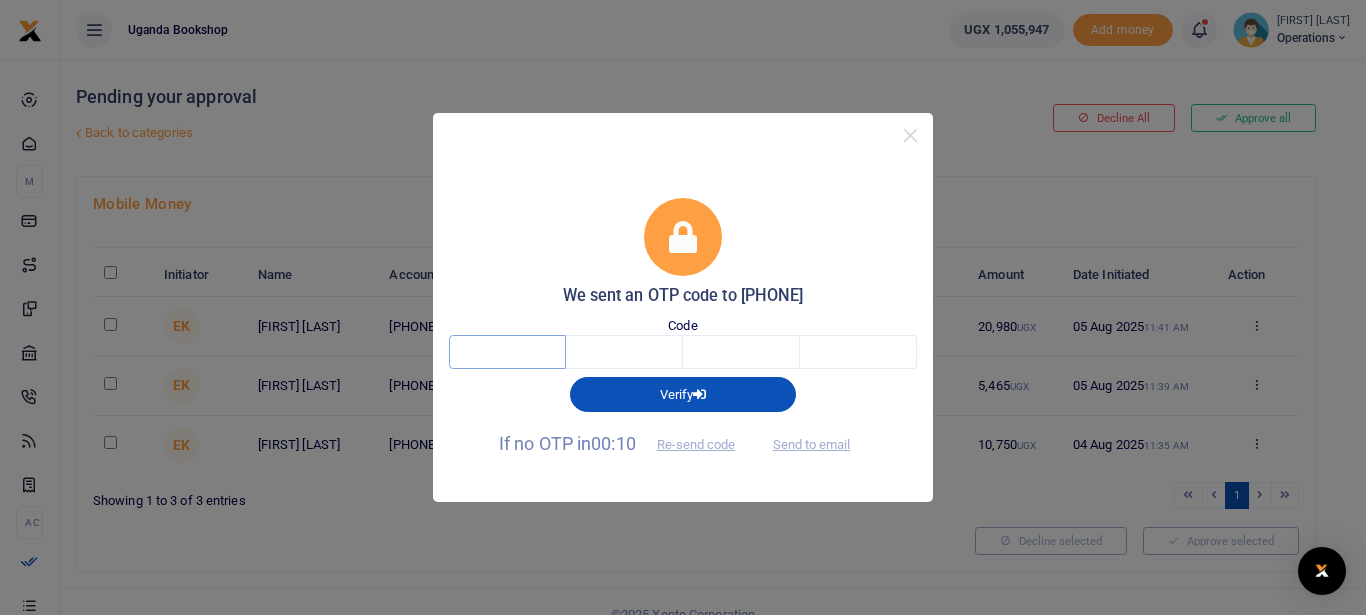 click at bounding box center (507, 352) 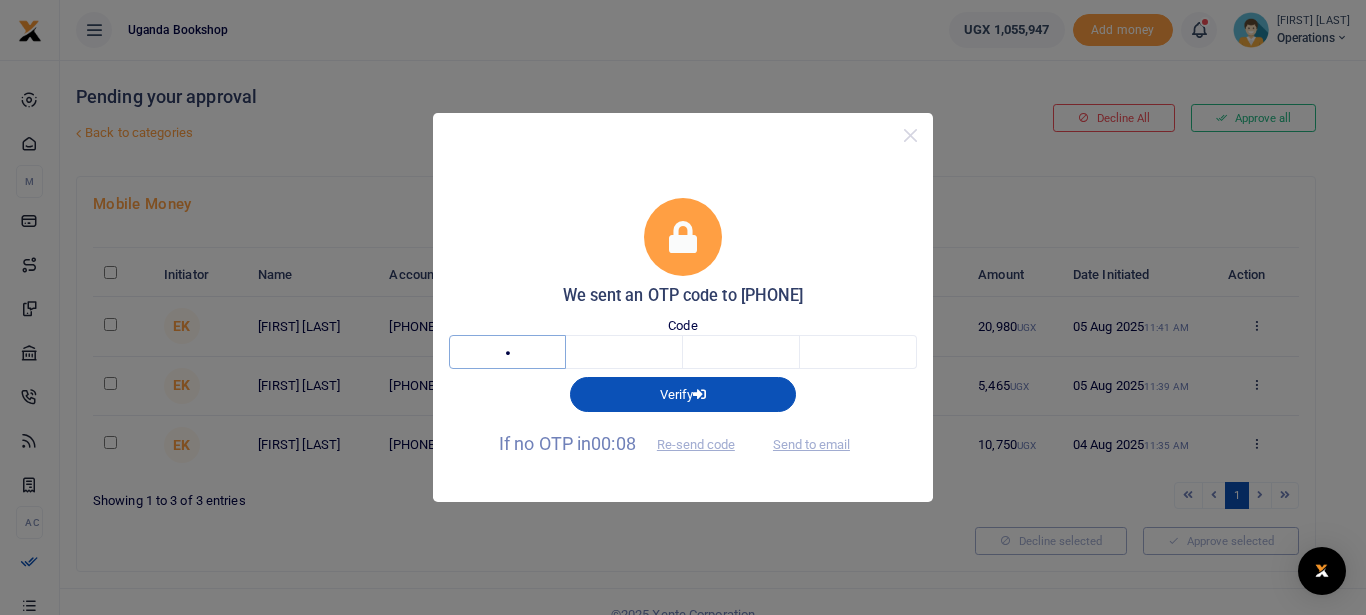 type on "5" 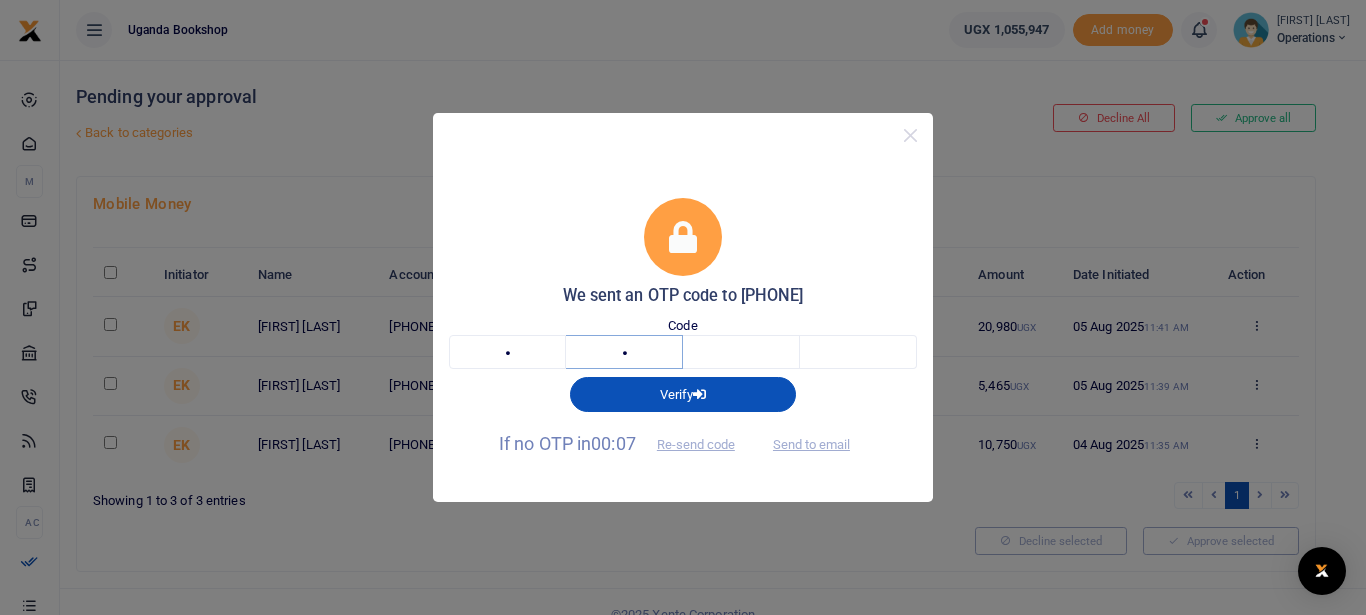 type on "1" 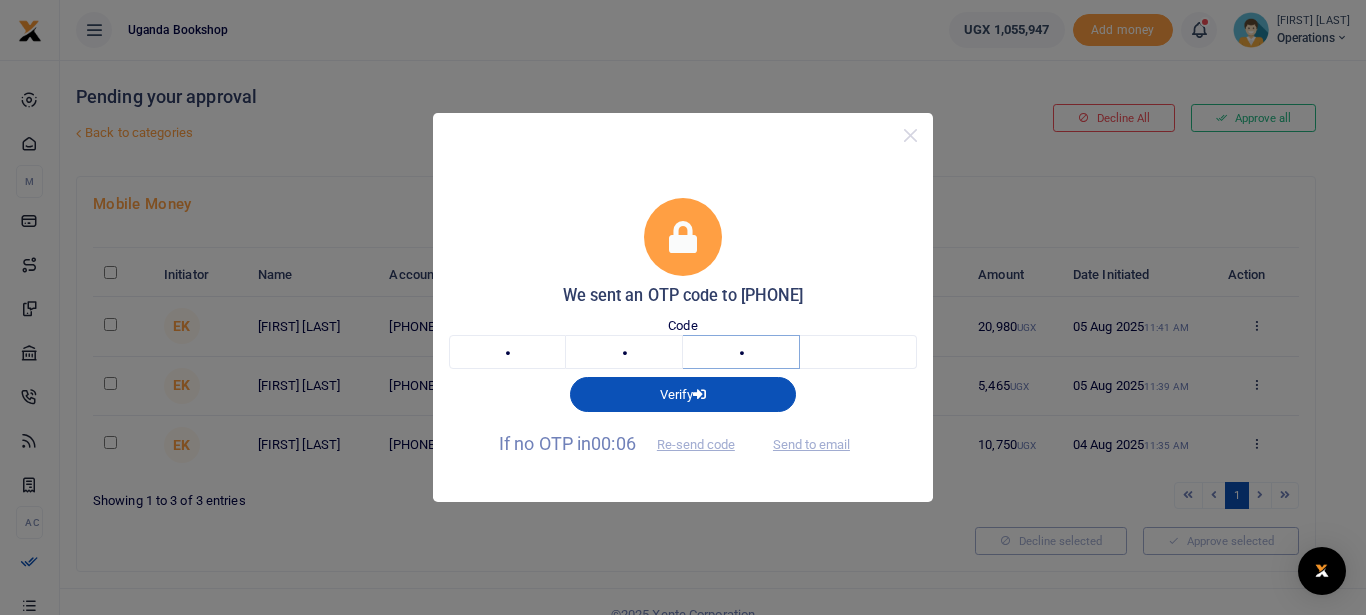 type on "9" 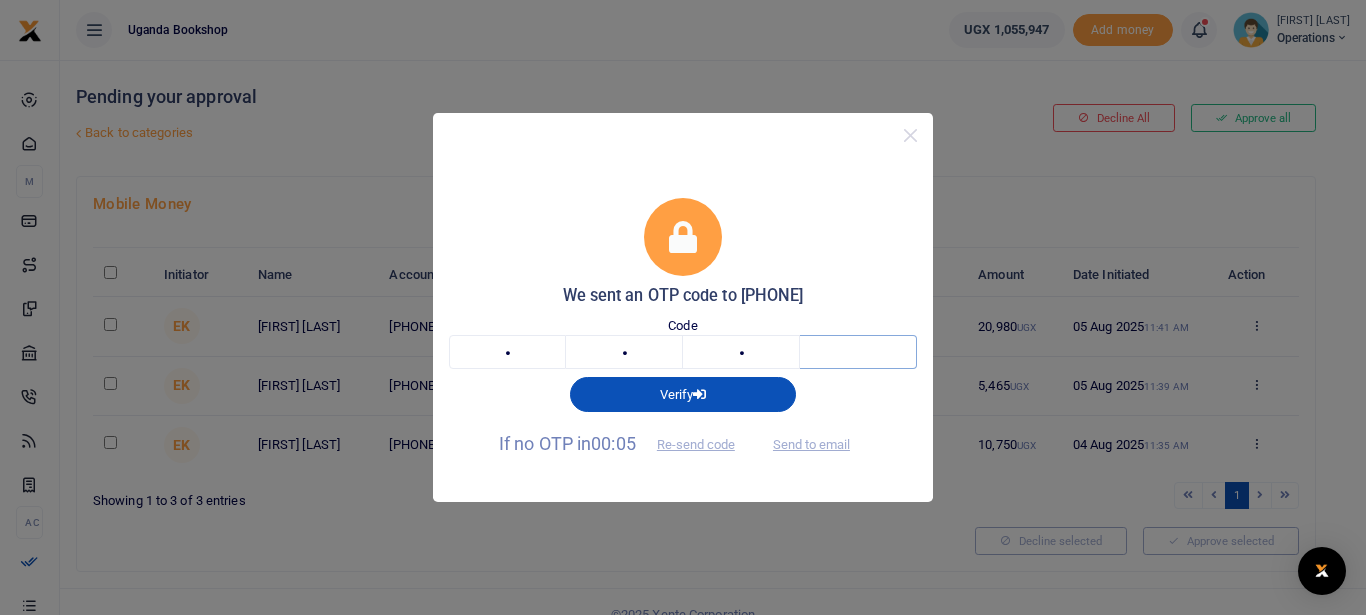 type on "7" 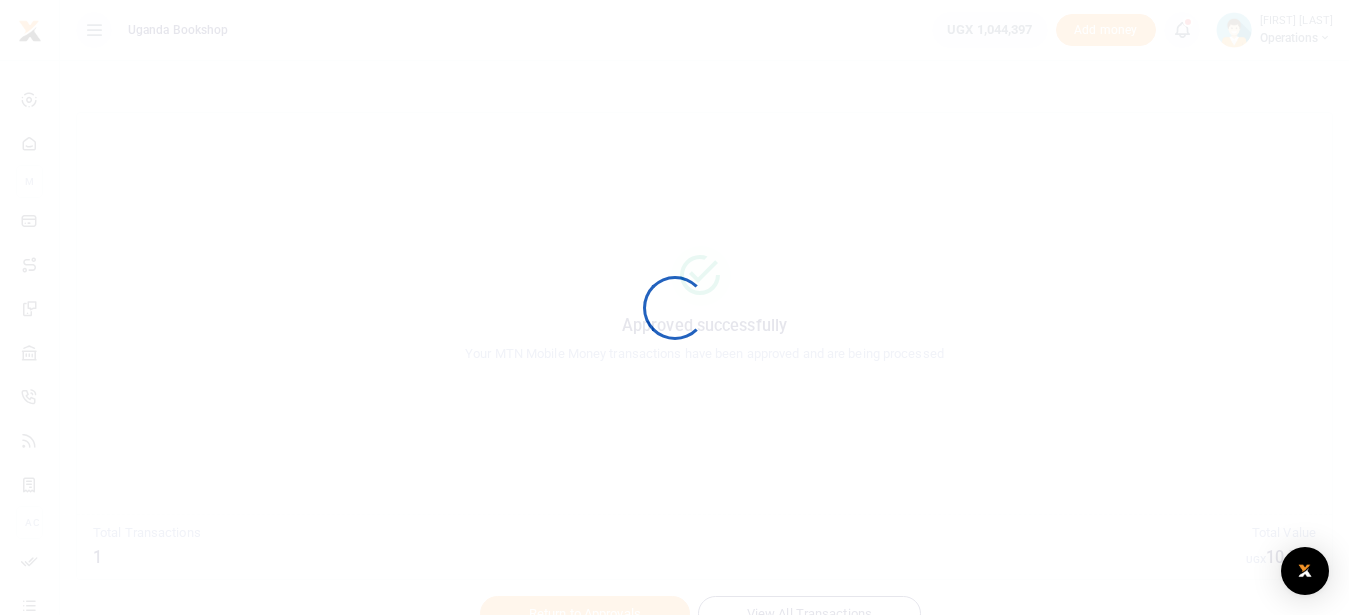 scroll, scrollTop: 0, scrollLeft: 0, axis: both 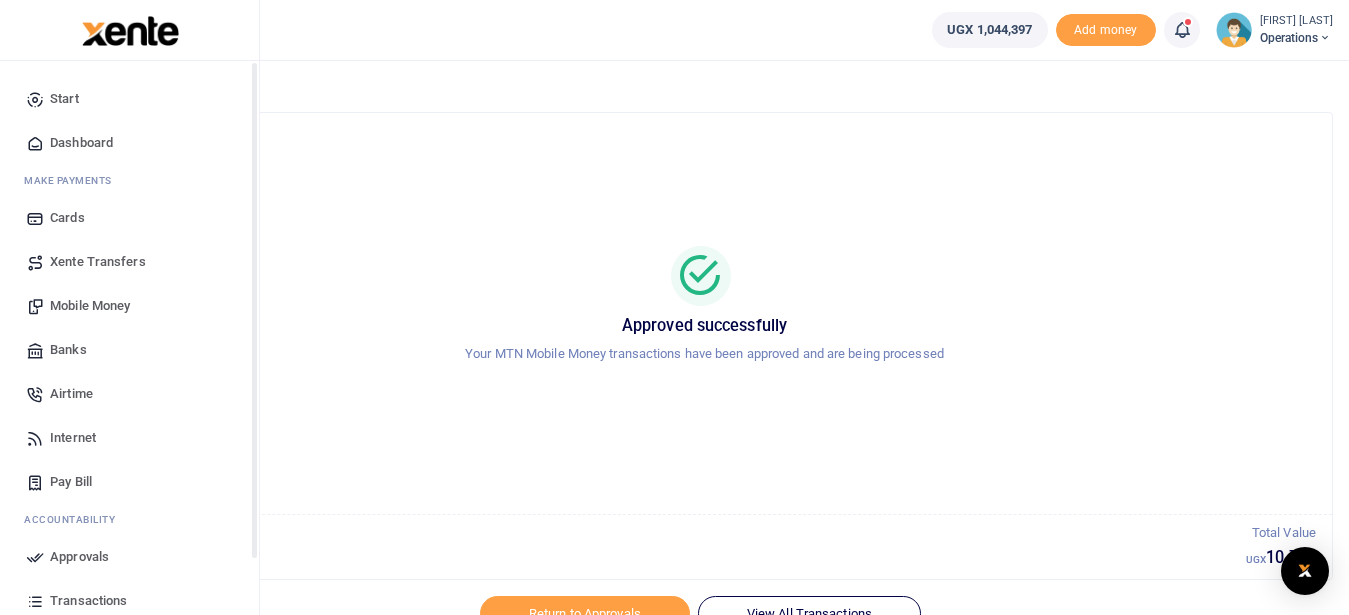 click on "Dashboard" at bounding box center [81, 143] 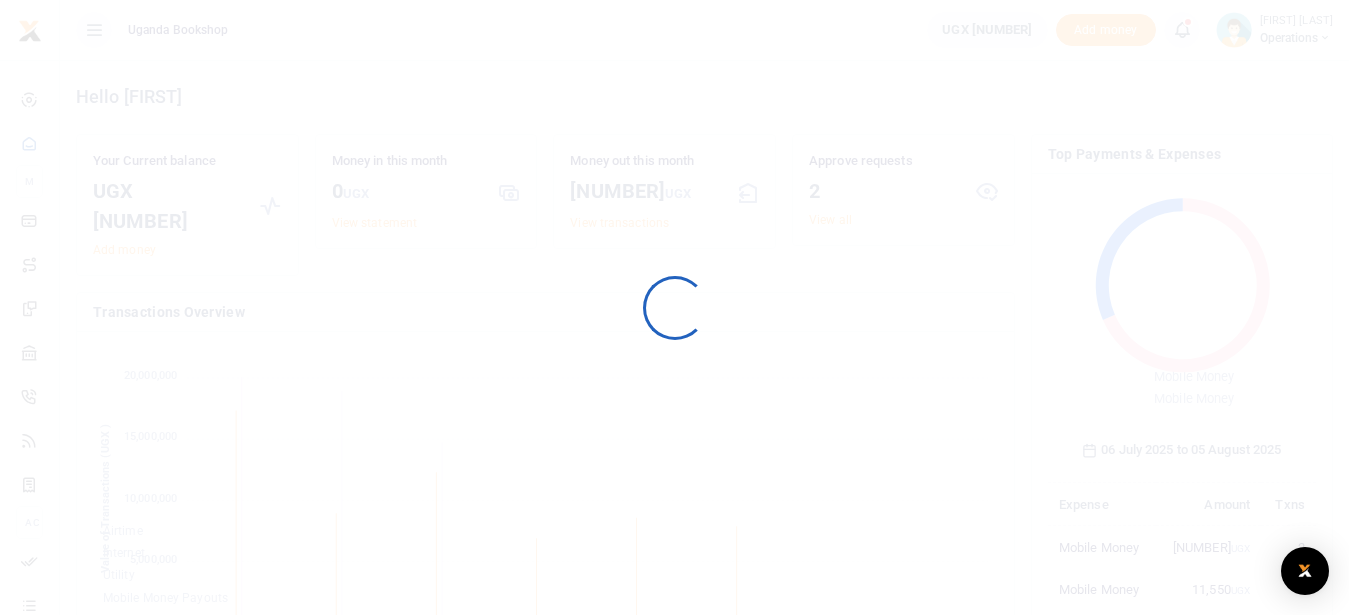 scroll, scrollTop: 0, scrollLeft: 0, axis: both 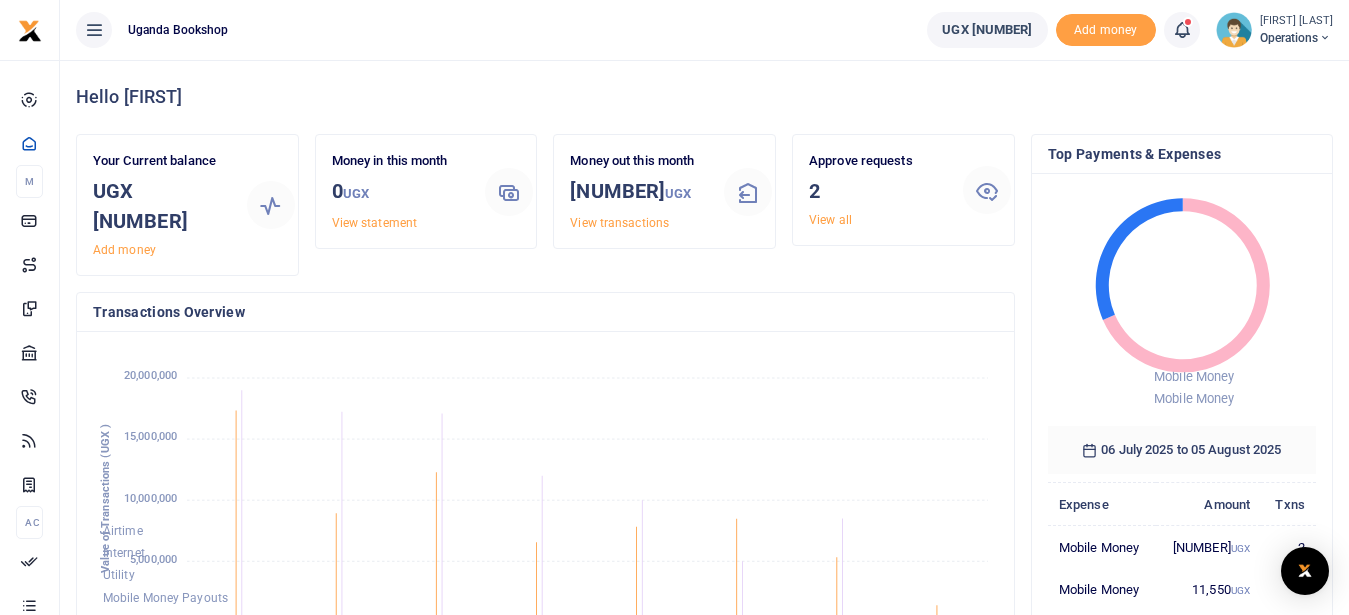 click on "Approve requests
2
View all" at bounding box center [878, 190] 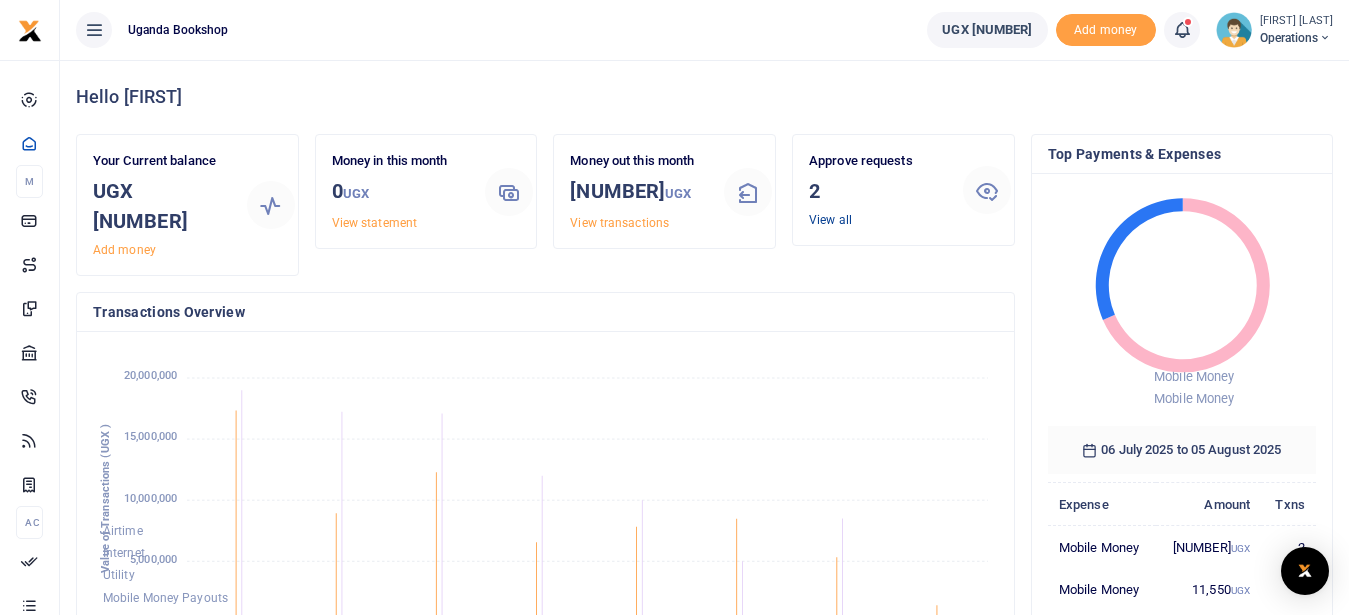 click on "View all" at bounding box center [830, 220] 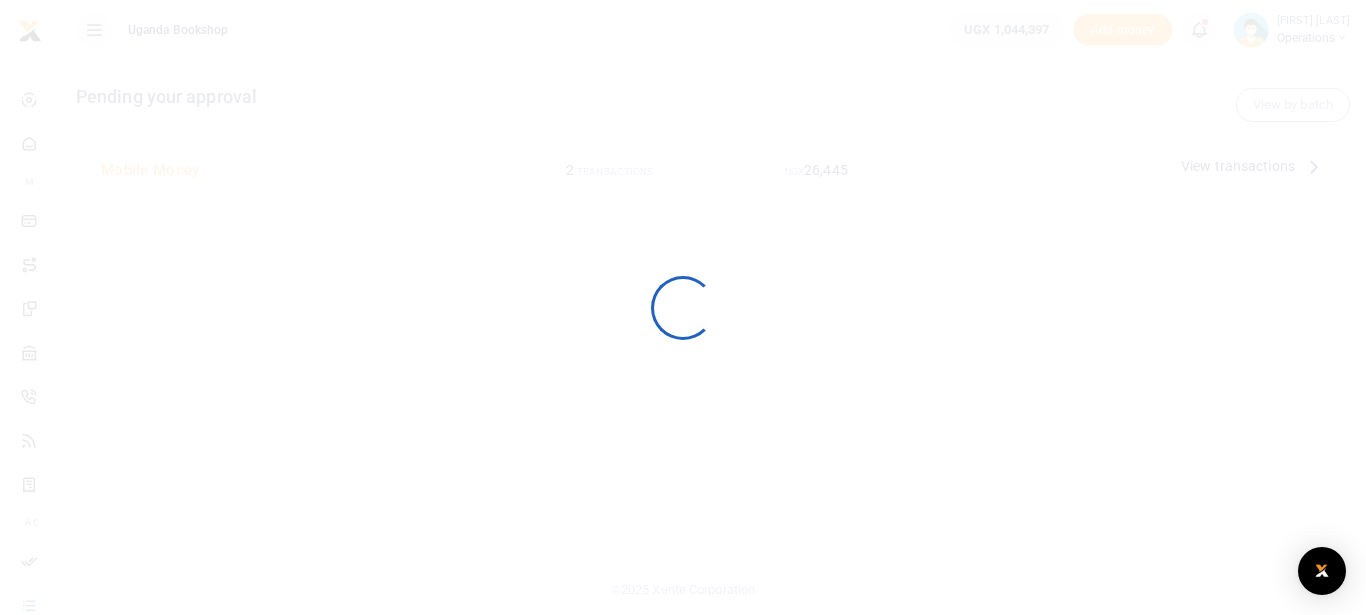 scroll, scrollTop: 0, scrollLeft: 0, axis: both 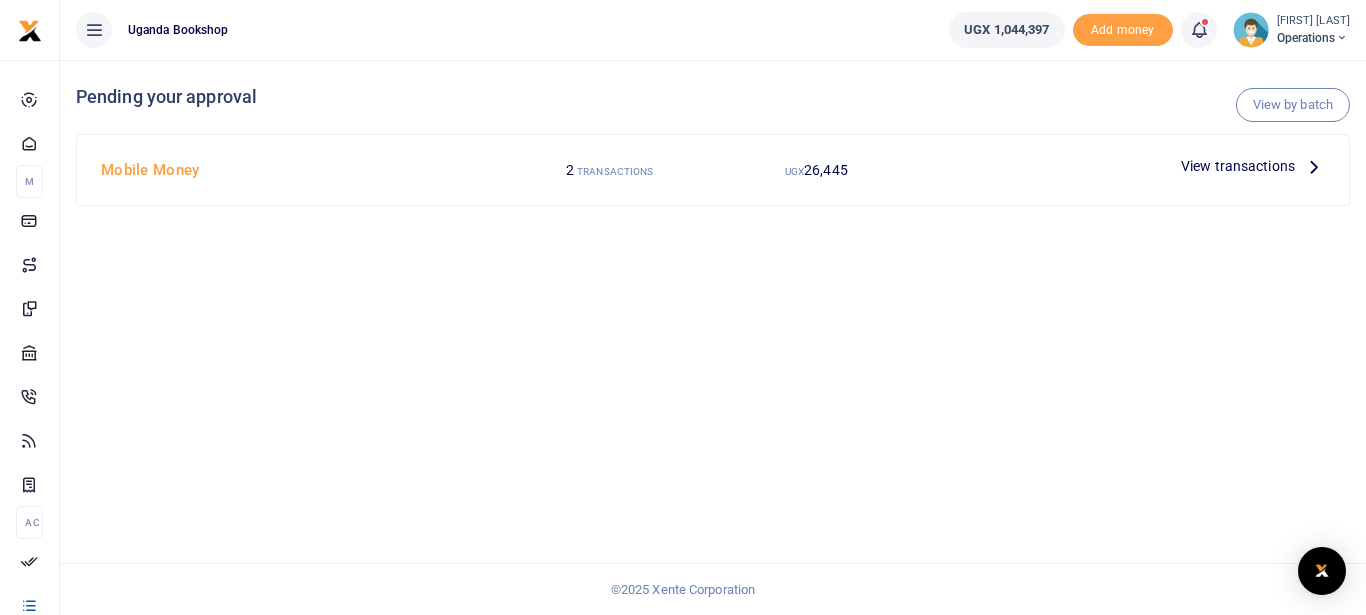 click at bounding box center [1314, 166] 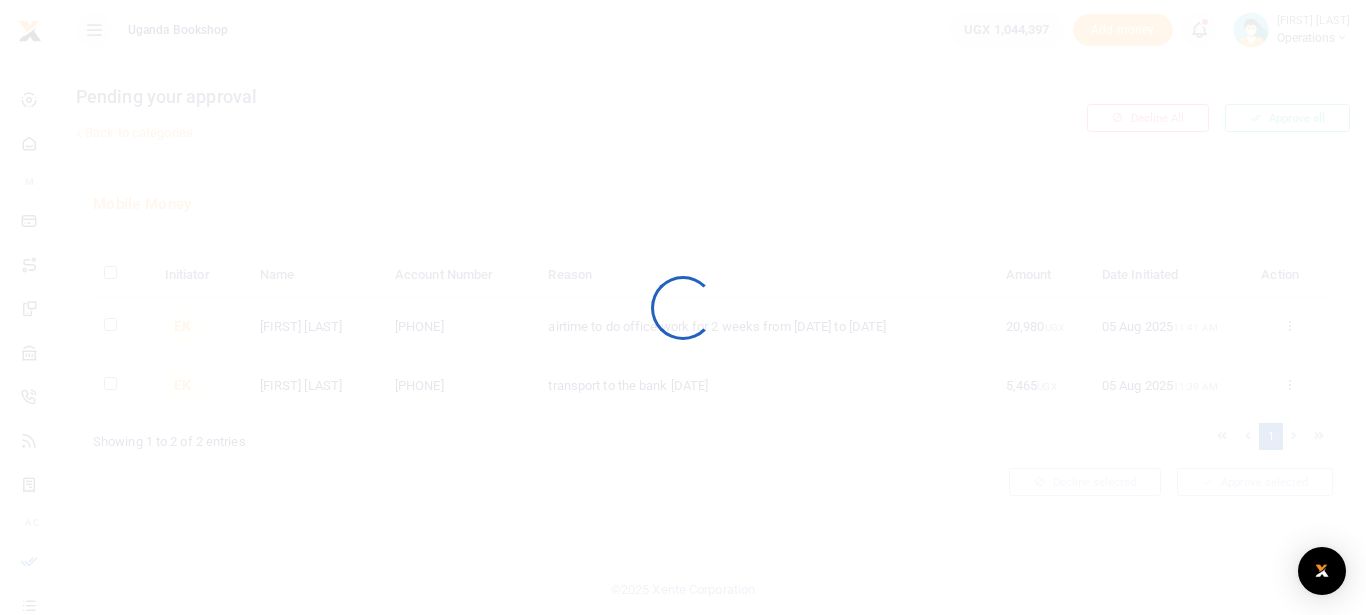 scroll, scrollTop: 0, scrollLeft: 0, axis: both 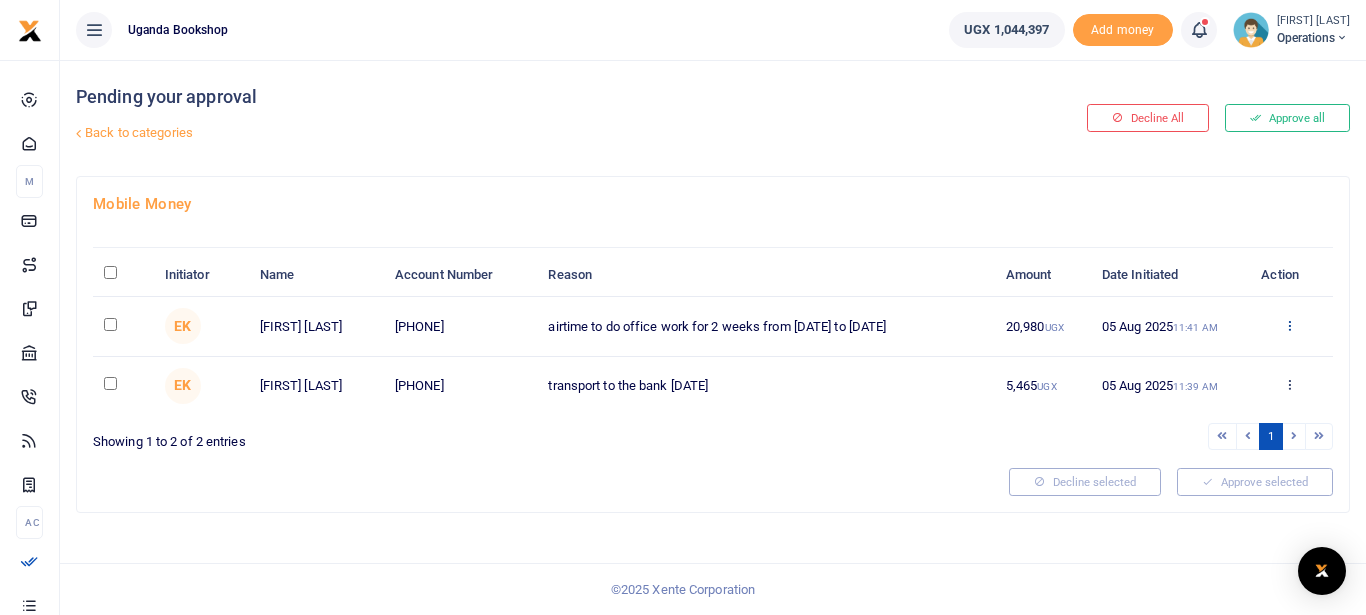 click at bounding box center [1289, 325] 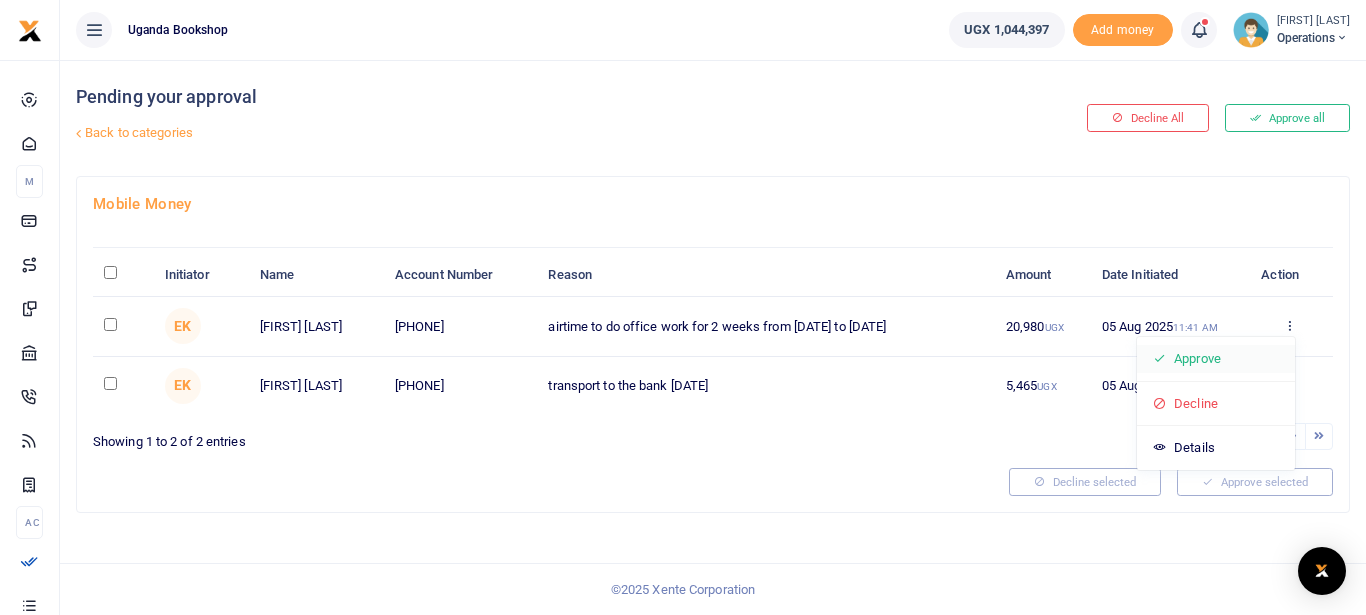 click on "Approve" at bounding box center [1216, 359] 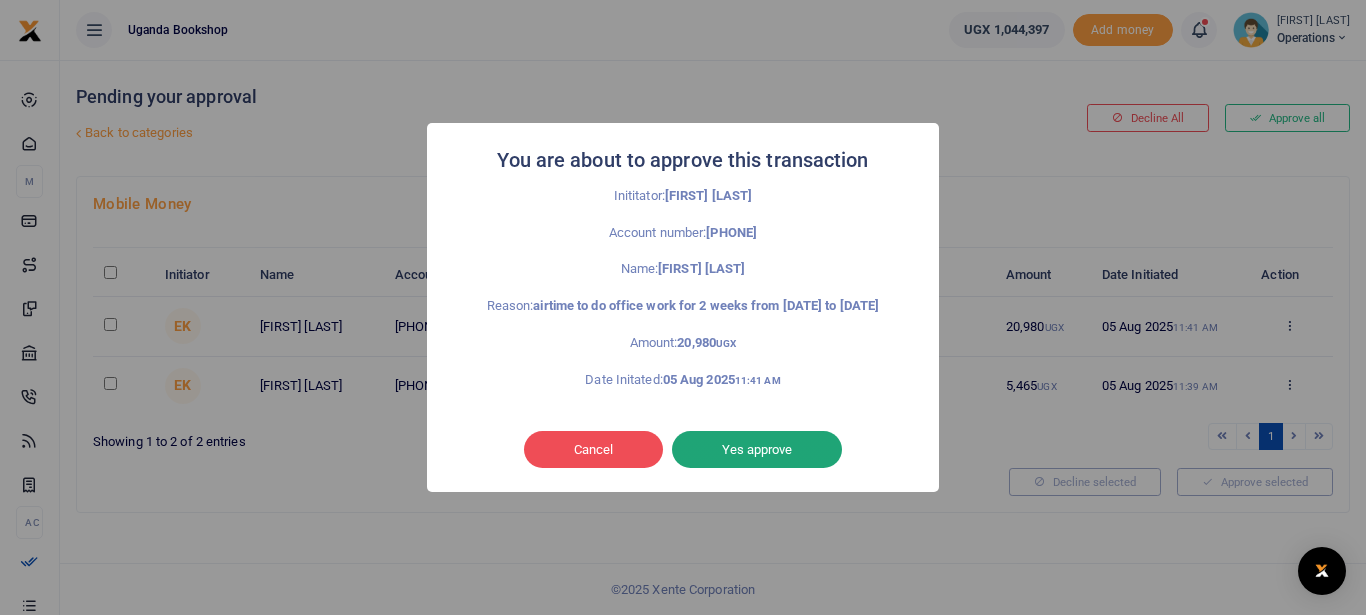 click on "Yes approve" at bounding box center (757, 450) 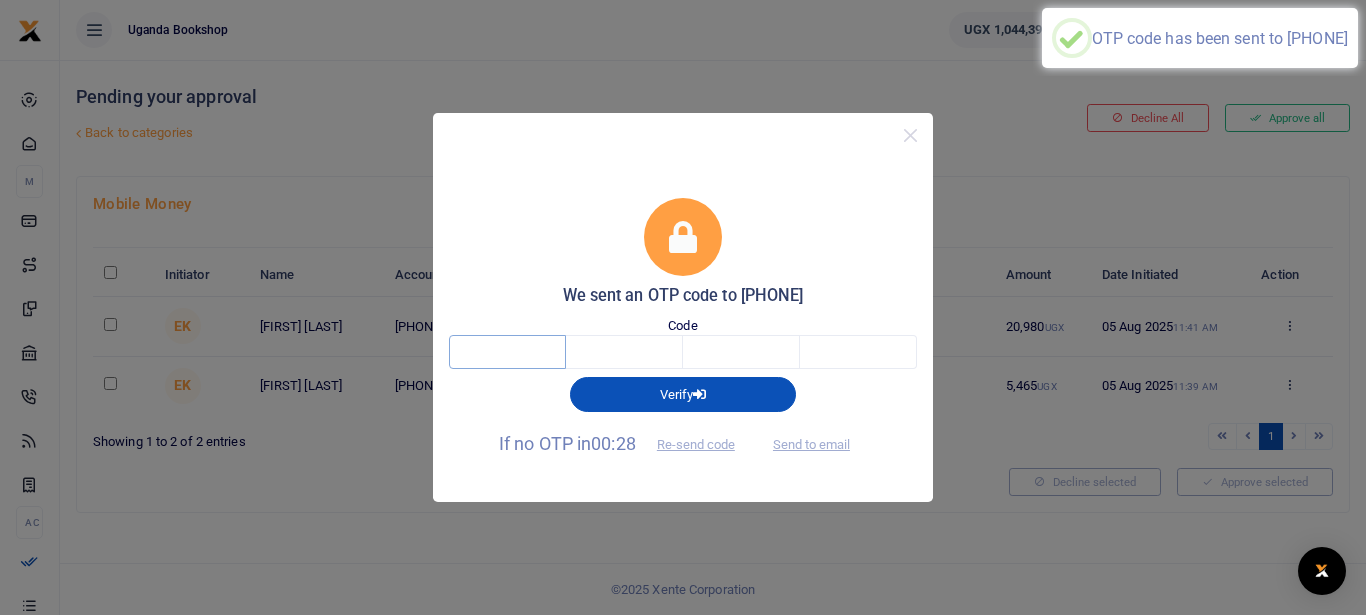 click at bounding box center (507, 352) 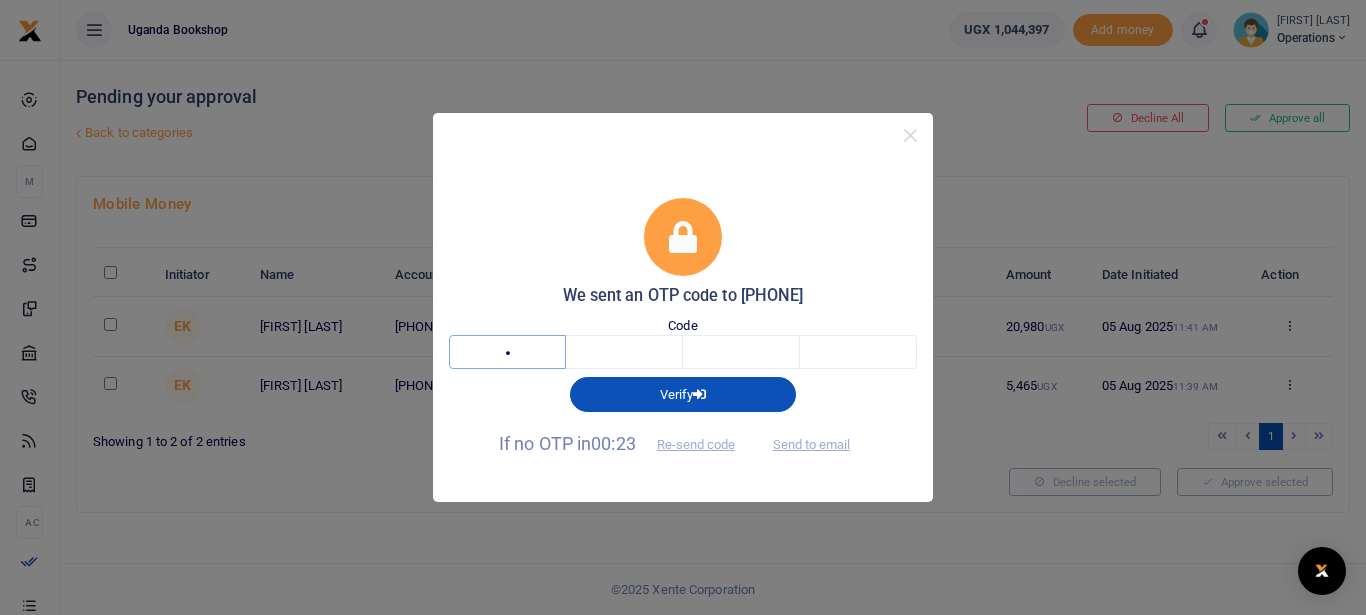type on "6" 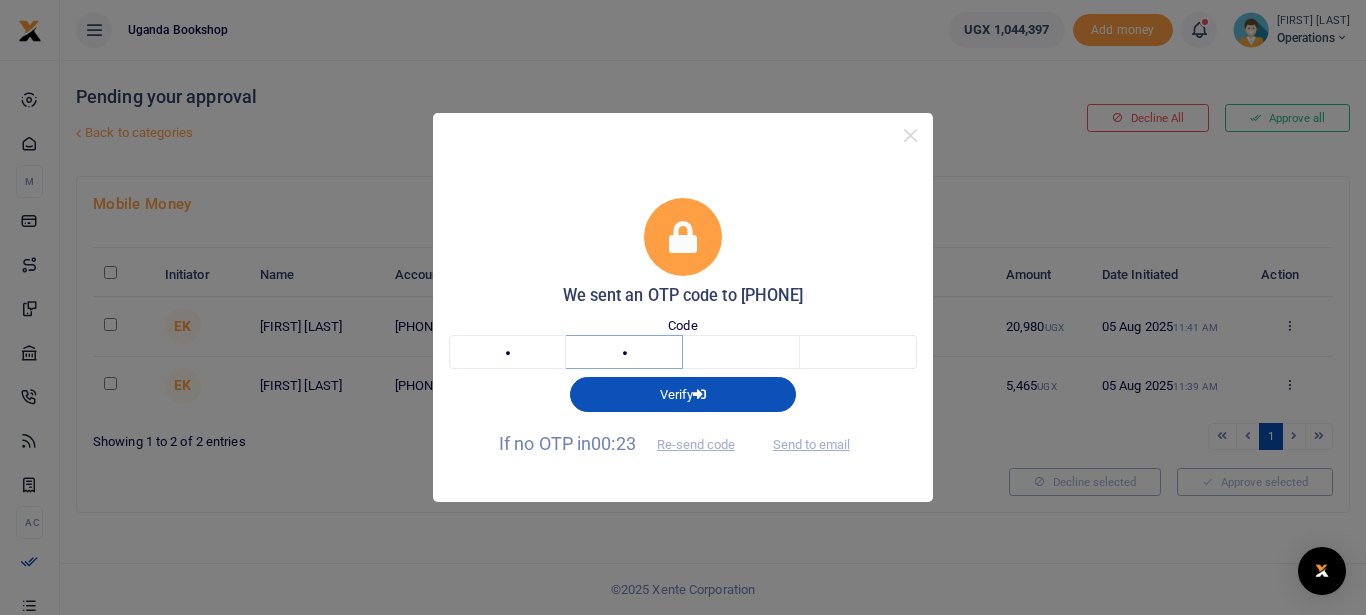 type on "6" 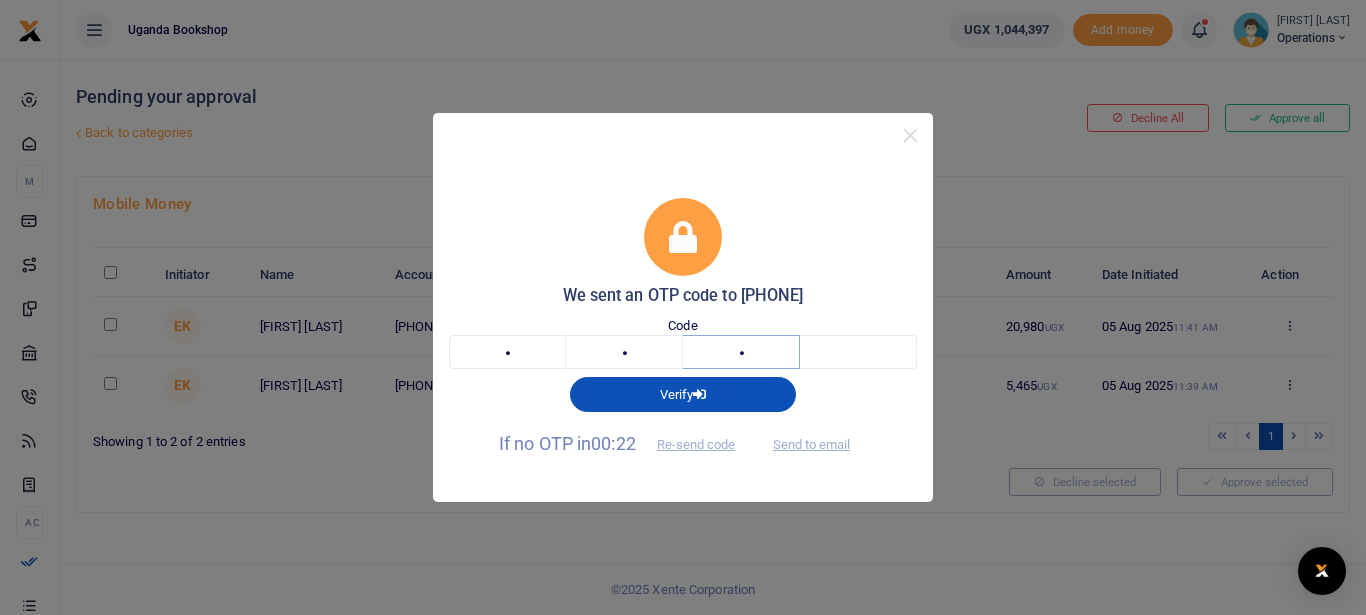 type on "2" 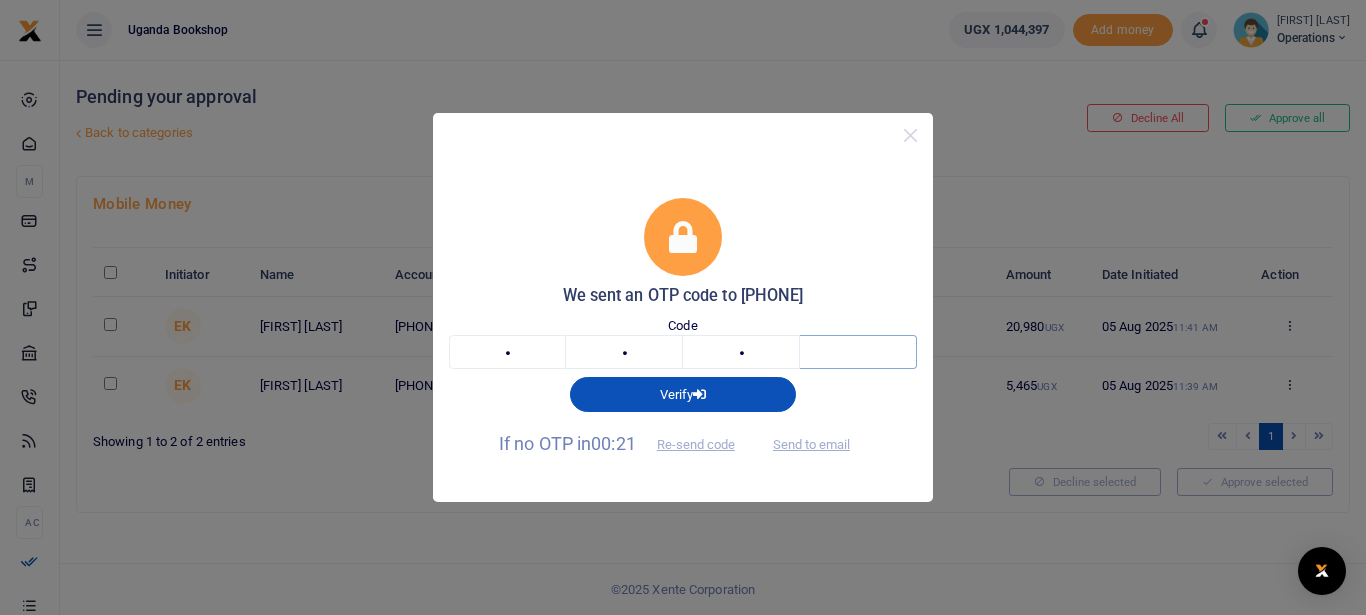 type on "9" 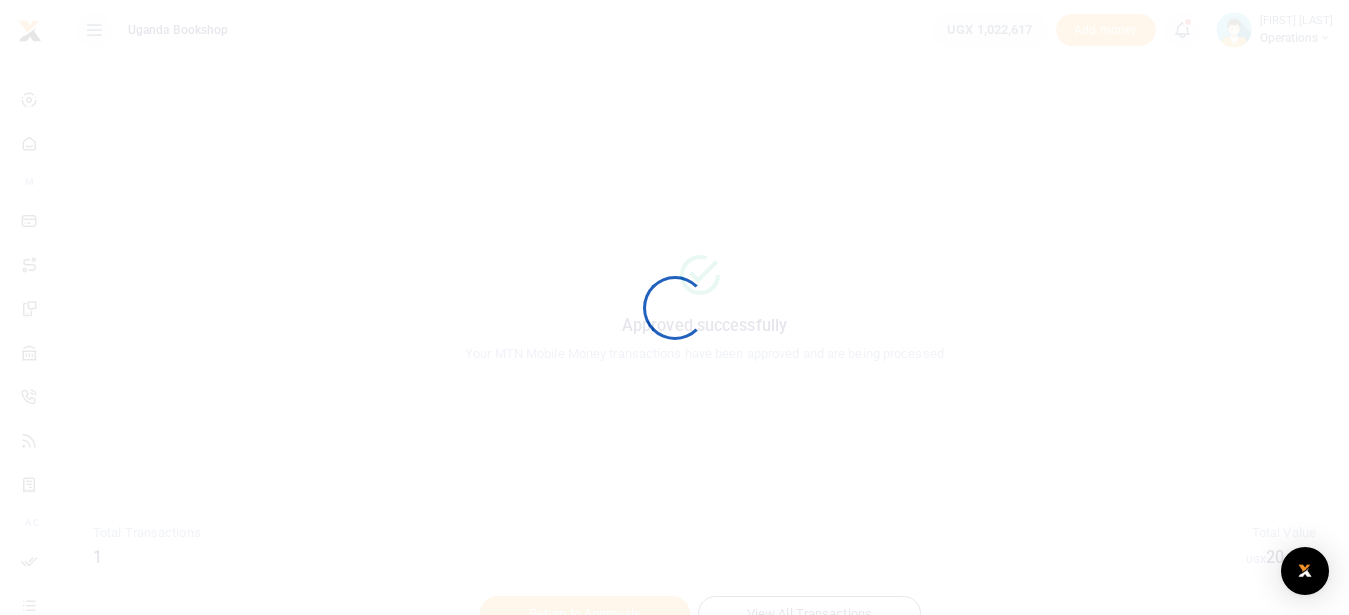 scroll, scrollTop: 0, scrollLeft: 0, axis: both 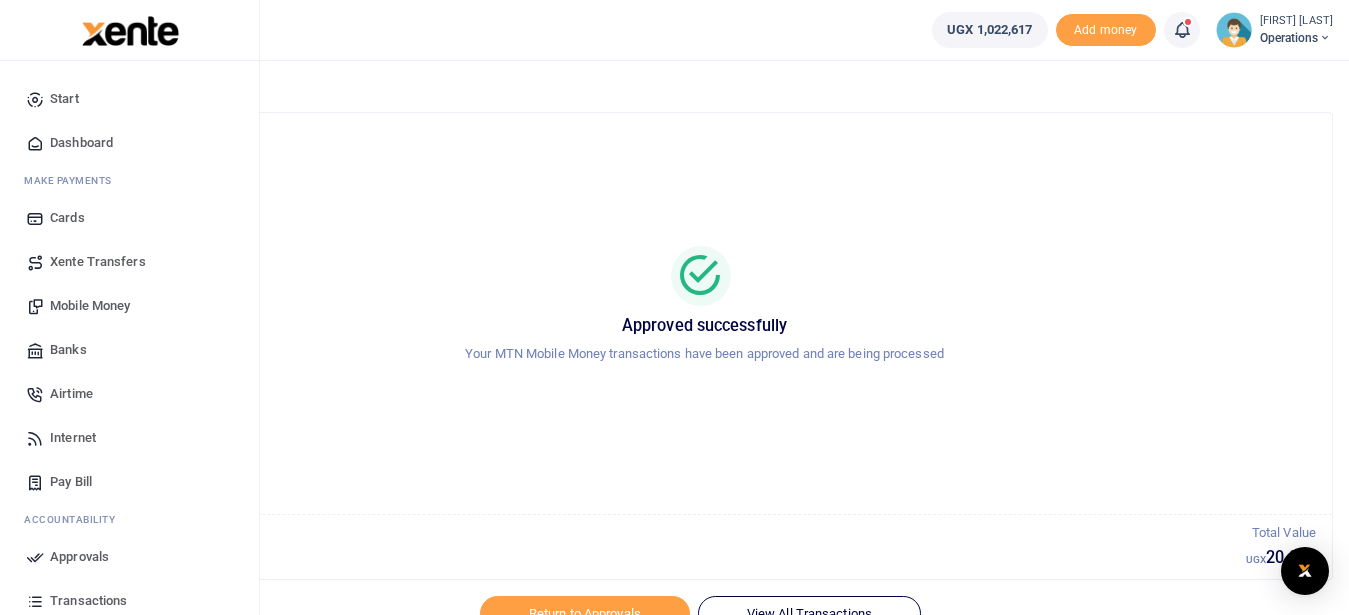 click on "Dashboard" at bounding box center (81, 143) 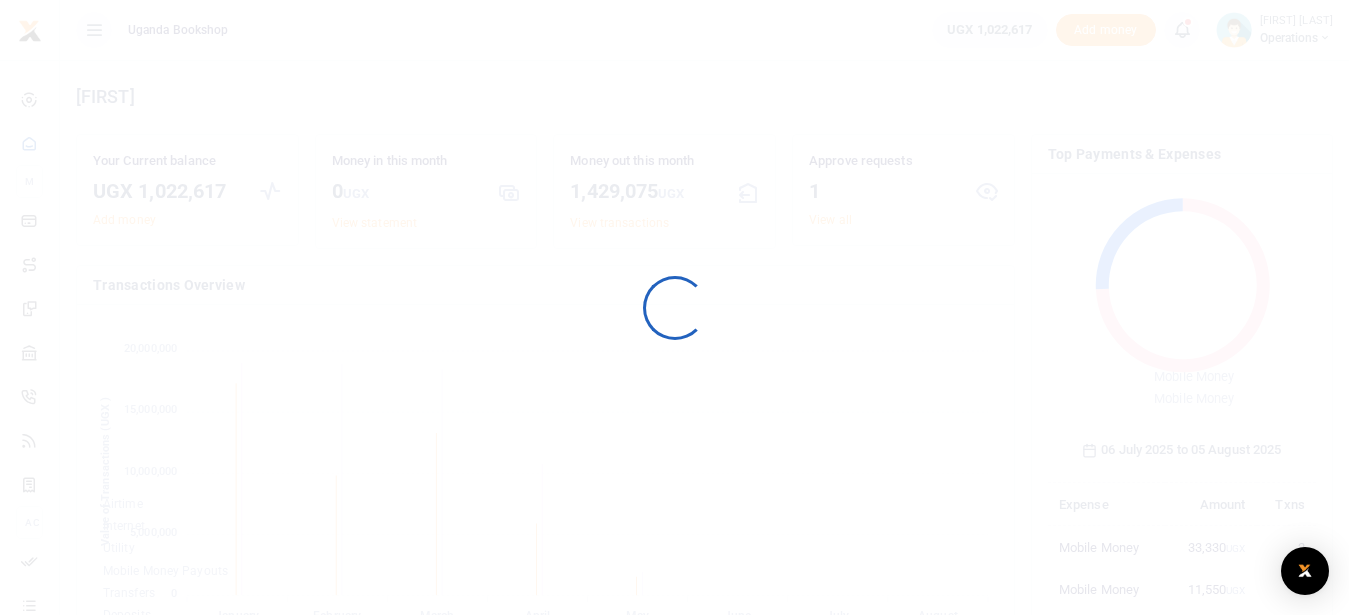 scroll, scrollTop: 0, scrollLeft: 0, axis: both 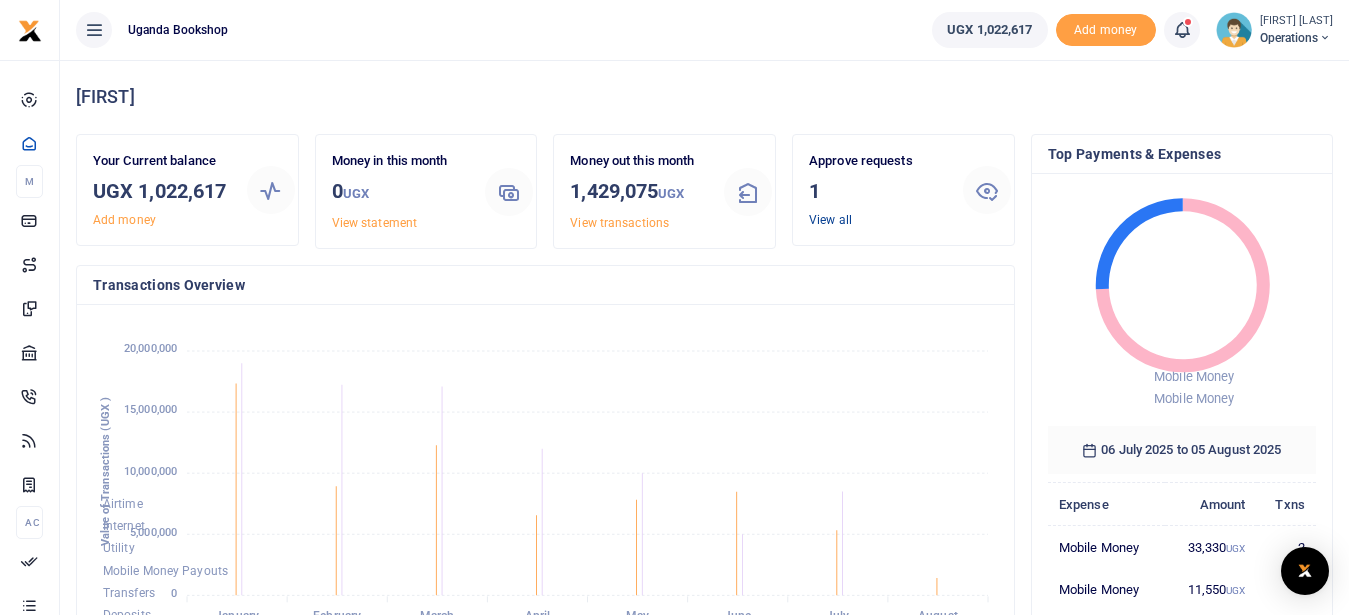 click on "View all" at bounding box center [830, 220] 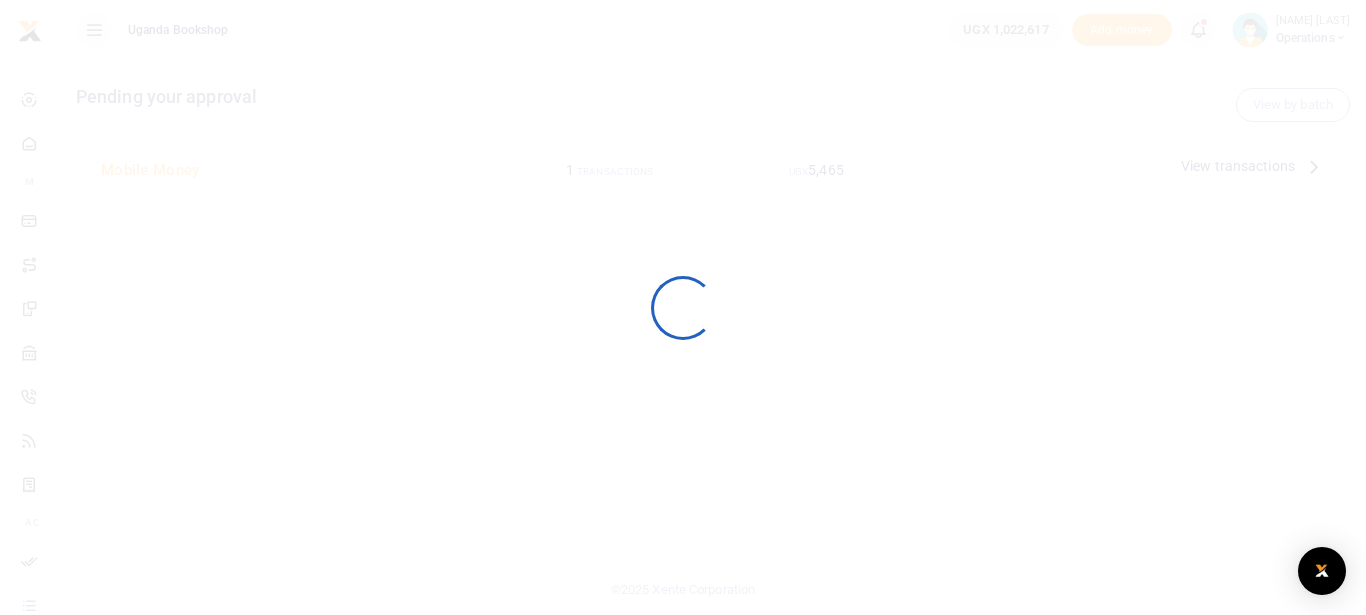 scroll, scrollTop: 0, scrollLeft: 0, axis: both 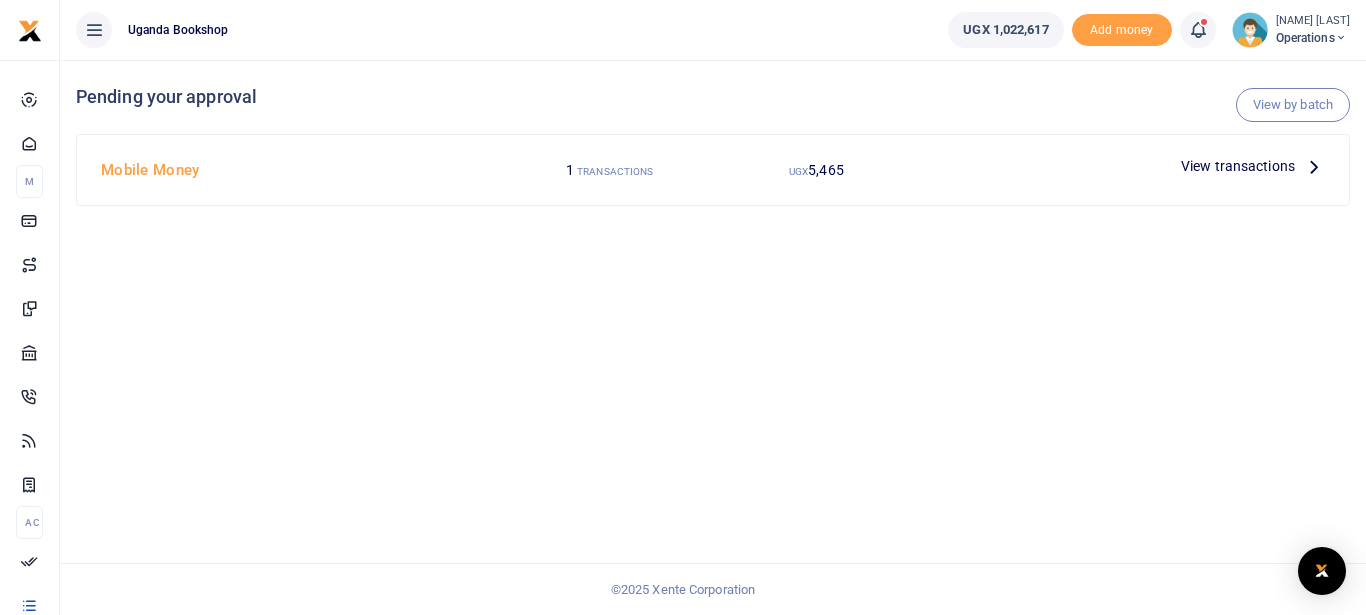 click at bounding box center (1314, 166) 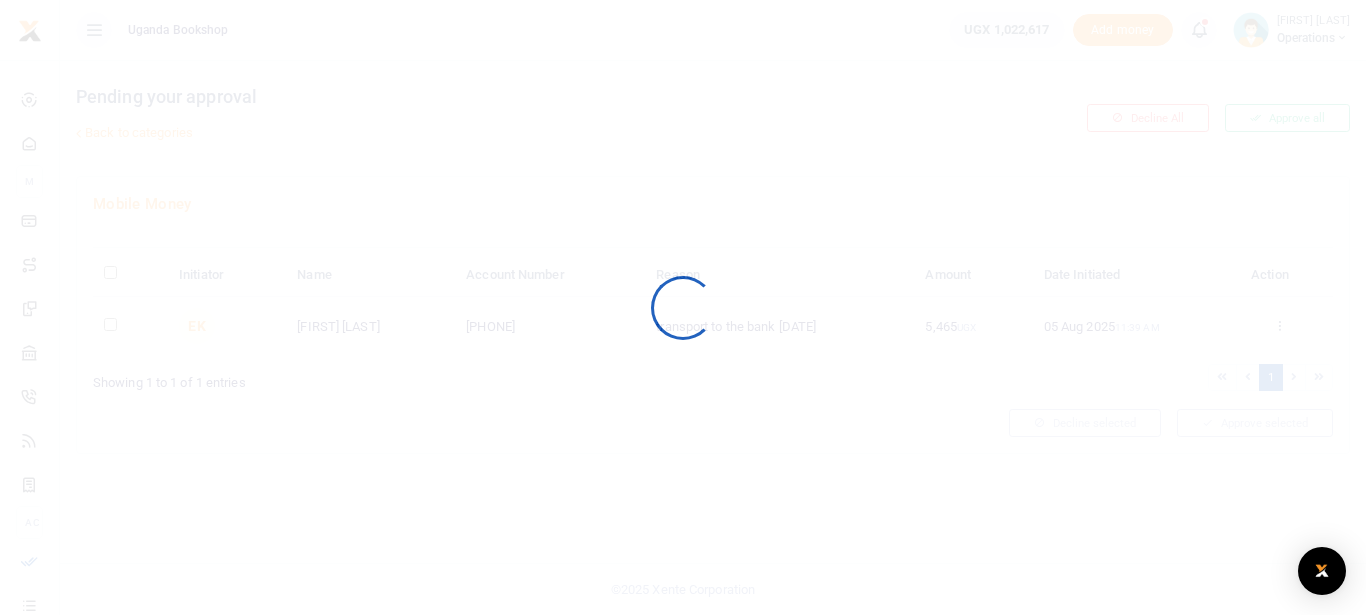 scroll, scrollTop: 0, scrollLeft: 0, axis: both 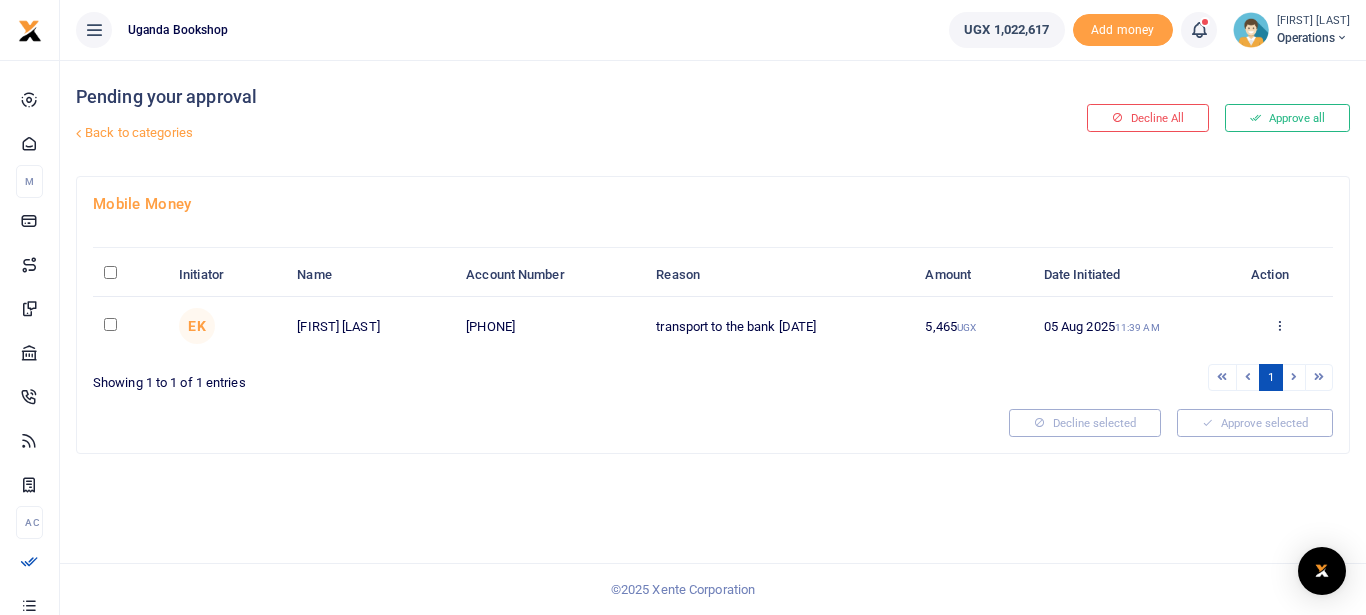 click on "Approve
Decline
Details" at bounding box center (1279, 327) 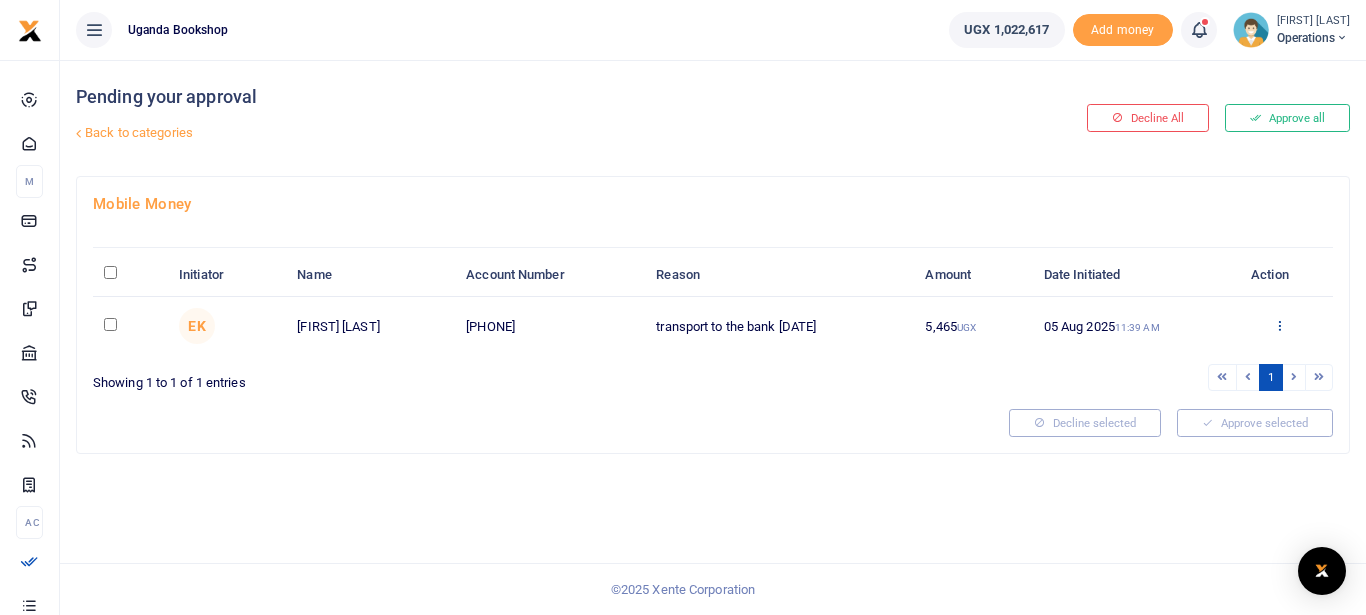 drag, startPoint x: 1279, startPoint y: 321, endPoint x: 1275, endPoint y: 332, distance: 11.7046995 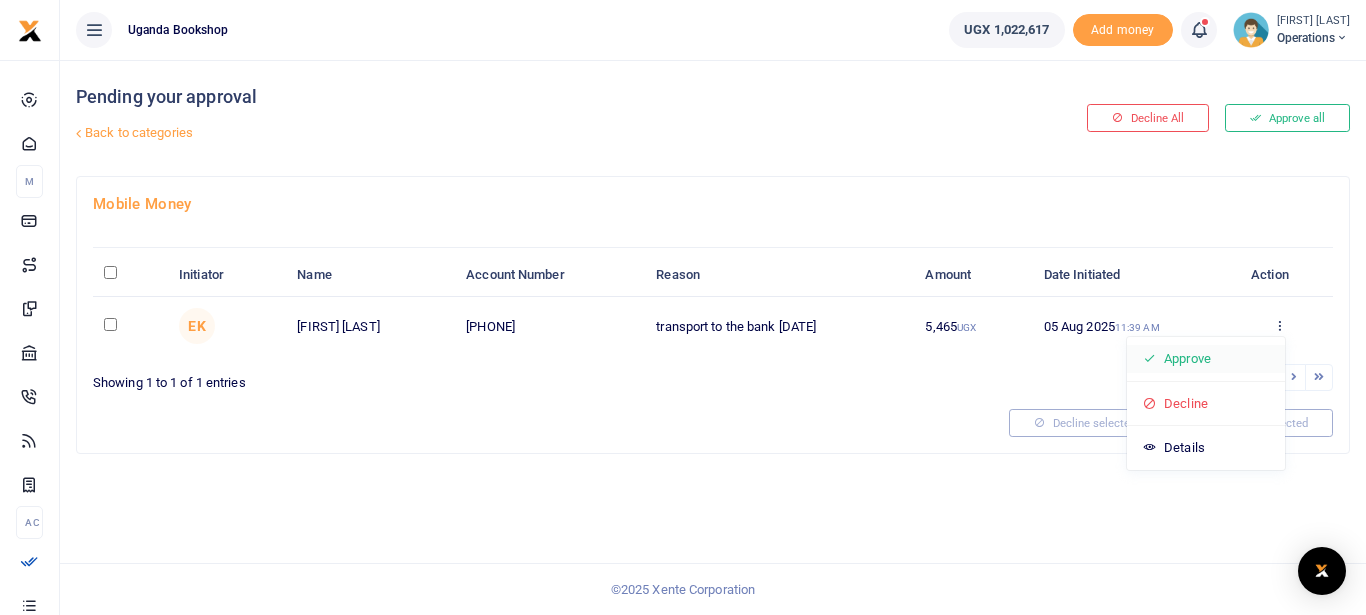click on "Approve" at bounding box center [1206, 359] 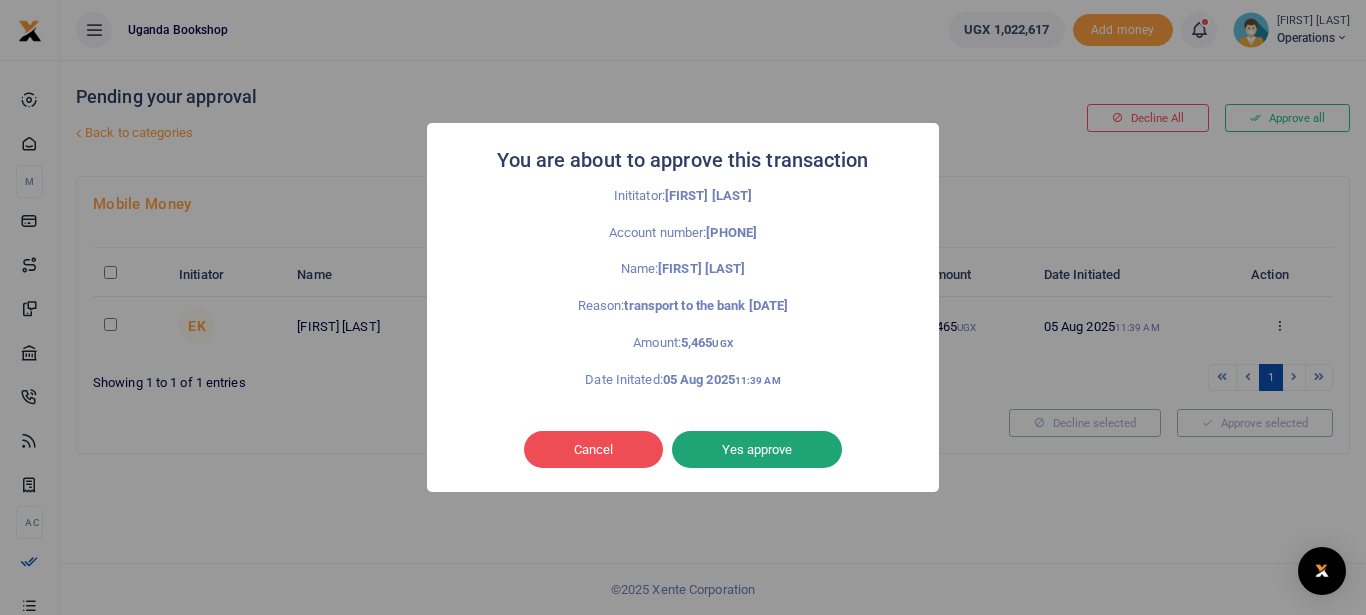click on "Yes approve" at bounding box center [757, 450] 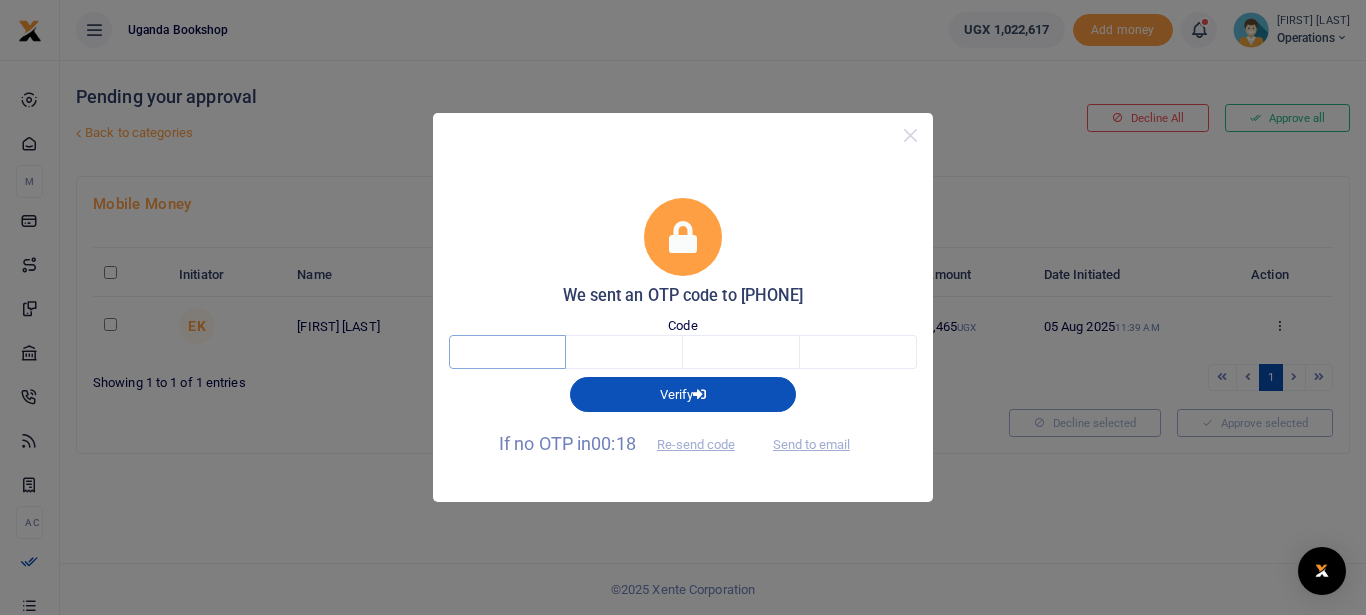 click at bounding box center [507, 352] 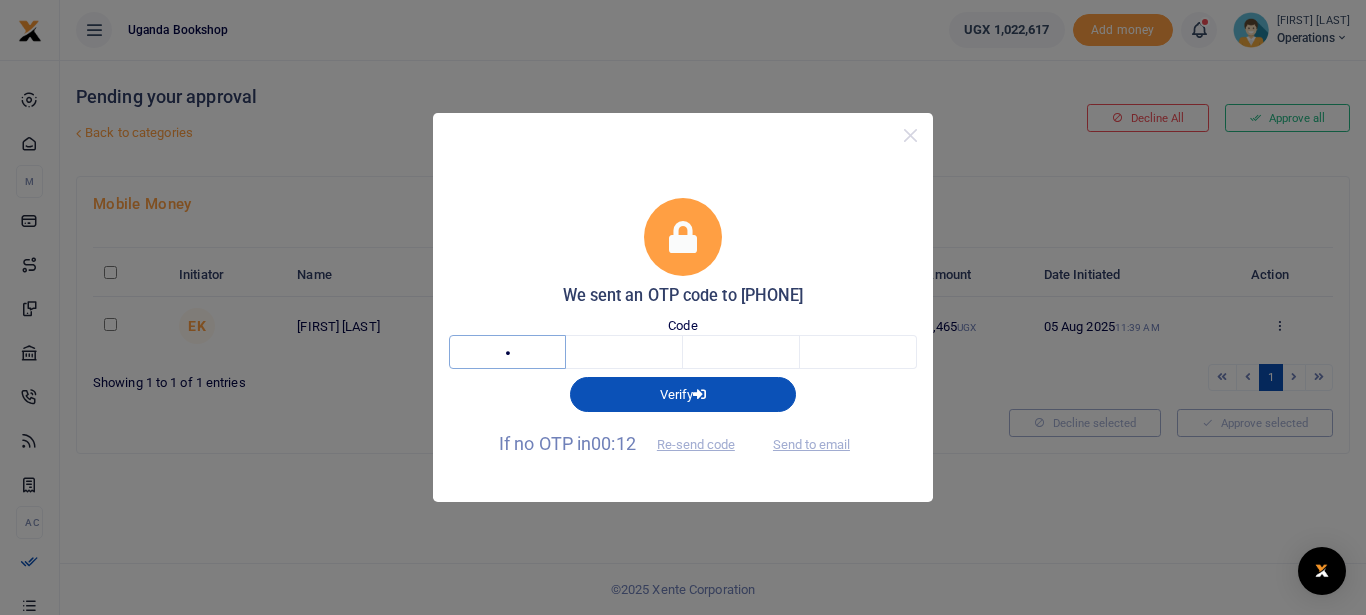 type on "6" 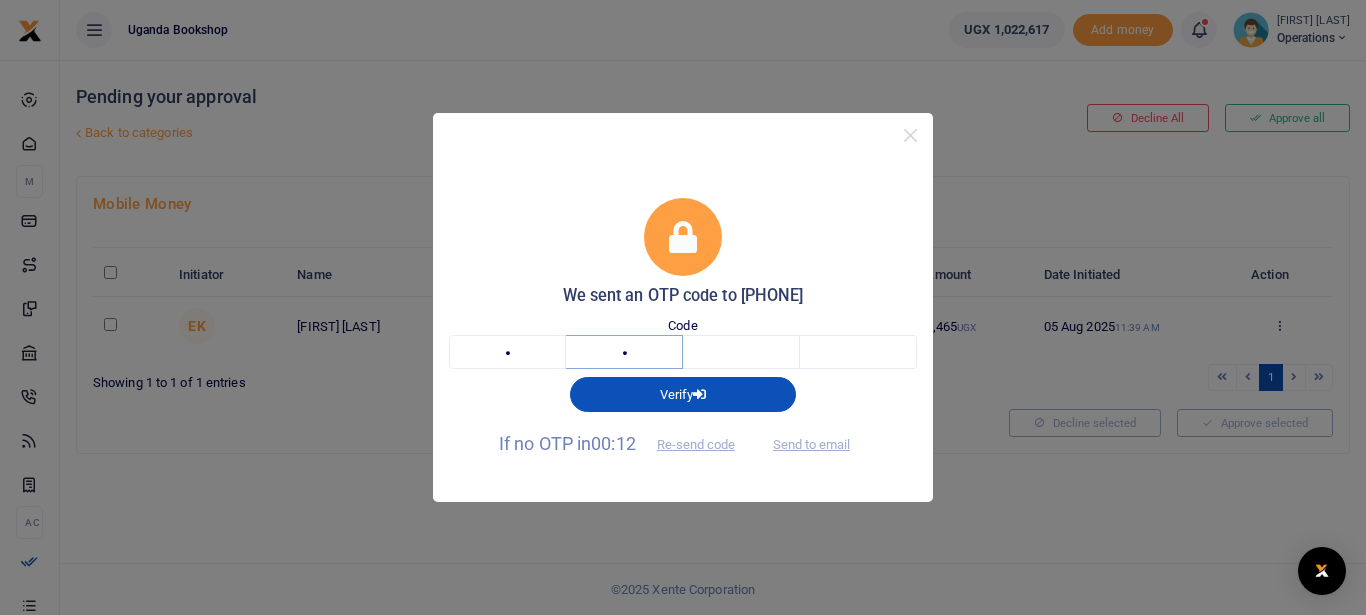 type on "6" 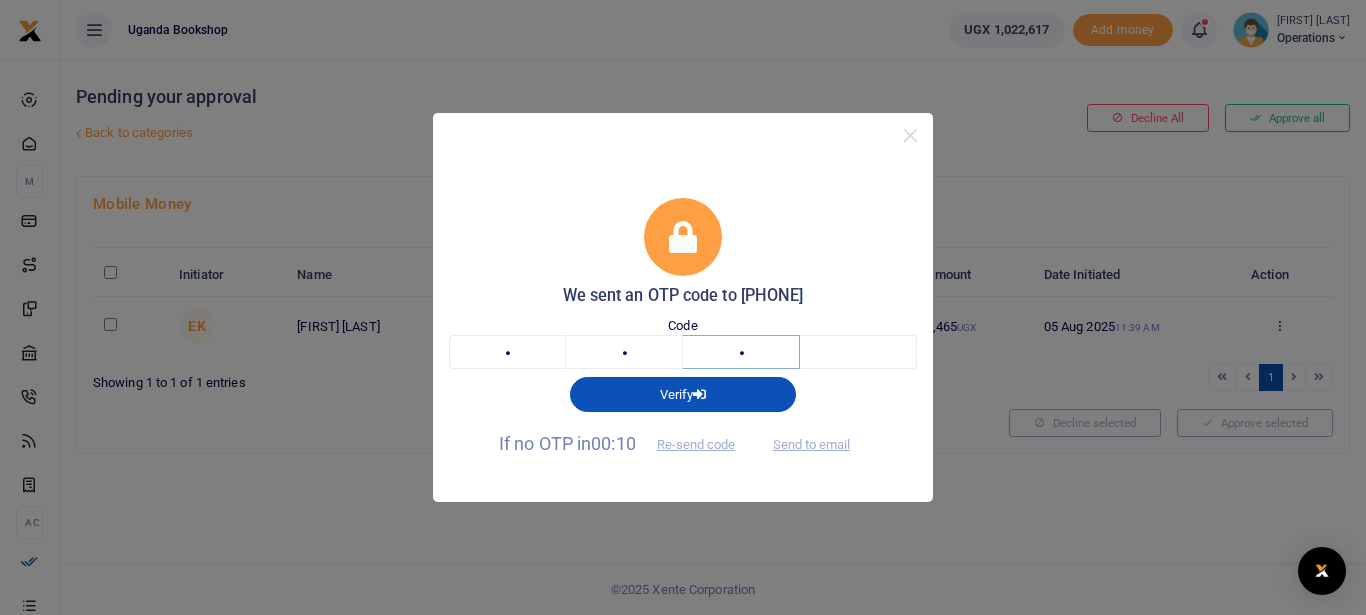type on "2" 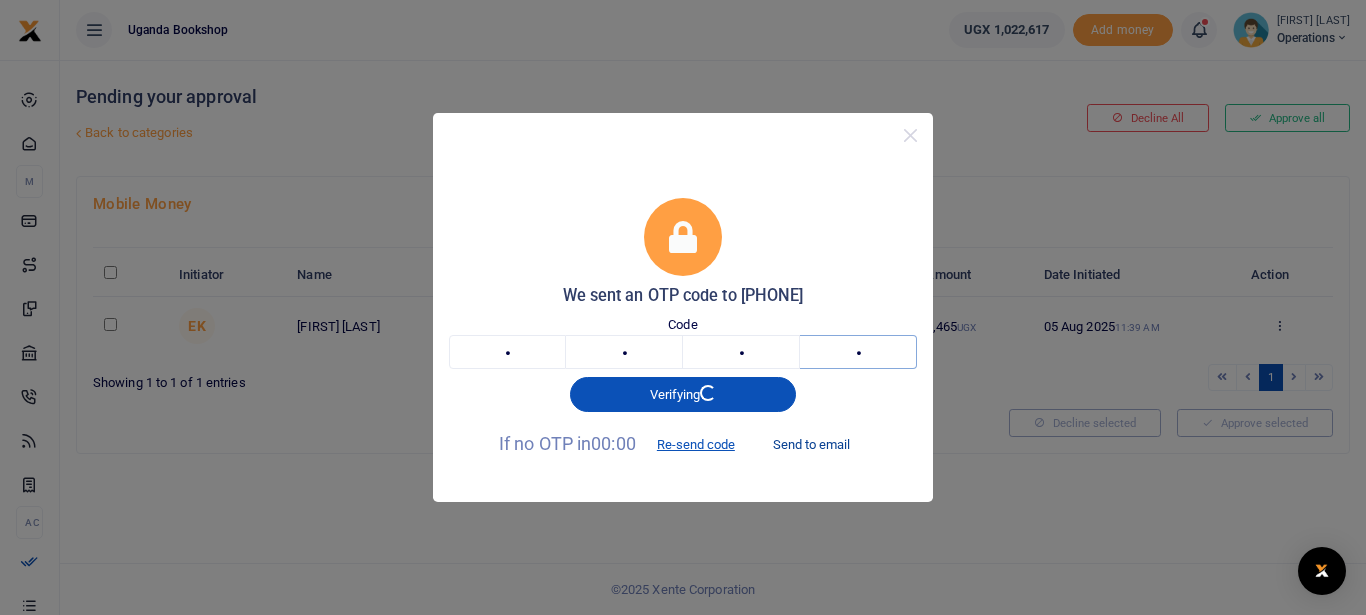 type on "9" 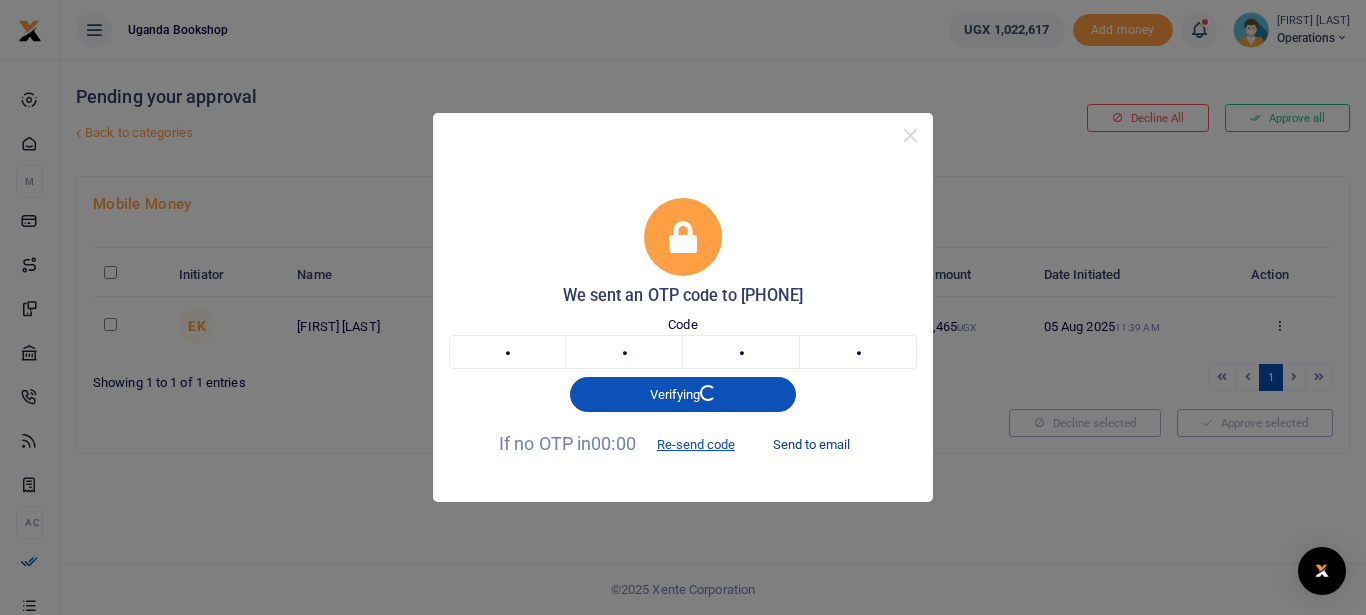 click on "Send to email" at bounding box center (811, 445) 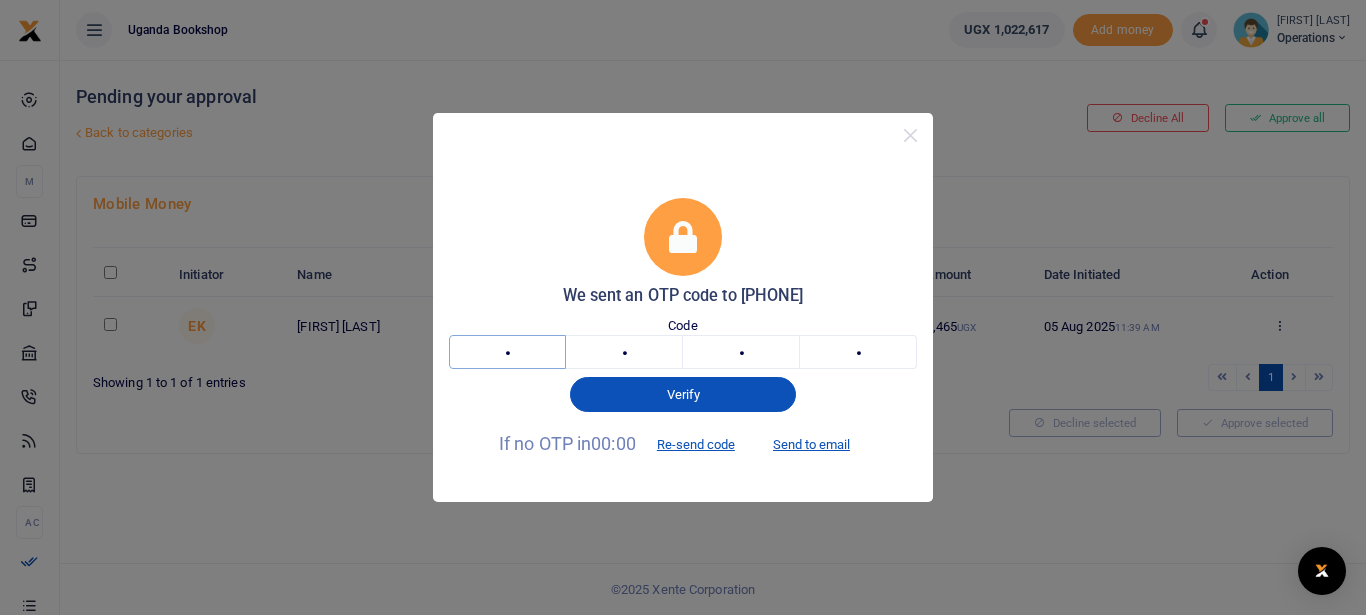 click on "6" at bounding box center [507, 352] 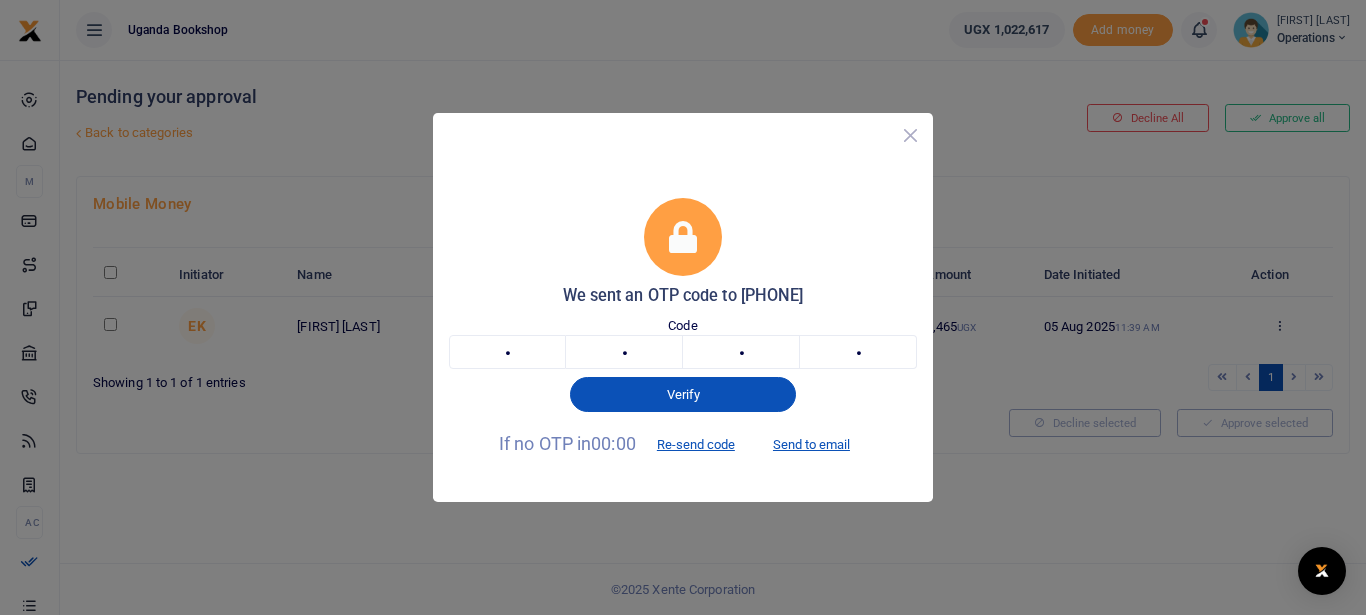 click at bounding box center [910, 135] 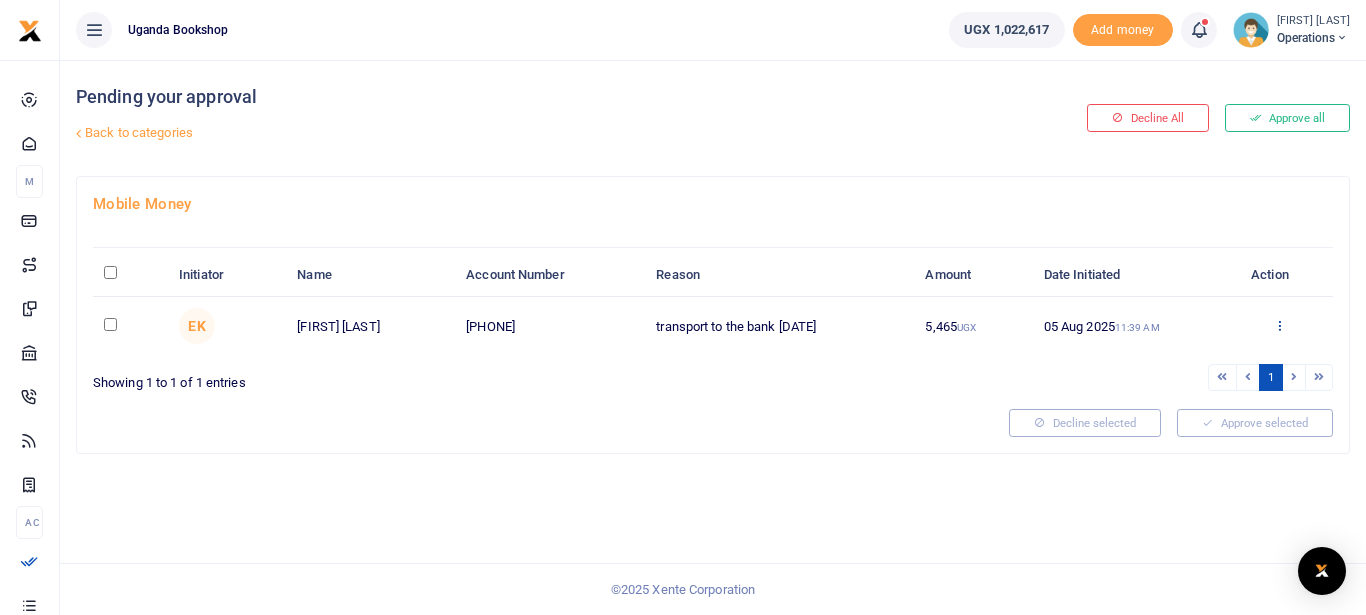 click at bounding box center [1279, 325] 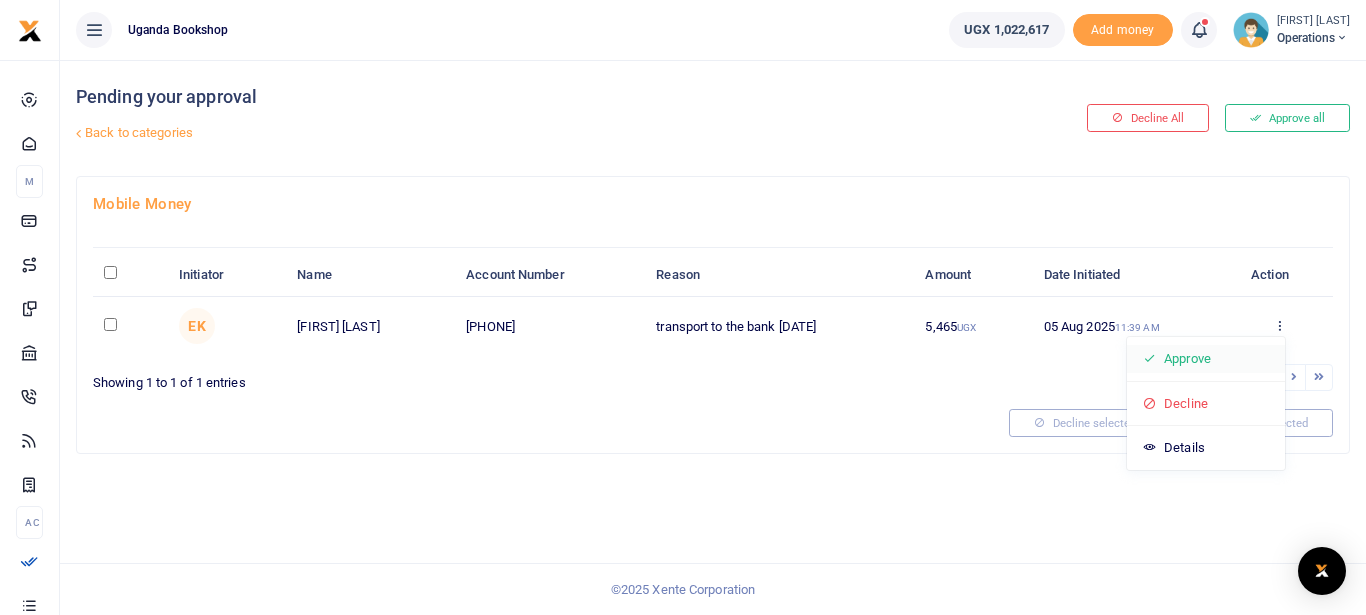 click on "Approve" at bounding box center [1206, 359] 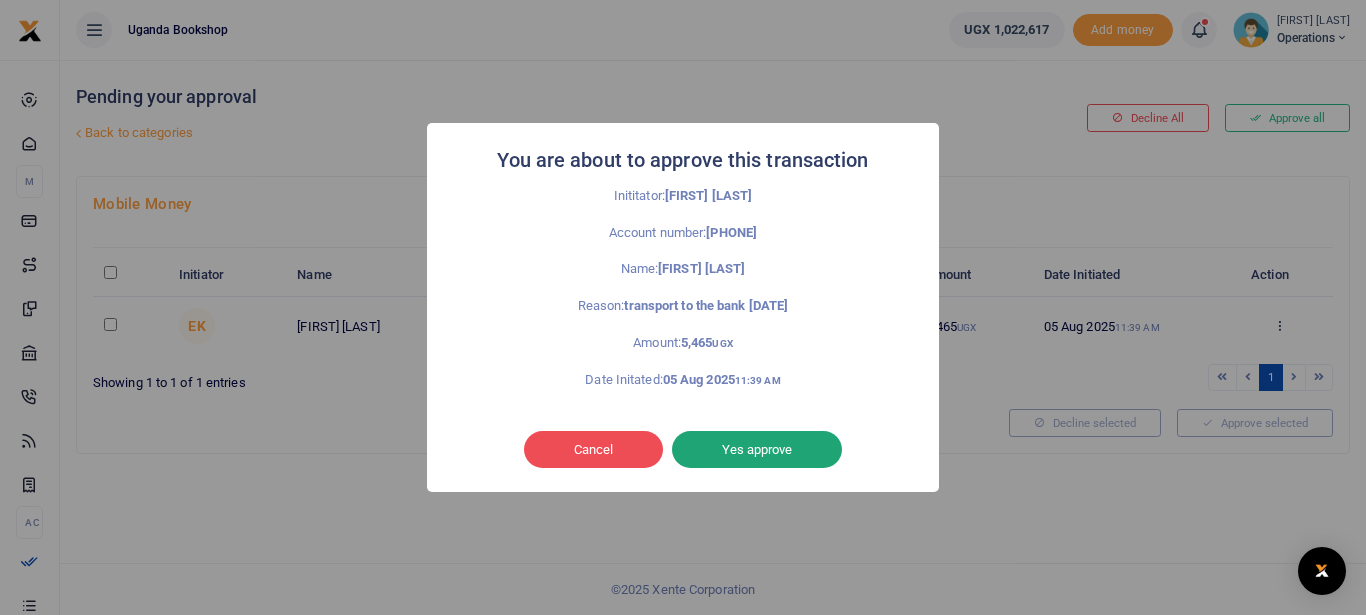 click on "Yes approve" at bounding box center (757, 450) 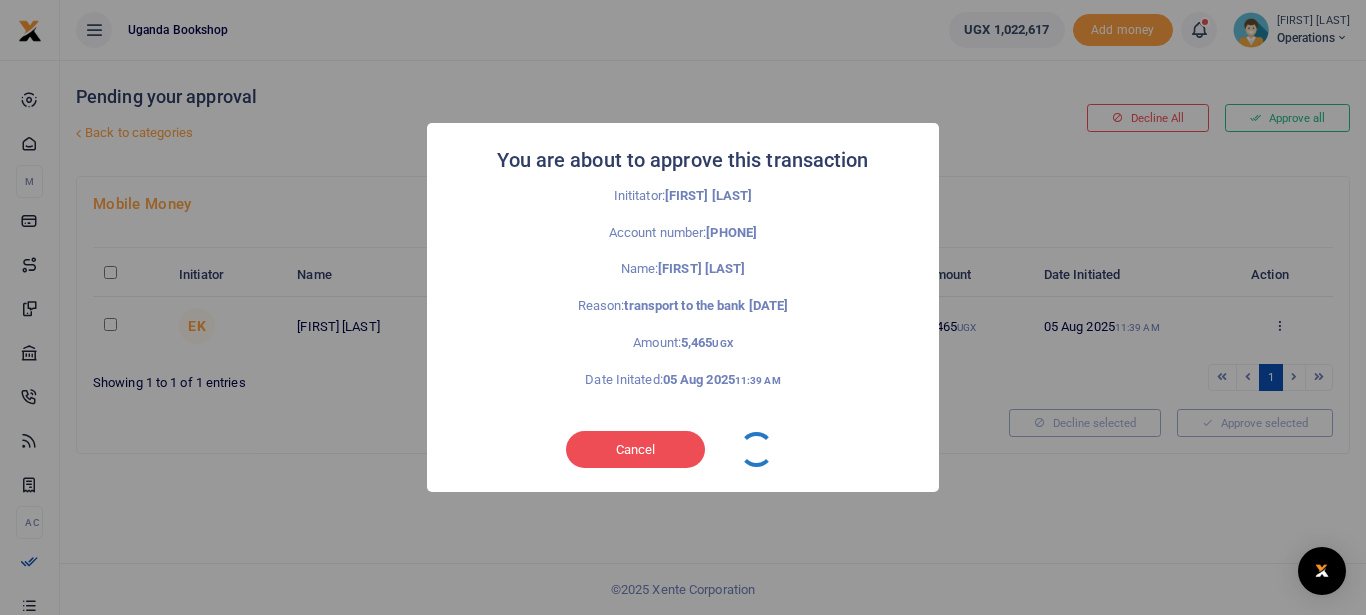 type 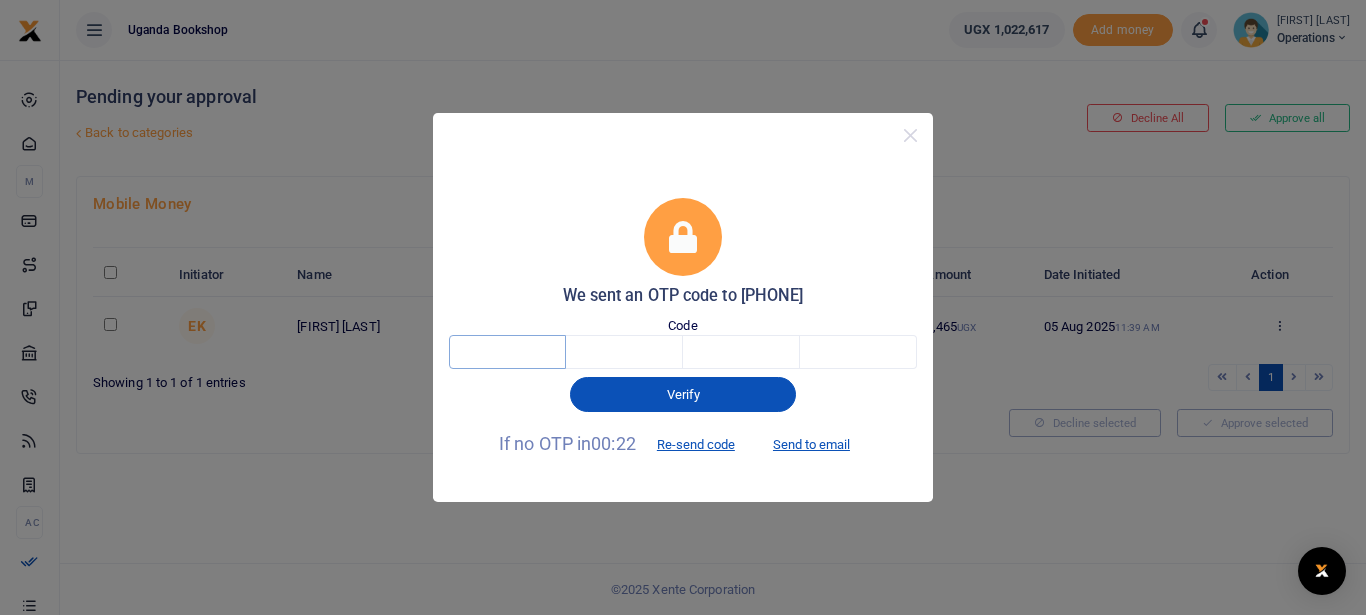 click at bounding box center (507, 352) 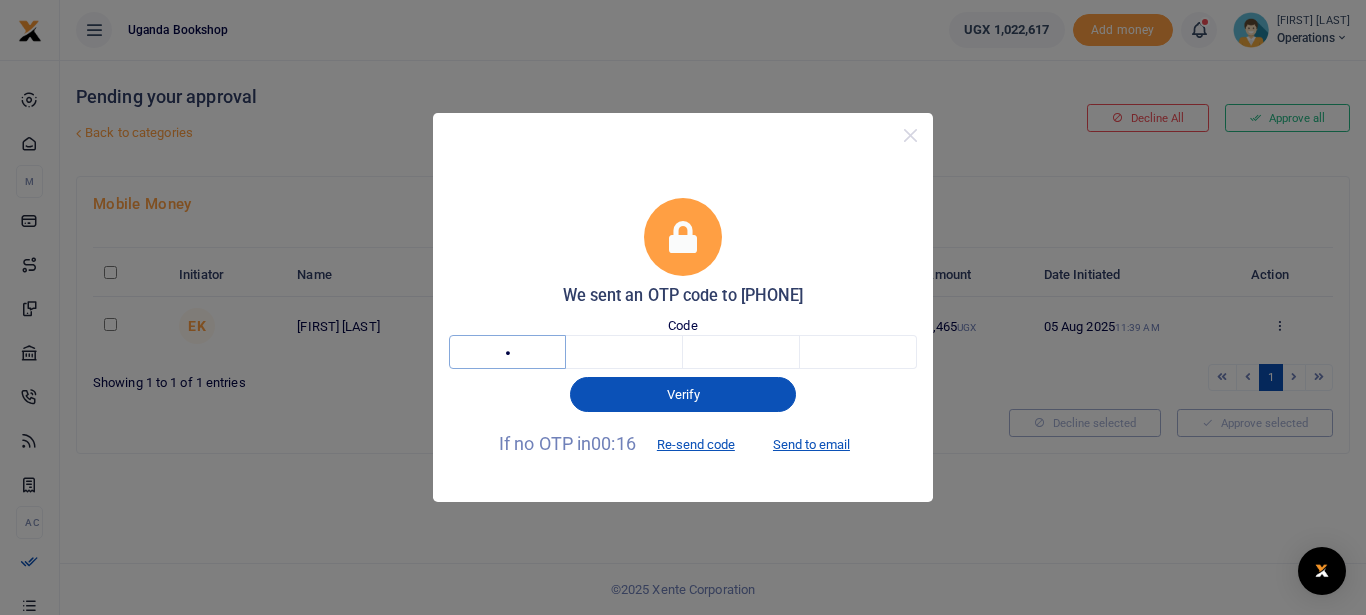 type on "4" 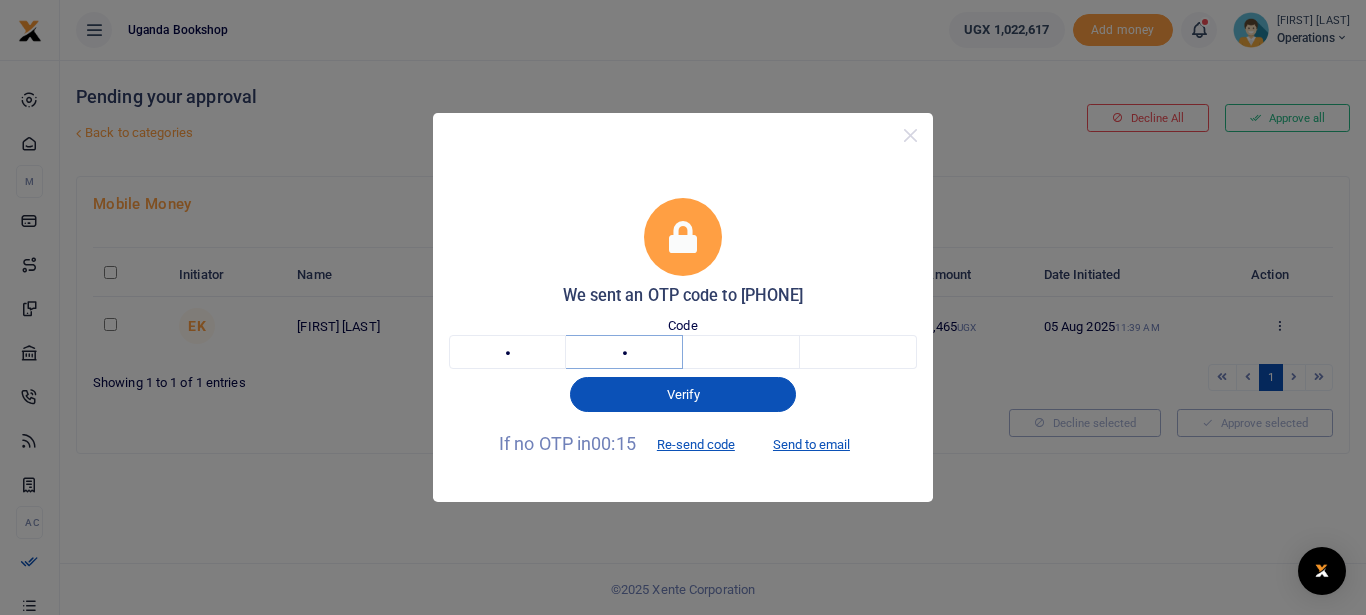 type on "0" 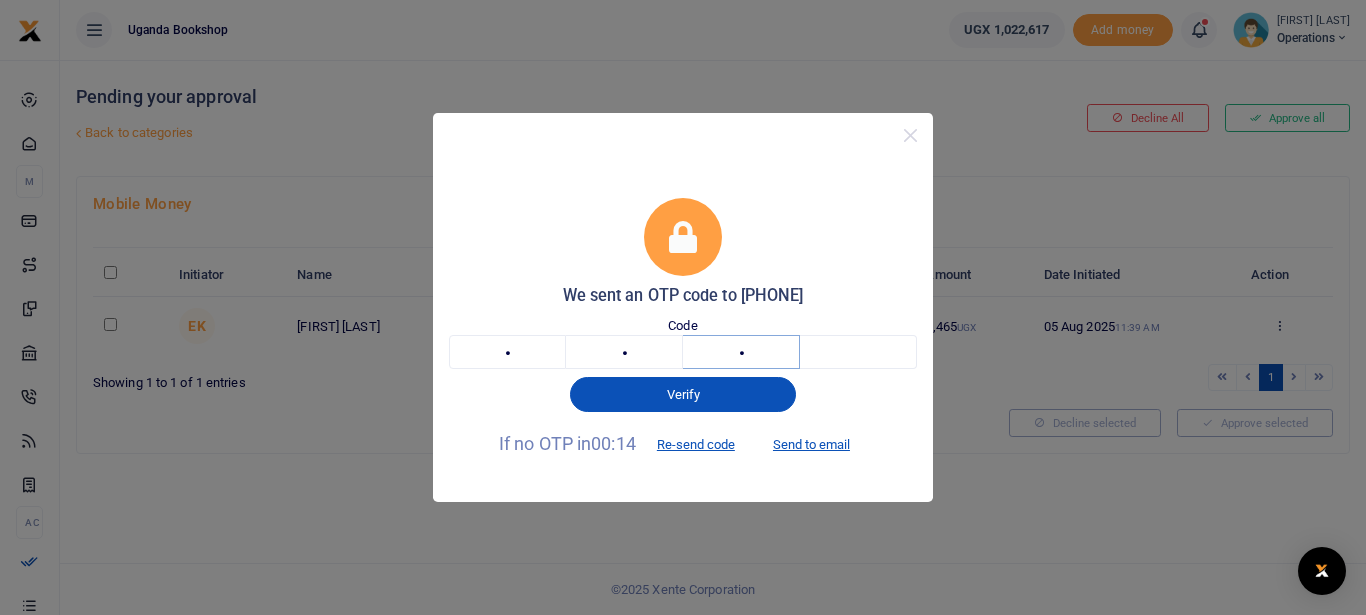 type on "7" 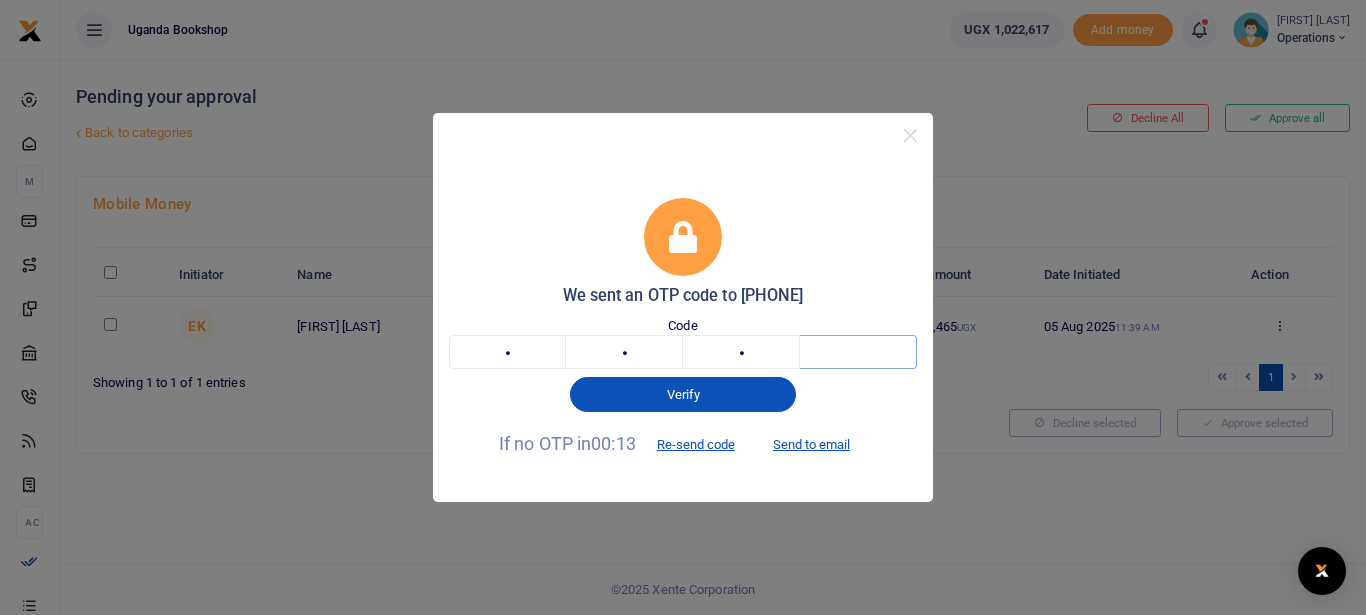 type on "9" 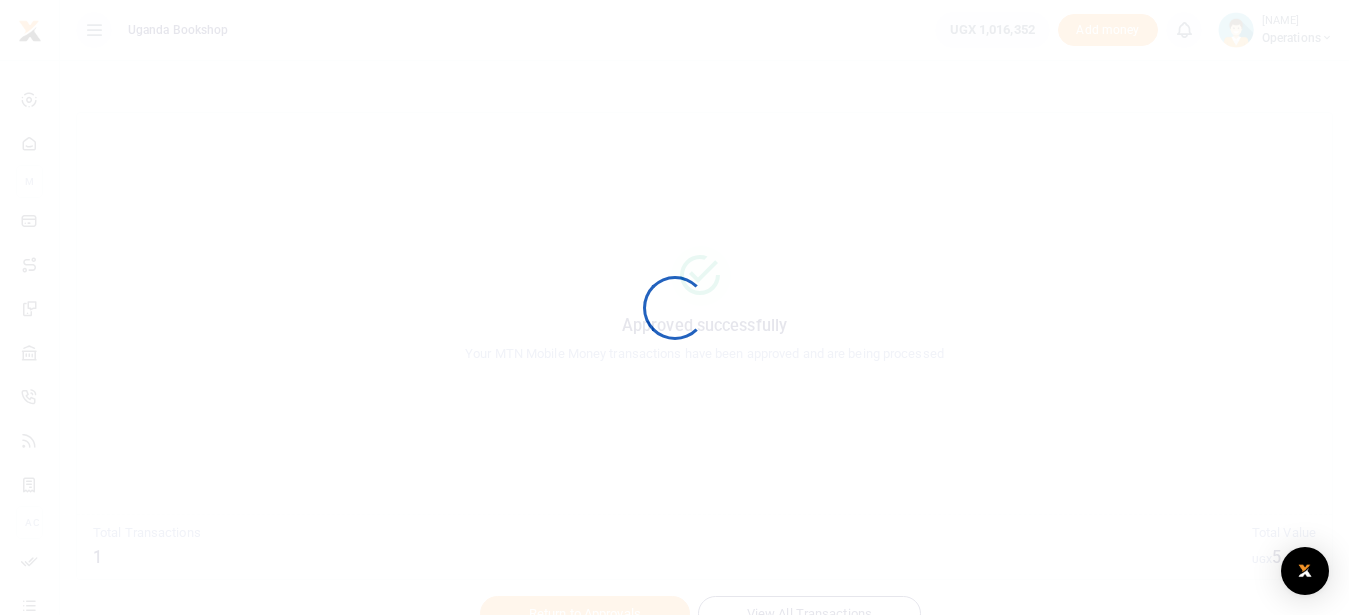 scroll, scrollTop: 0, scrollLeft: 0, axis: both 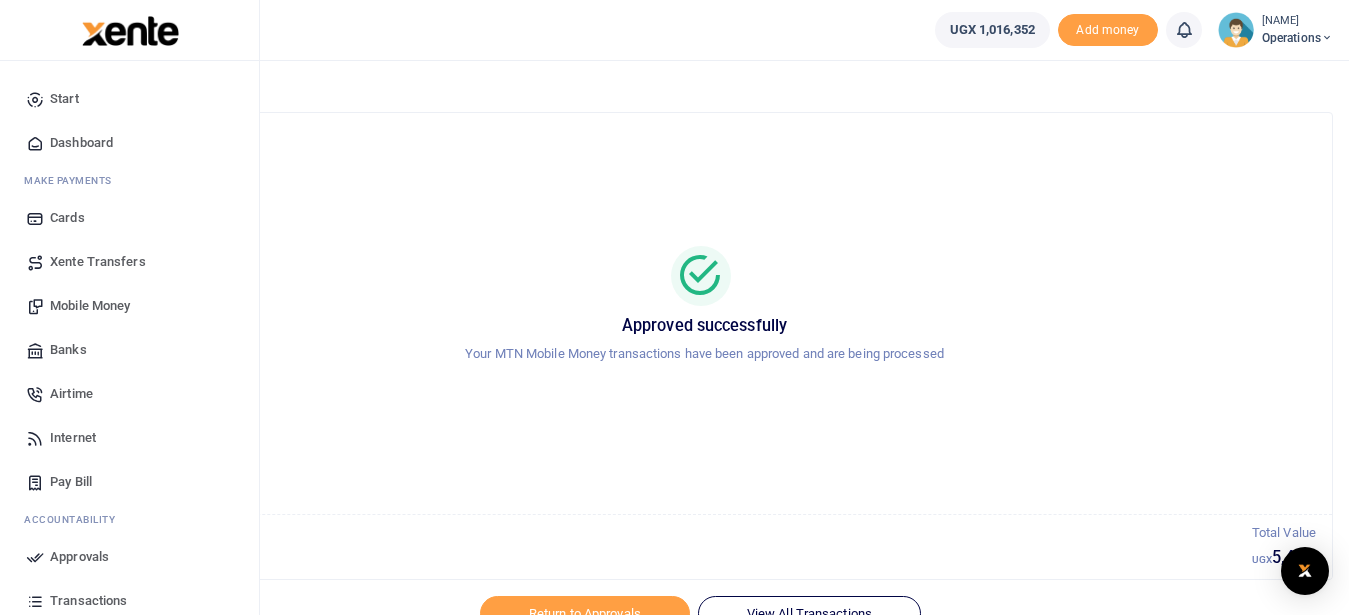 click on "Mobile Money" at bounding box center [90, 306] 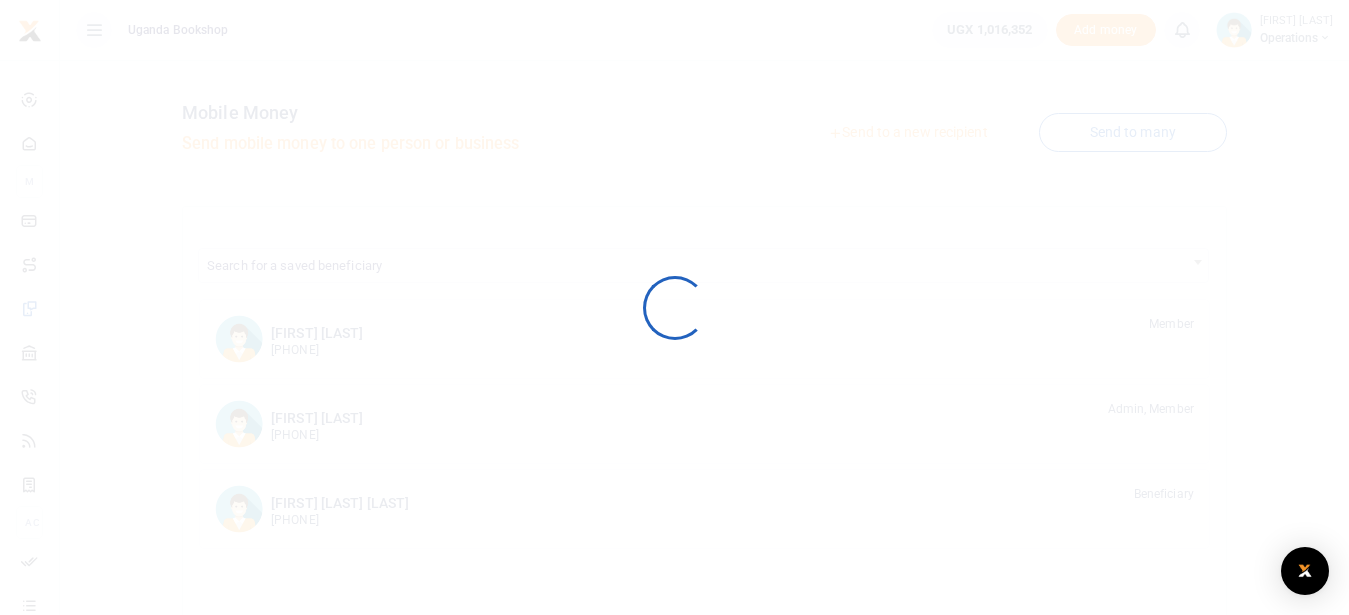 scroll, scrollTop: 0, scrollLeft: 0, axis: both 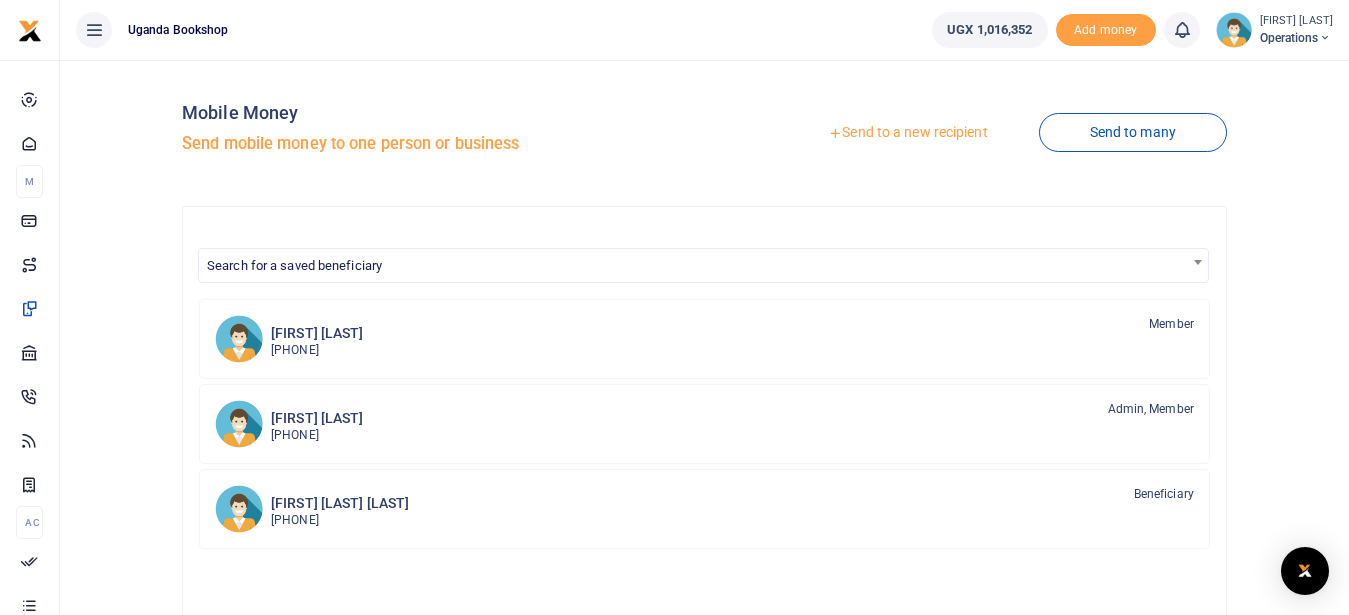 click on "Send to a new recipient" at bounding box center [907, 133] 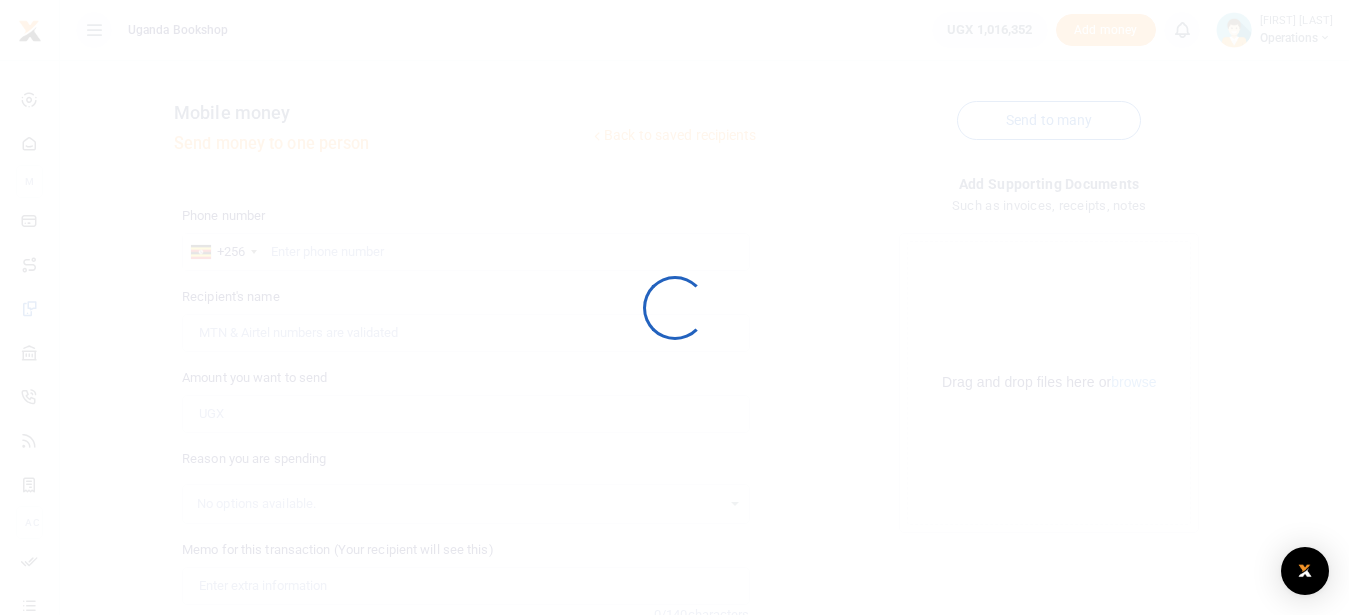 scroll, scrollTop: 0, scrollLeft: 0, axis: both 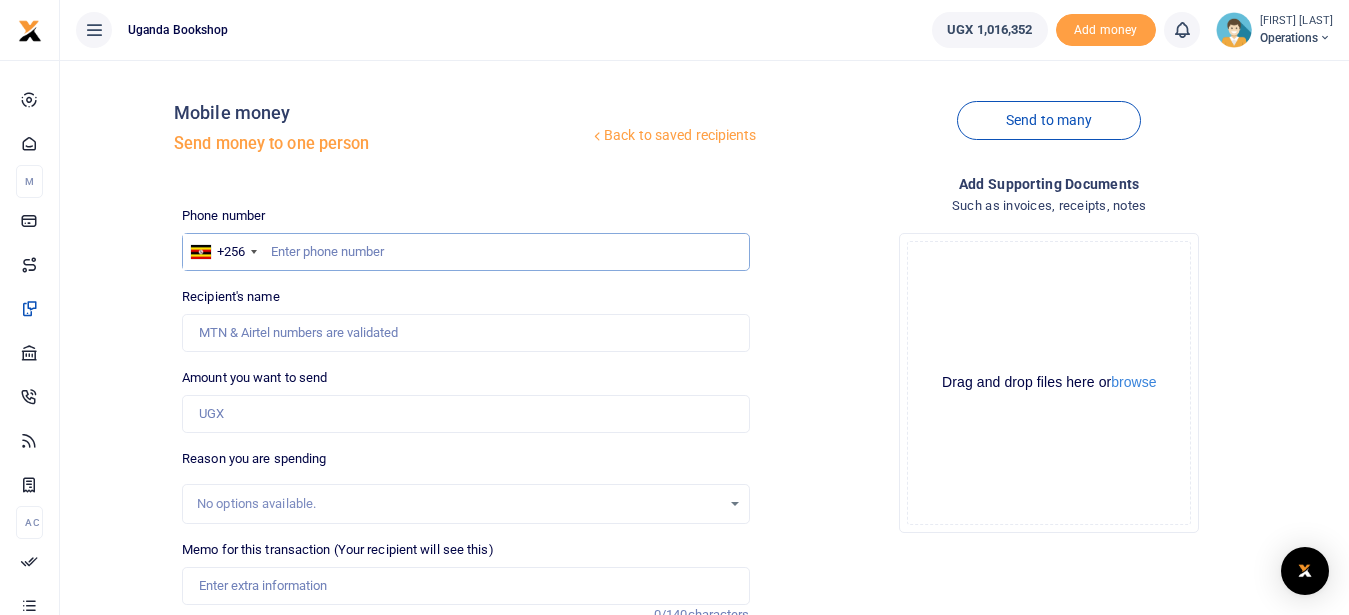 click at bounding box center (465, 252) 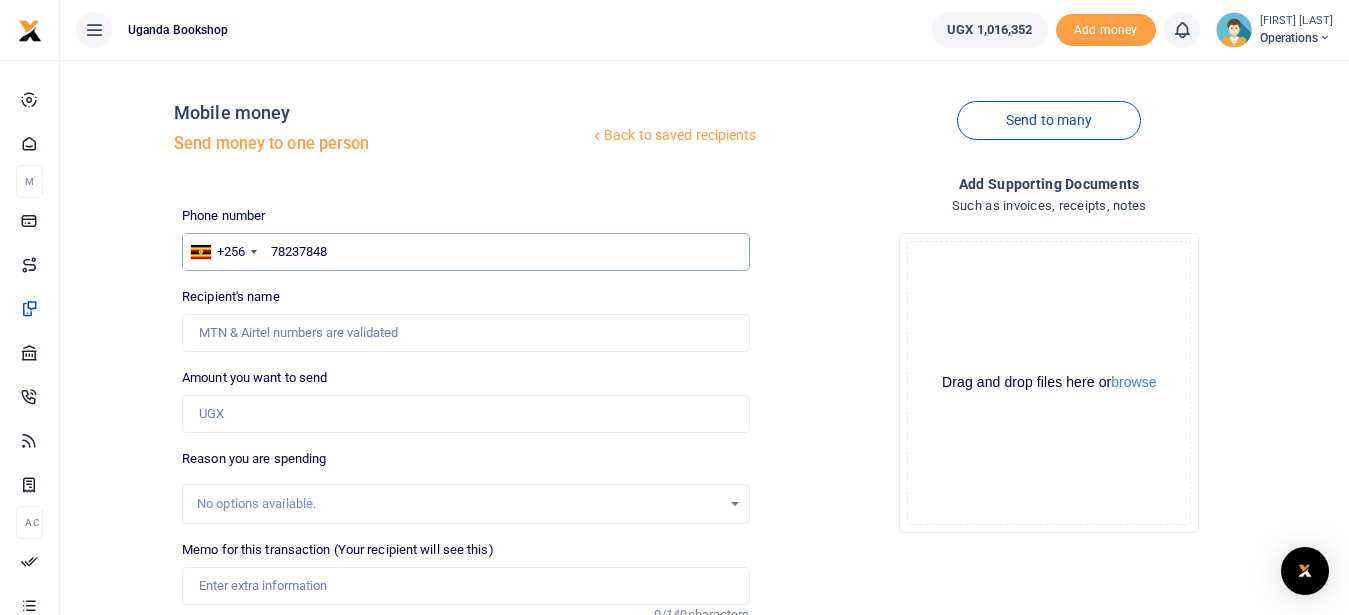 type on "782378485" 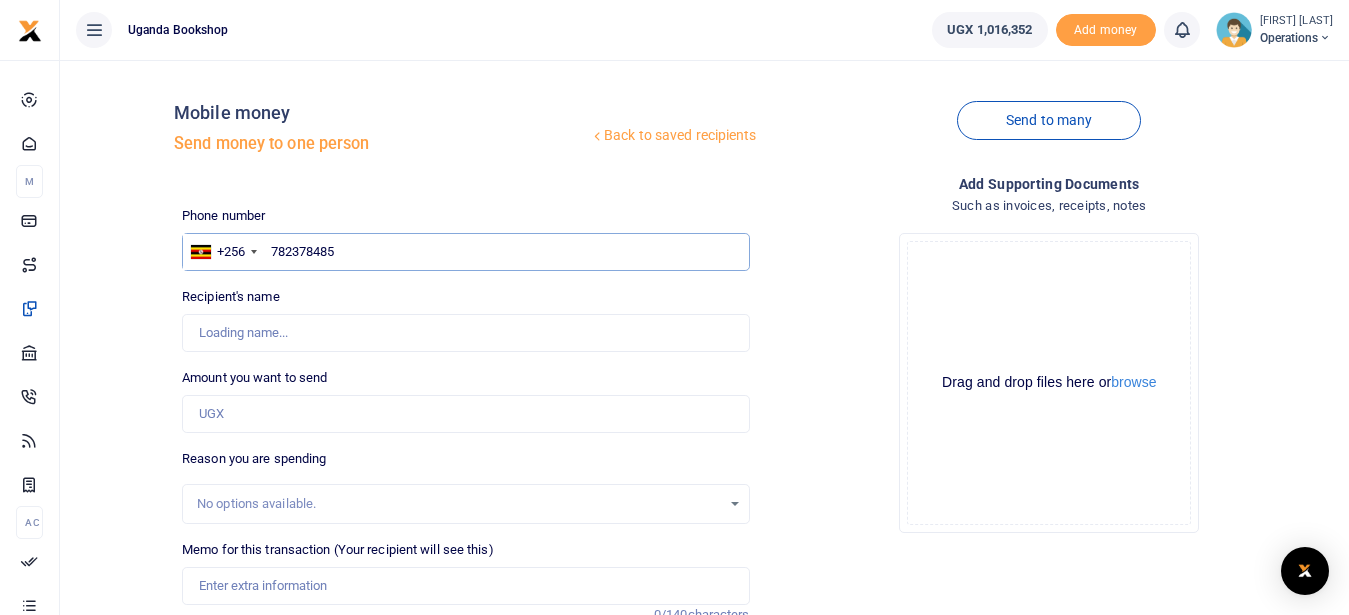 type on "[FIRST] [LAST]" 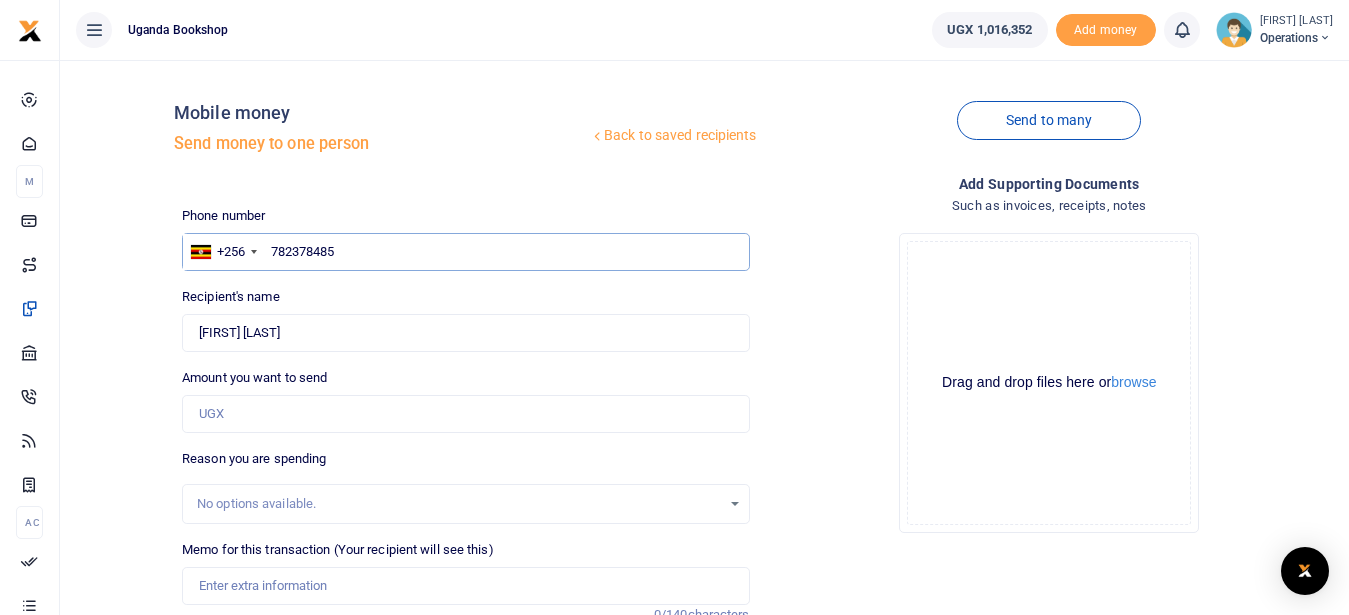 type on "782378485" 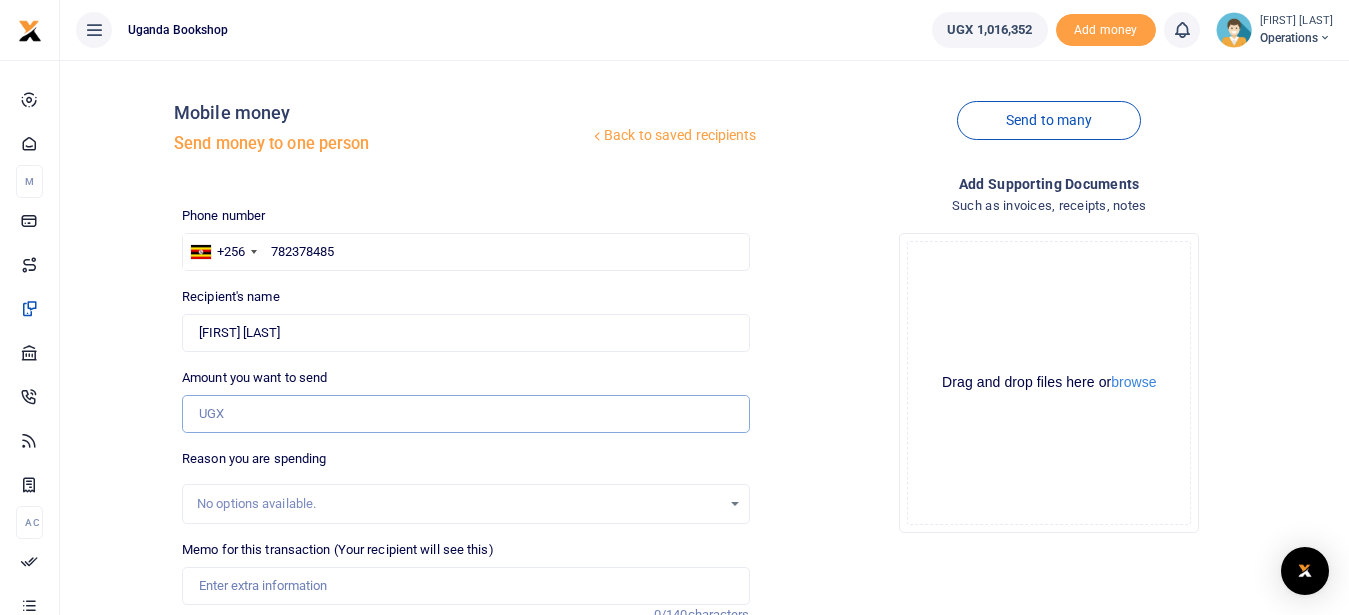 click on "Amount you want to send" at bounding box center (465, 414) 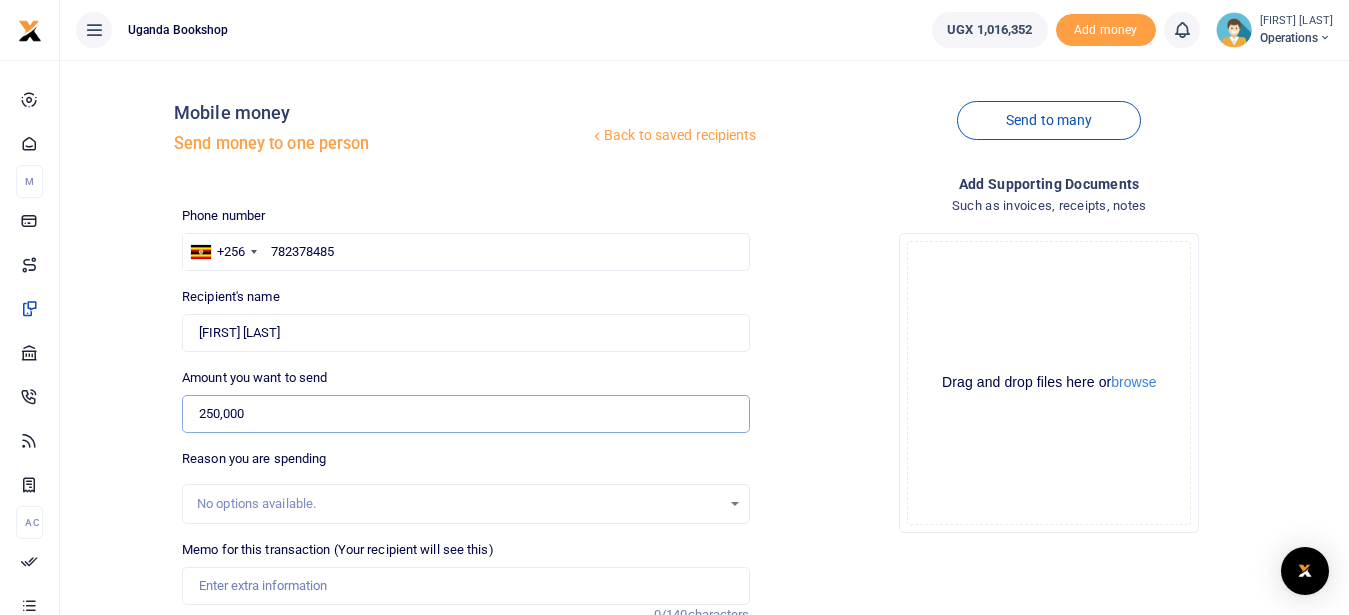 type on "250,000" 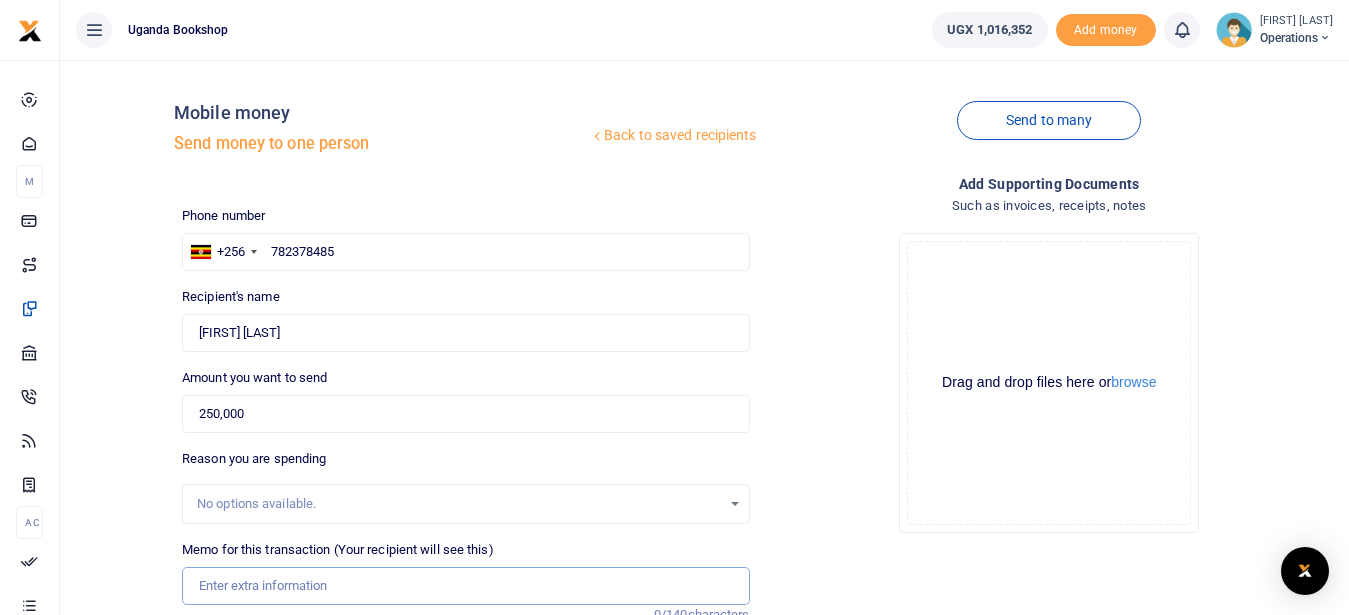 click on "Memo for this transaction (Your recipient will see this)" at bounding box center [465, 586] 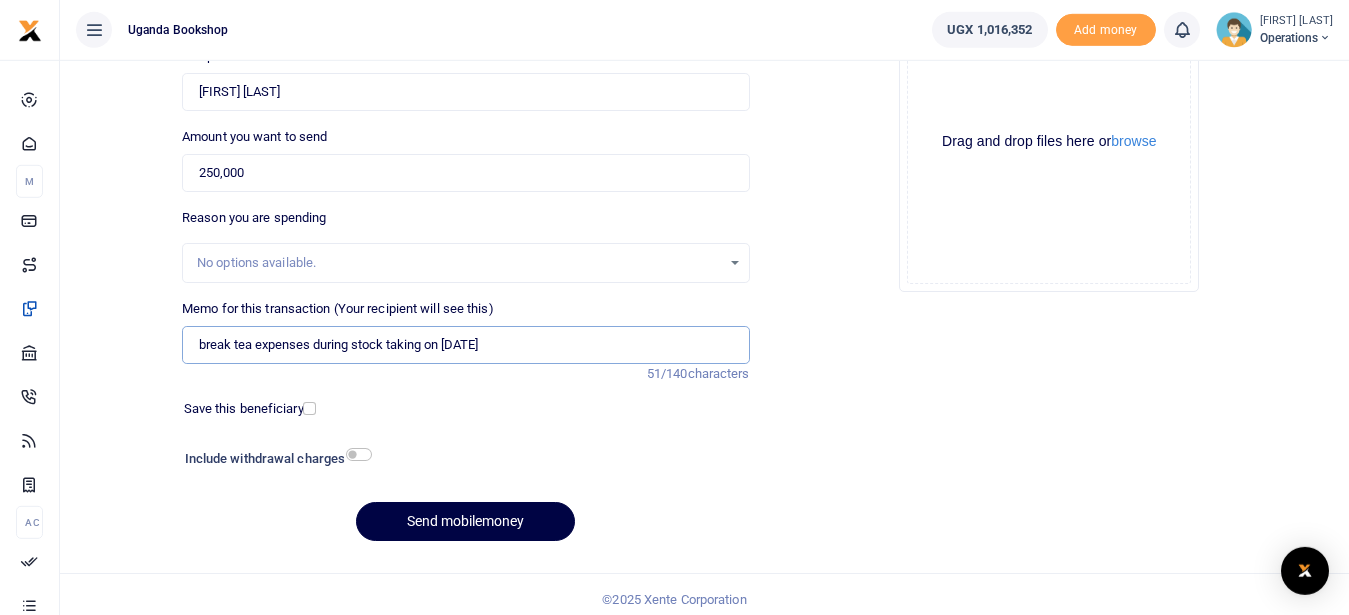 scroll, scrollTop: 251, scrollLeft: 0, axis: vertical 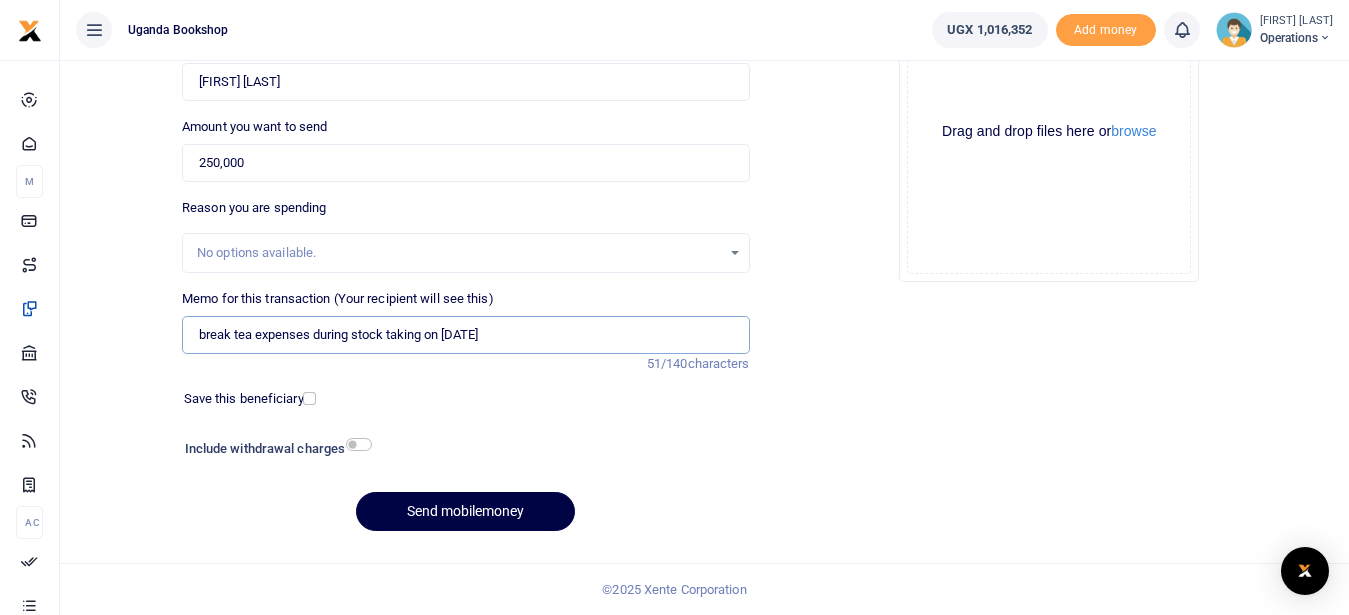type on "break tea expenses during stock taking on  5 8 2025" 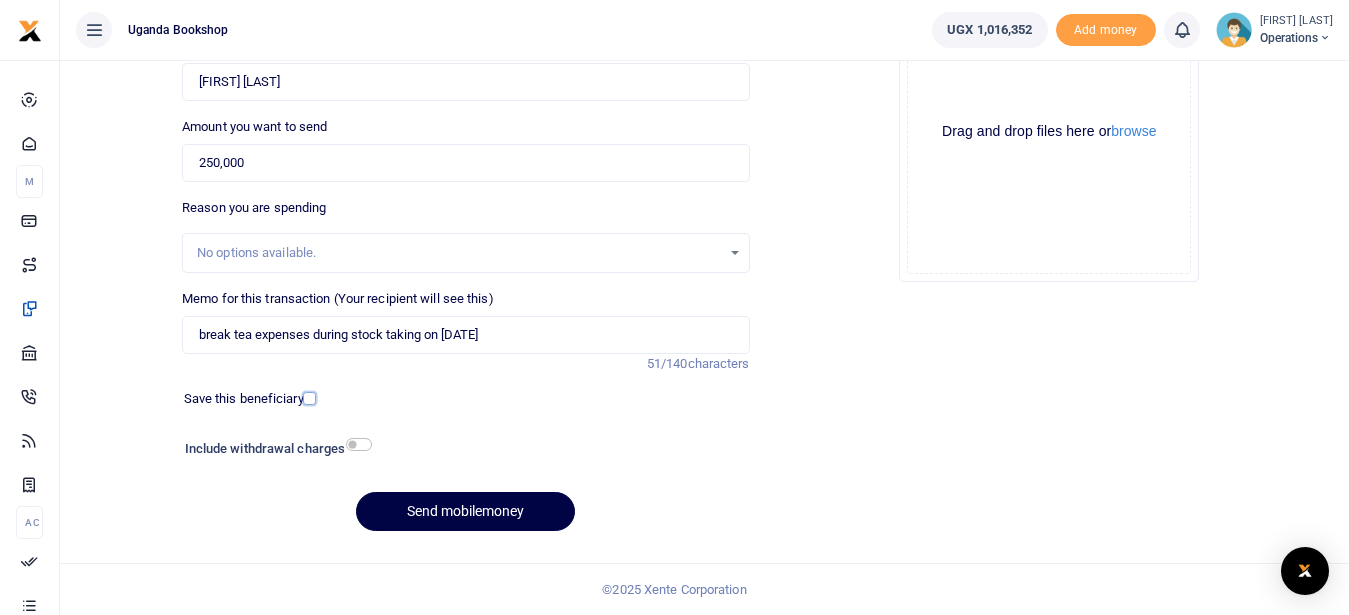 click at bounding box center (309, 398) 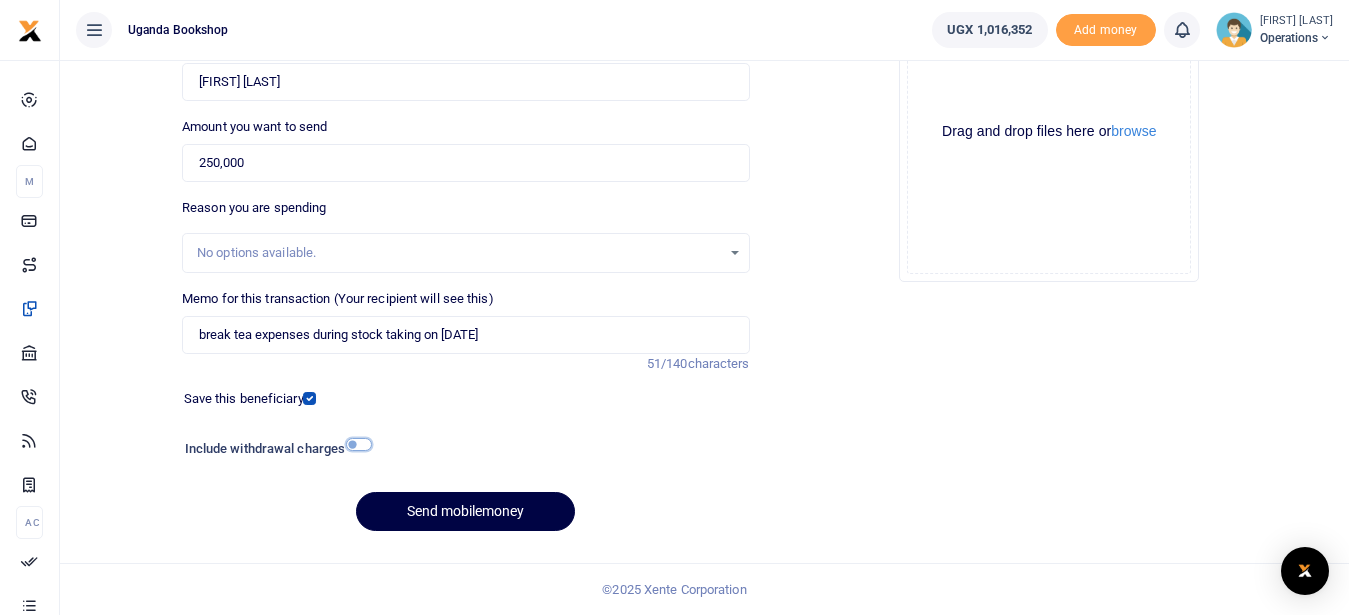 click at bounding box center (359, 444) 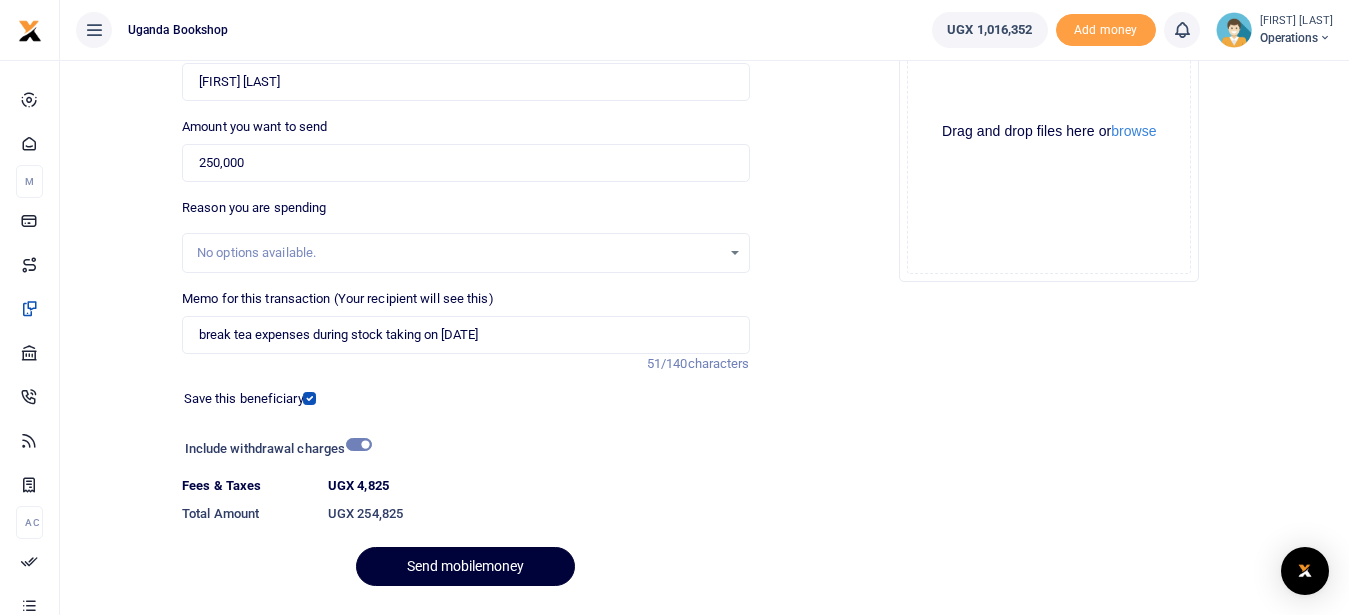 click on "Send mobilemoney" at bounding box center (465, 566) 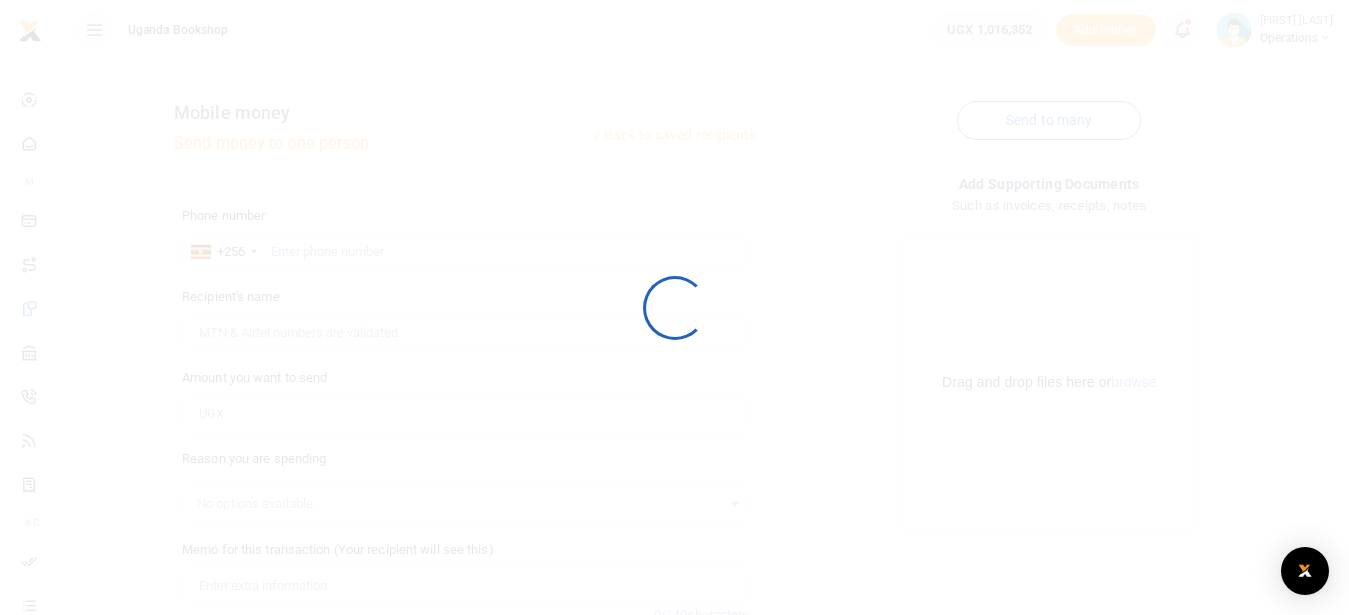 scroll, scrollTop: 0, scrollLeft: 0, axis: both 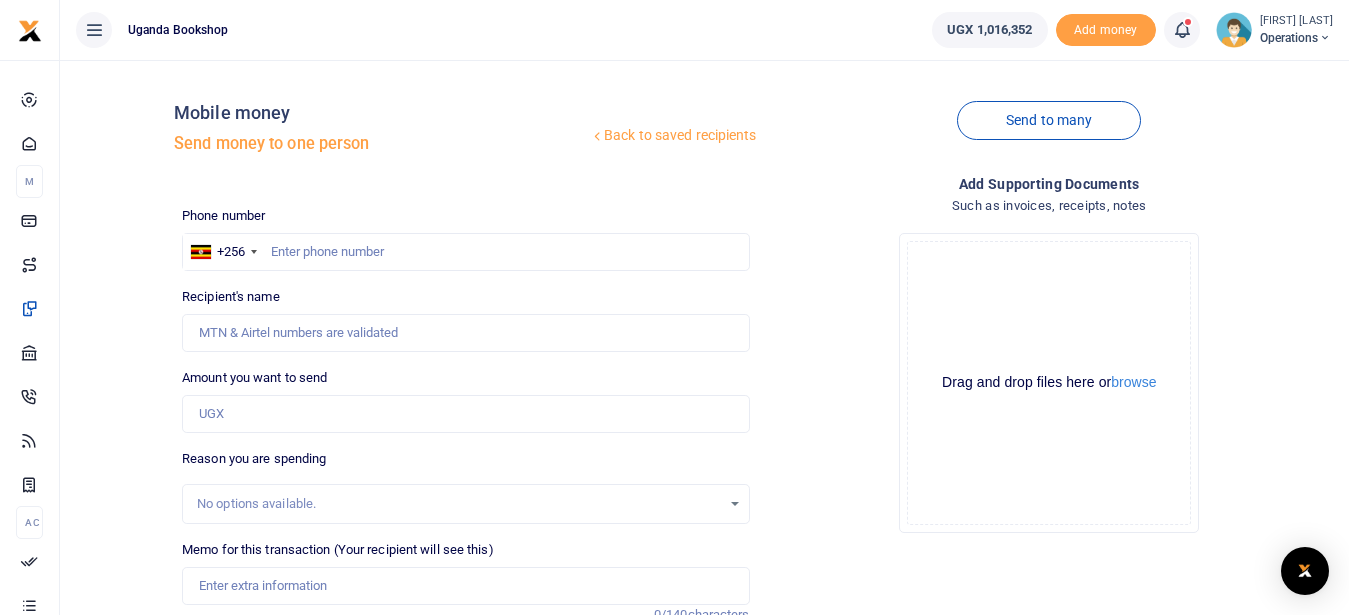 click on "Back to saved recipients" at bounding box center (673, 136) 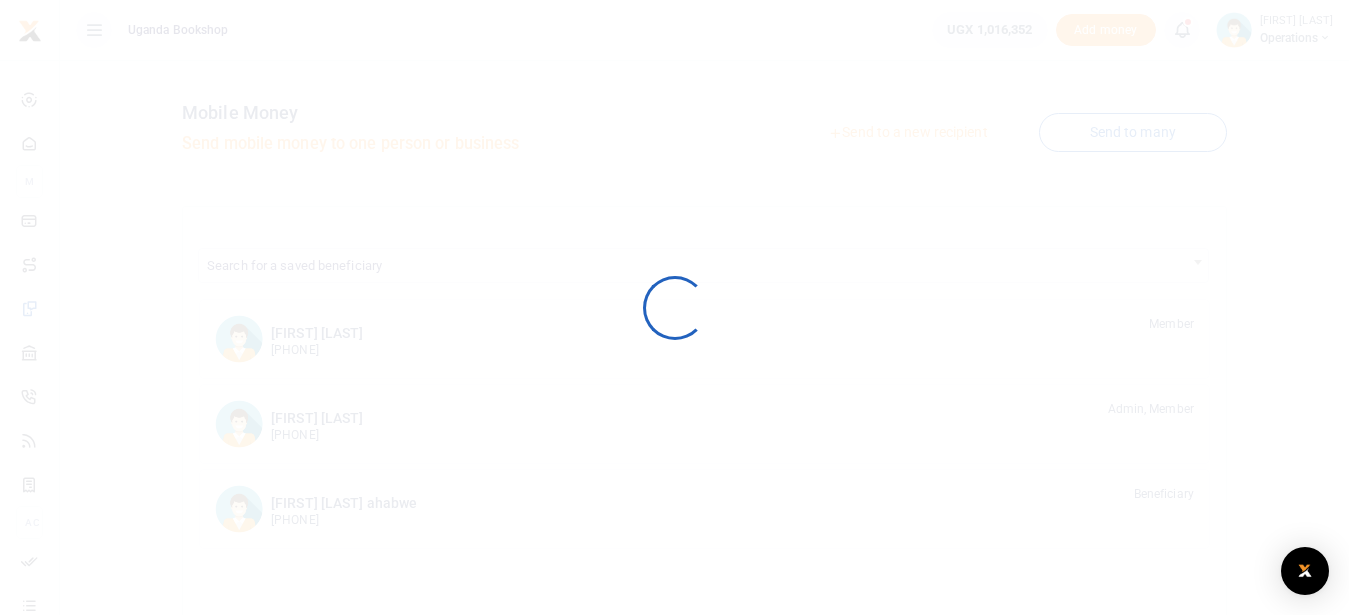 scroll, scrollTop: 0, scrollLeft: 0, axis: both 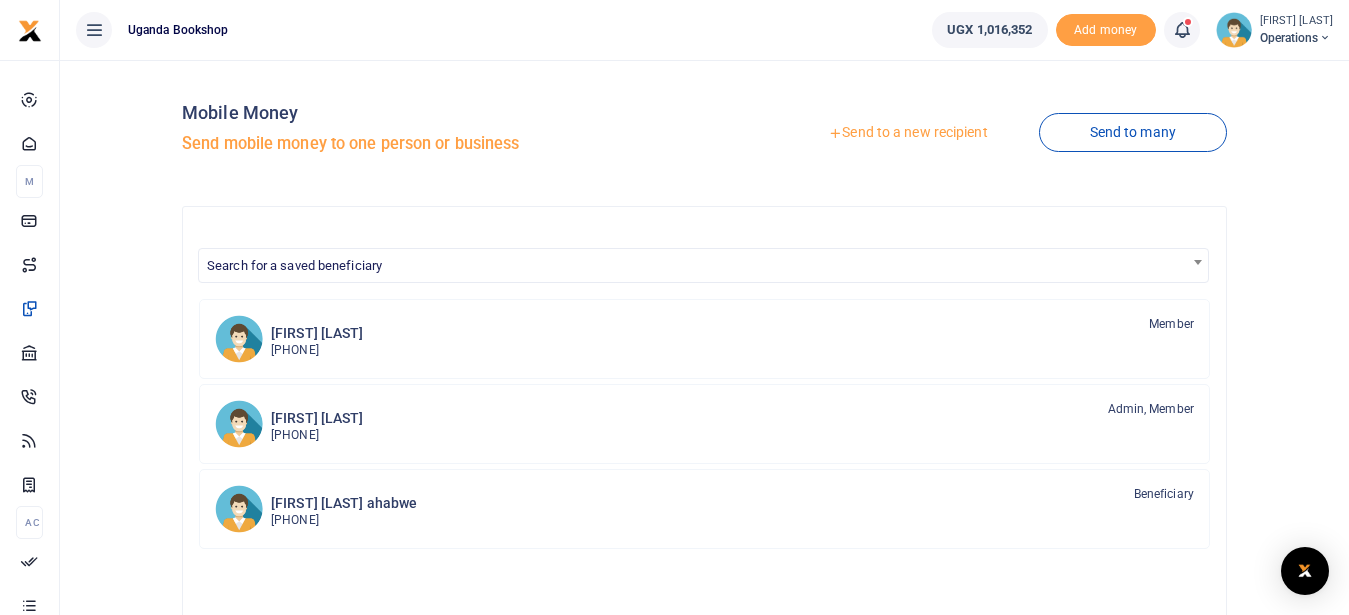 click on "Send to a new recipient" at bounding box center (907, 133) 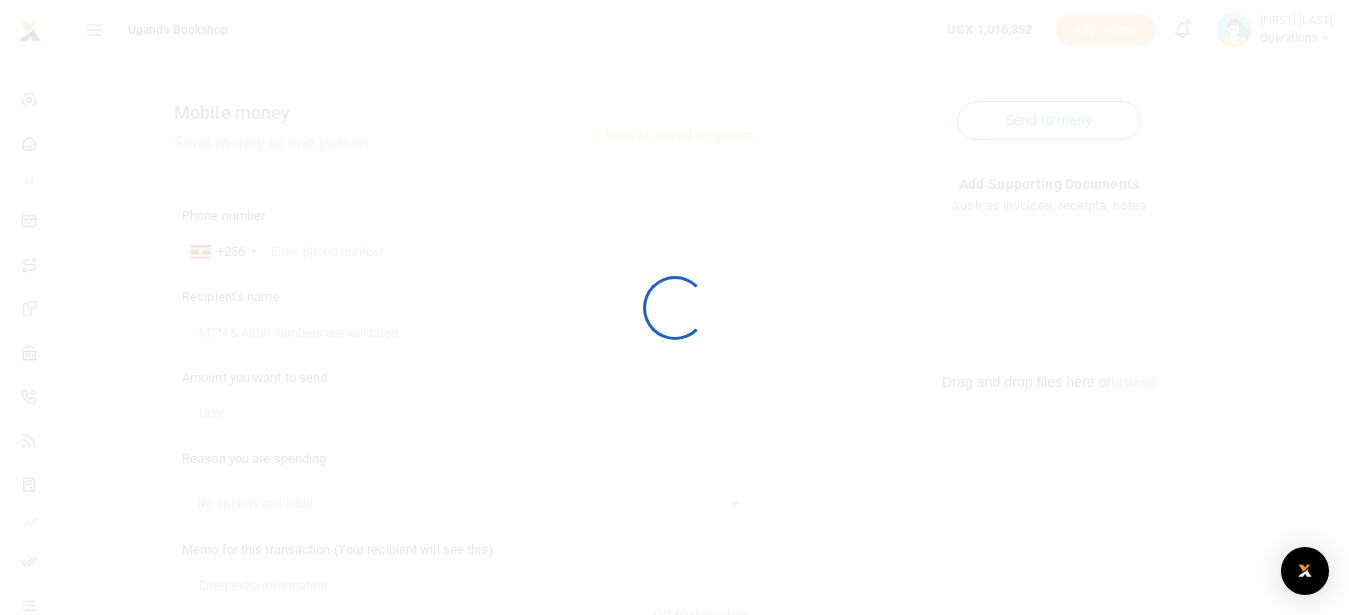 scroll, scrollTop: 0, scrollLeft: 0, axis: both 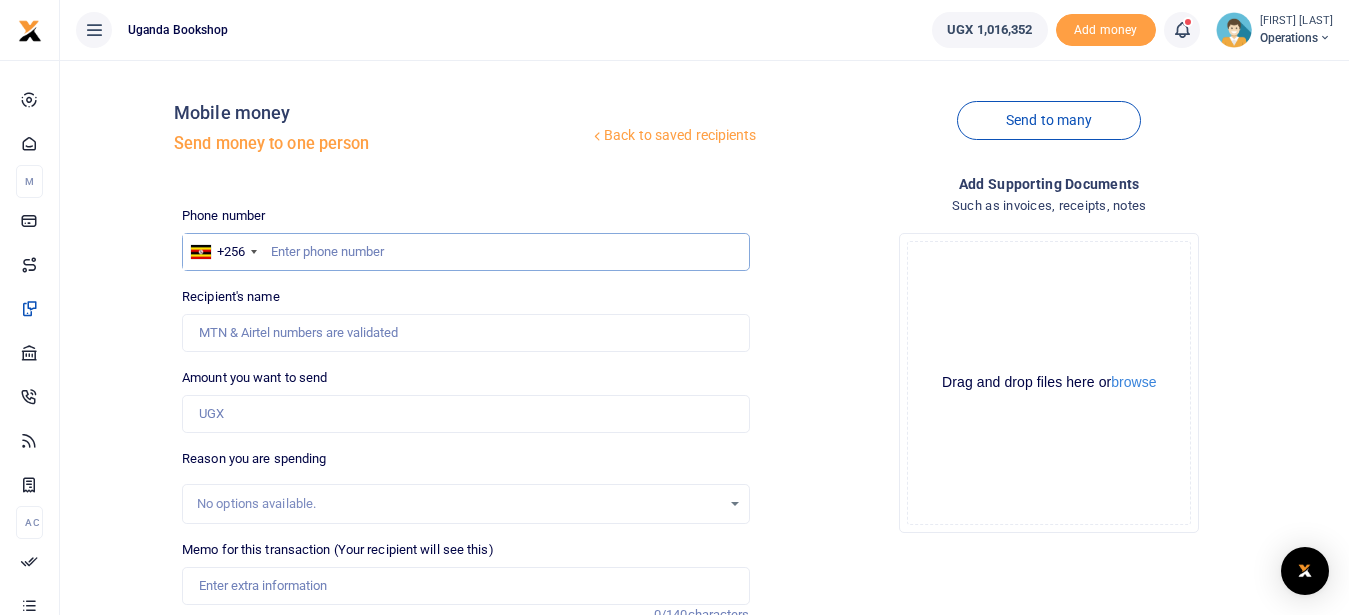click at bounding box center [465, 252] 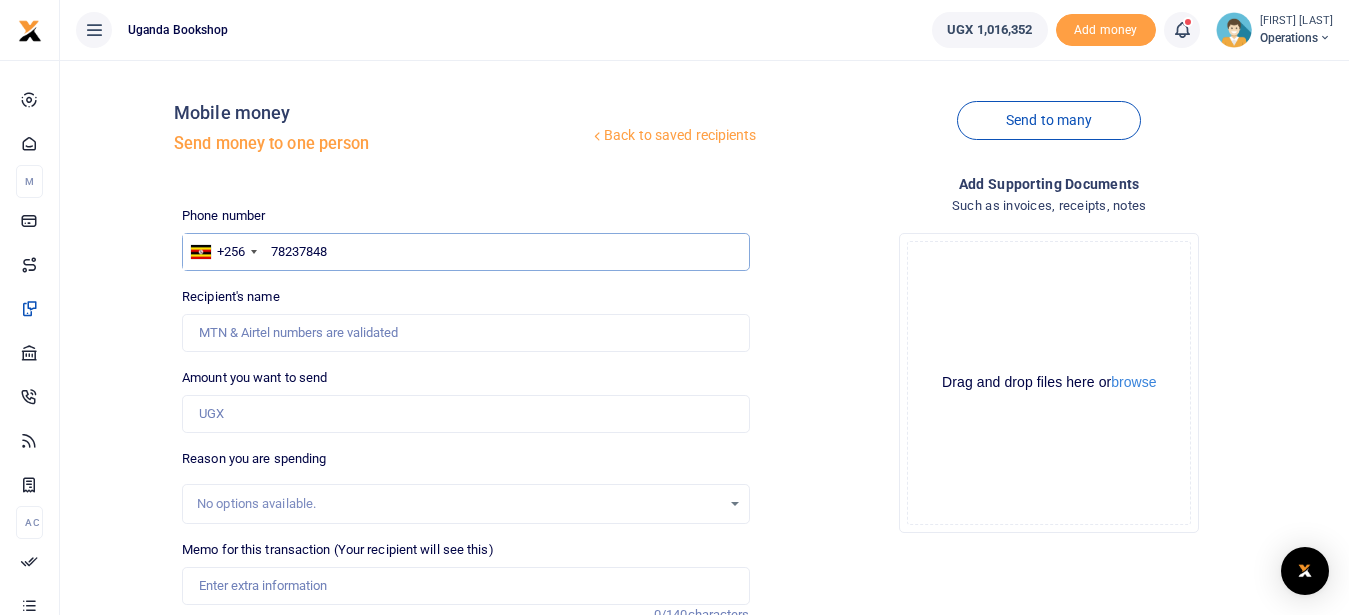 type on "782378485" 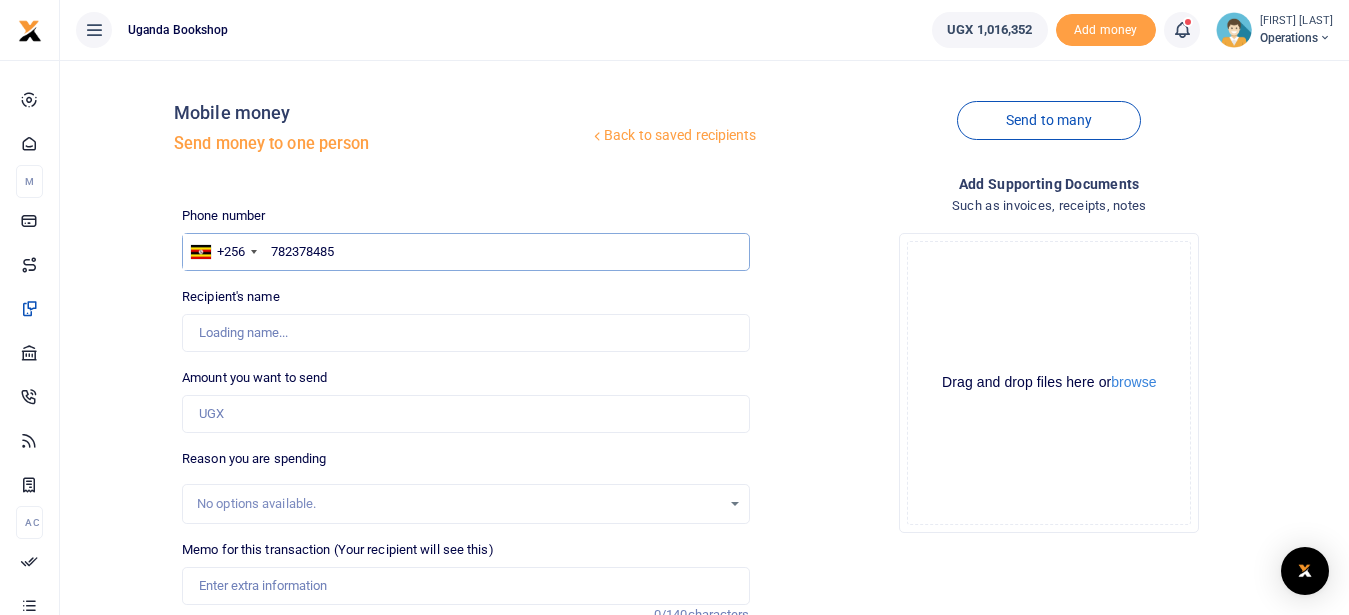 type on "[FIRST] [LAST]" 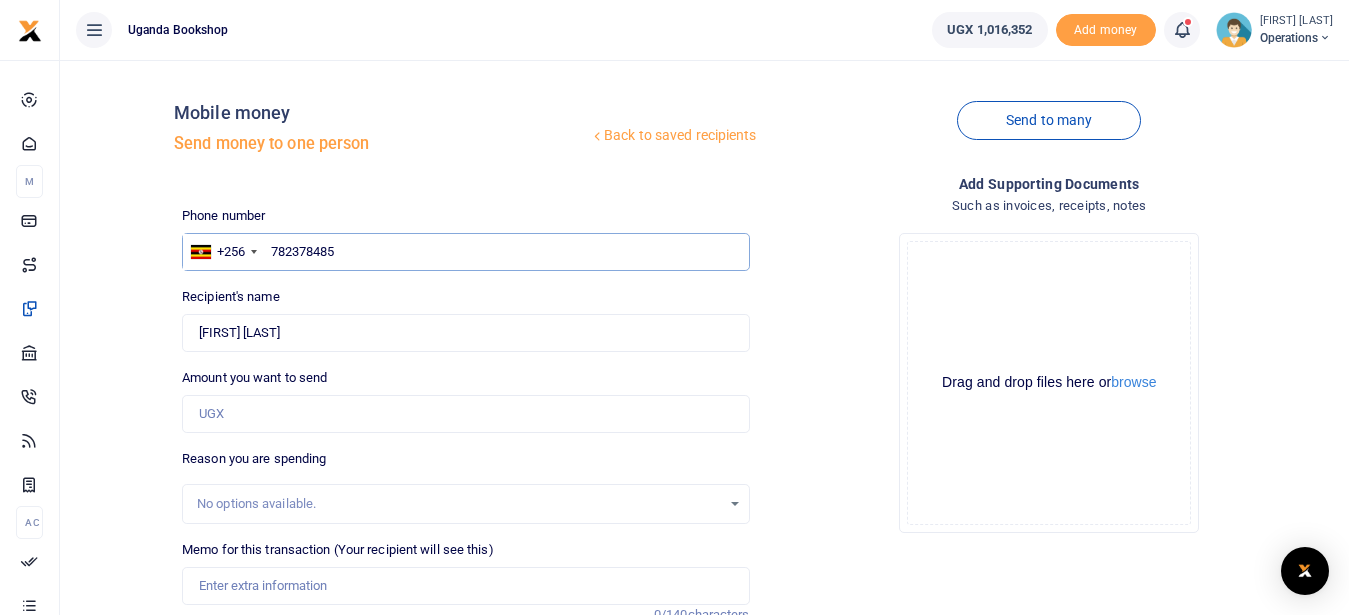 type on "782378485" 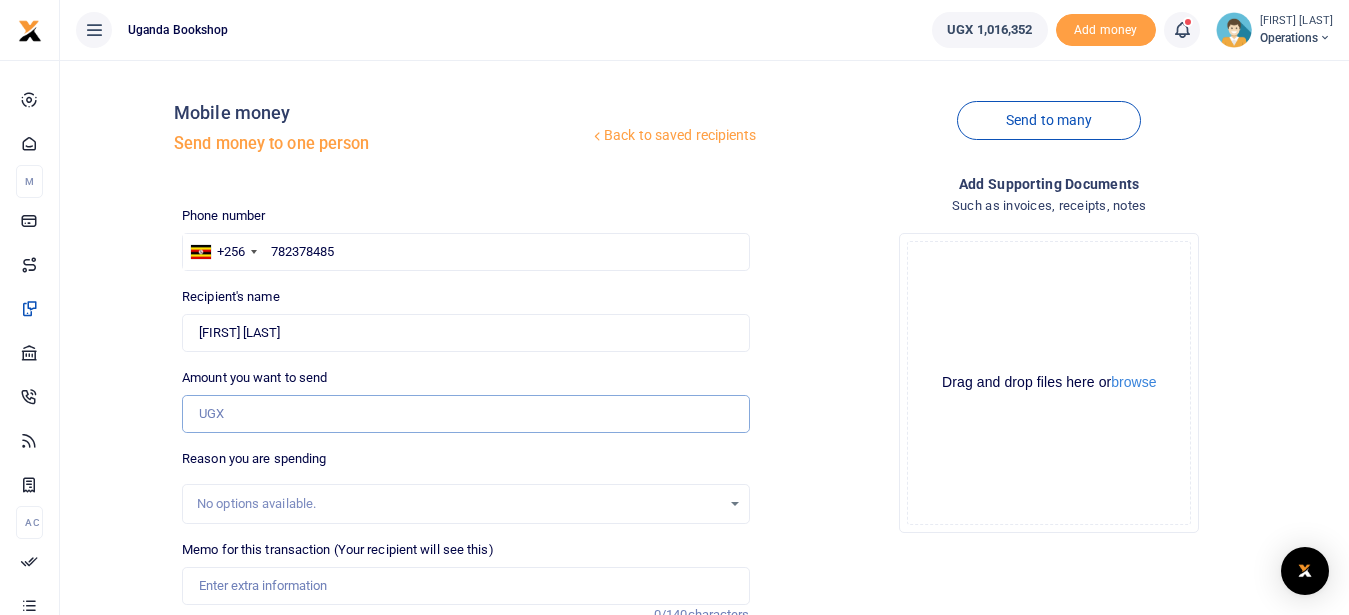 click on "Amount you want to send" at bounding box center (465, 414) 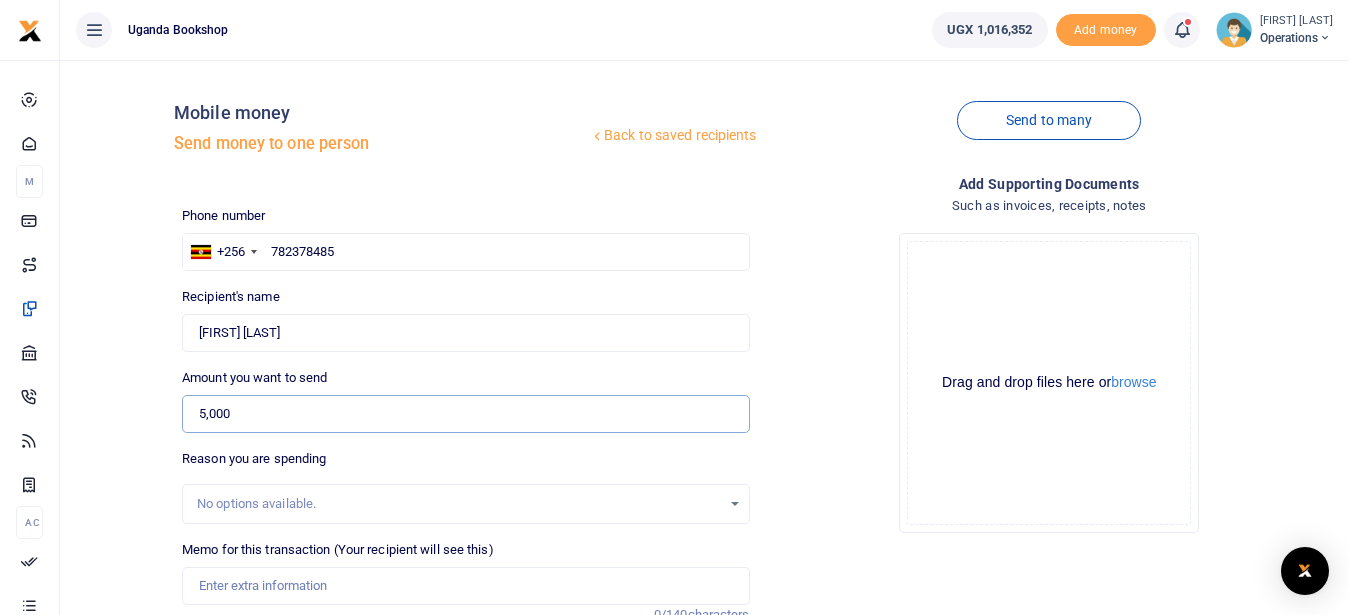 type on "5,000" 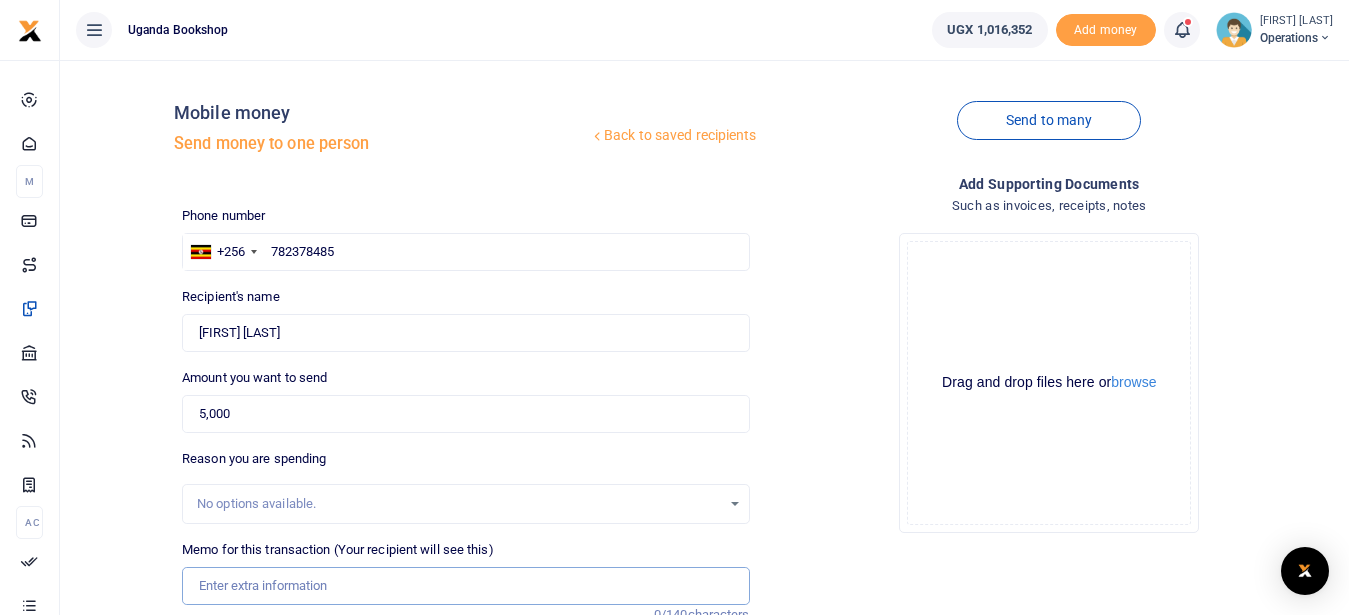click on "Memo for this transaction (Your recipient will see this)" at bounding box center (465, 586) 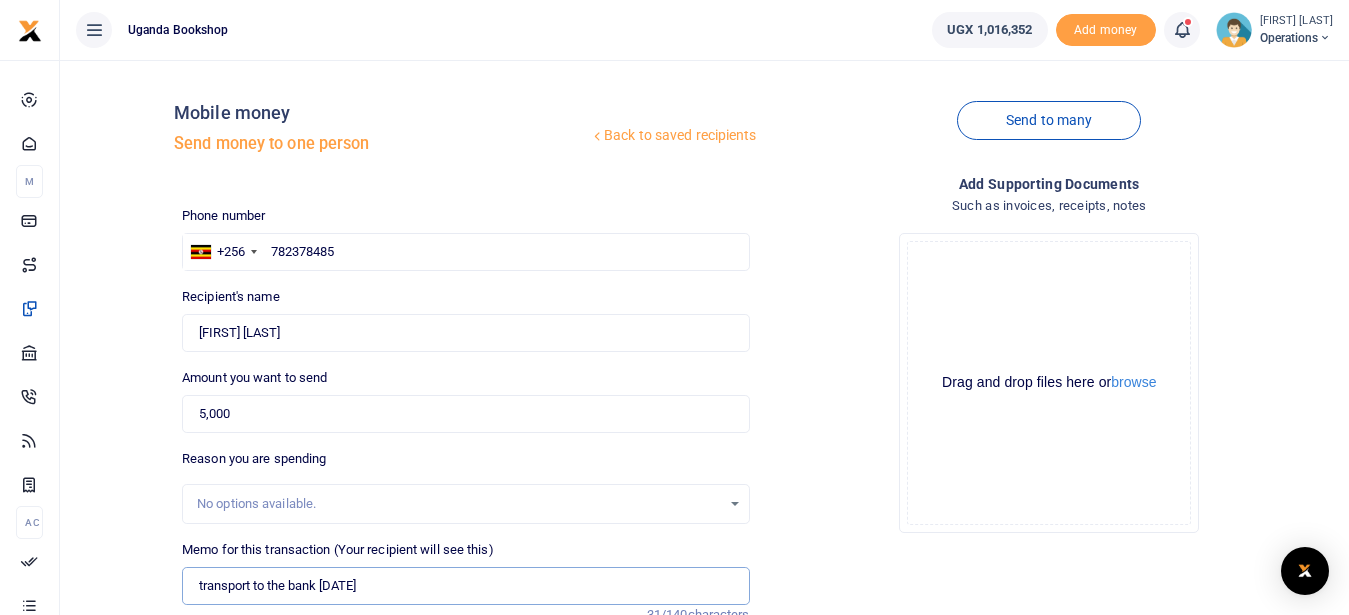 scroll, scrollTop: 251, scrollLeft: 0, axis: vertical 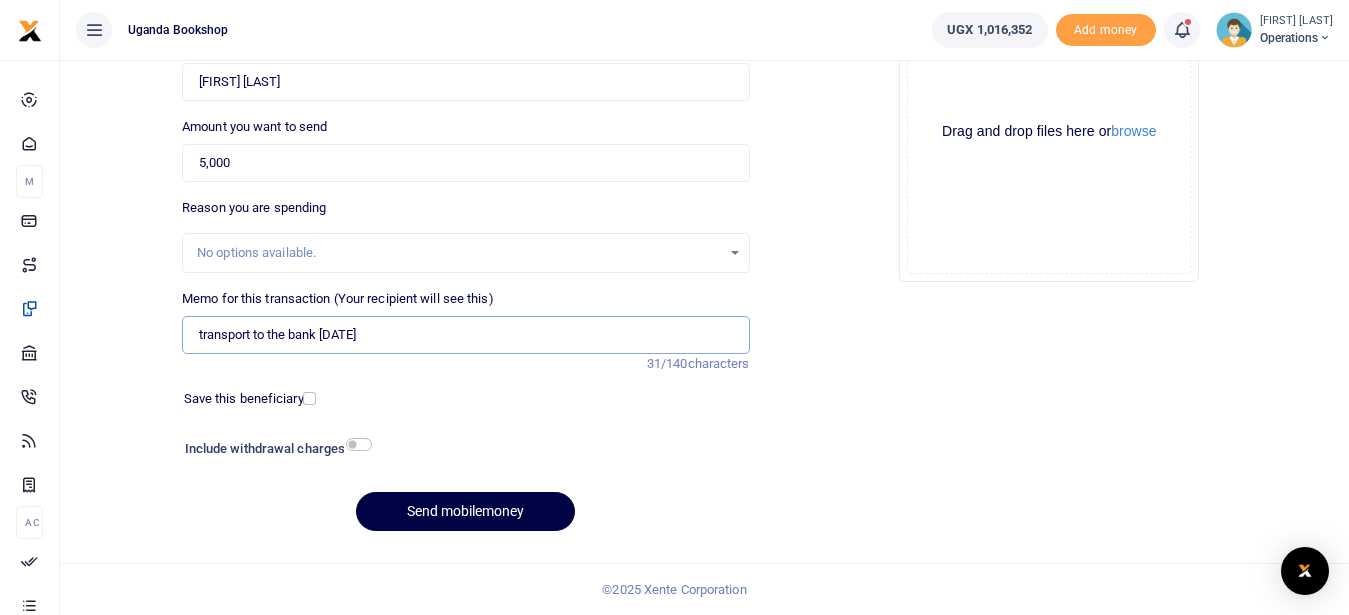 type on "transport to the bank 5  8 2025" 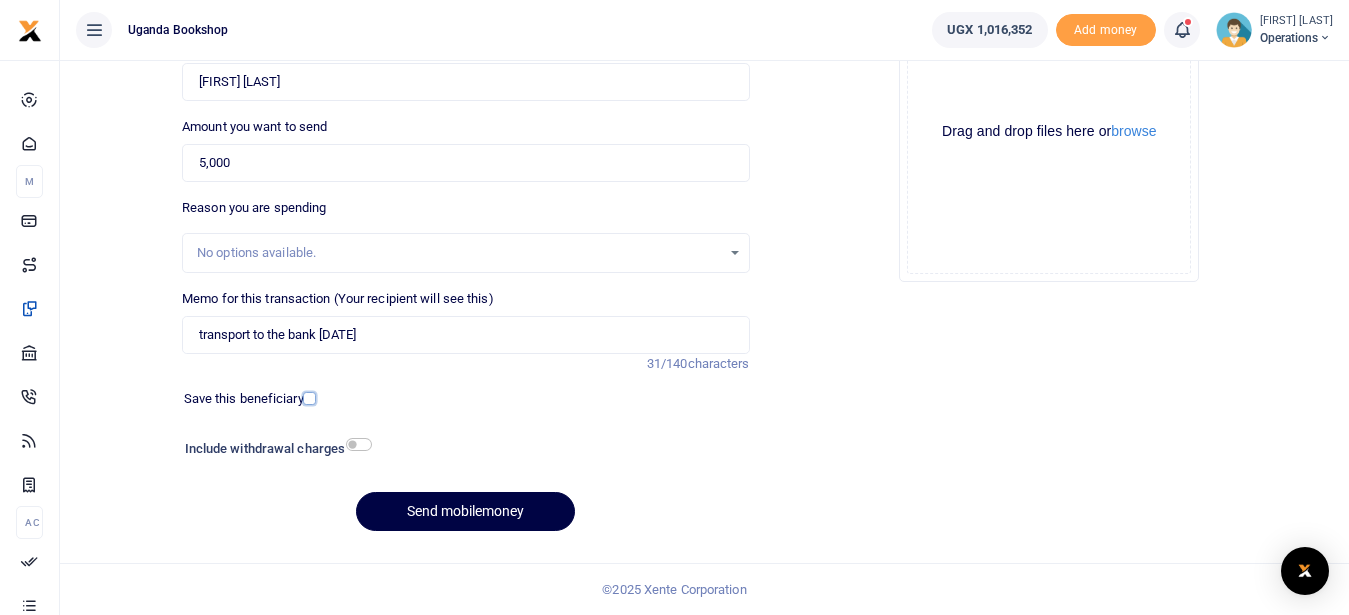 click at bounding box center (309, 398) 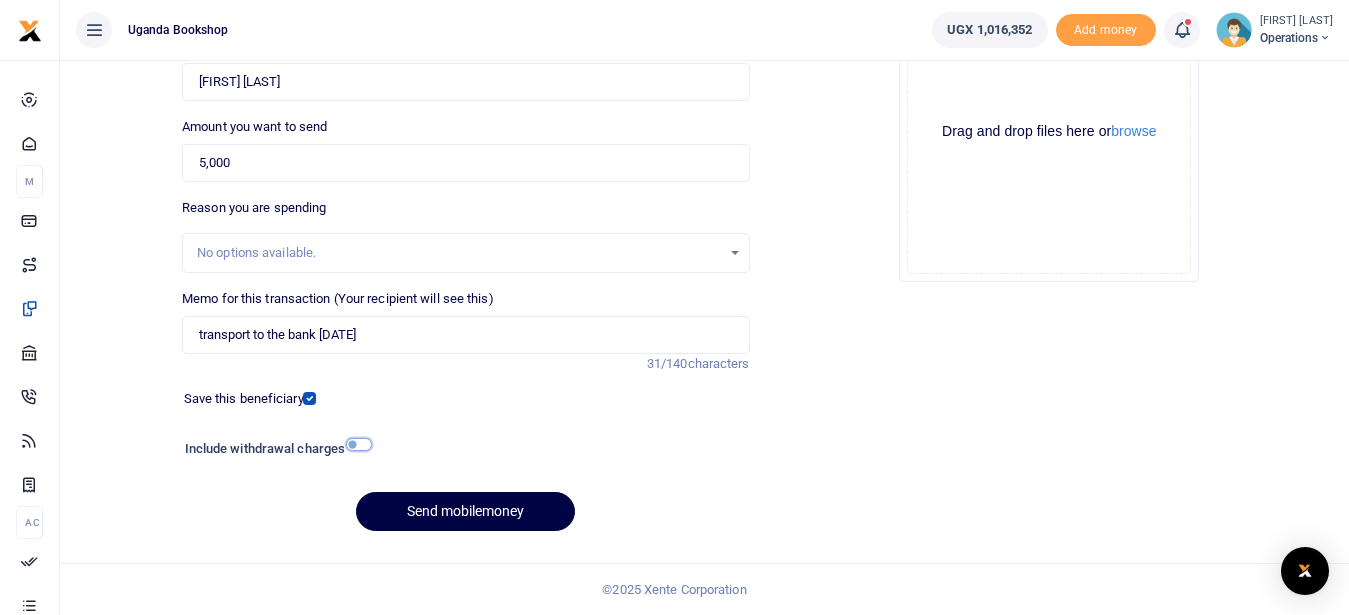 click at bounding box center [359, 444] 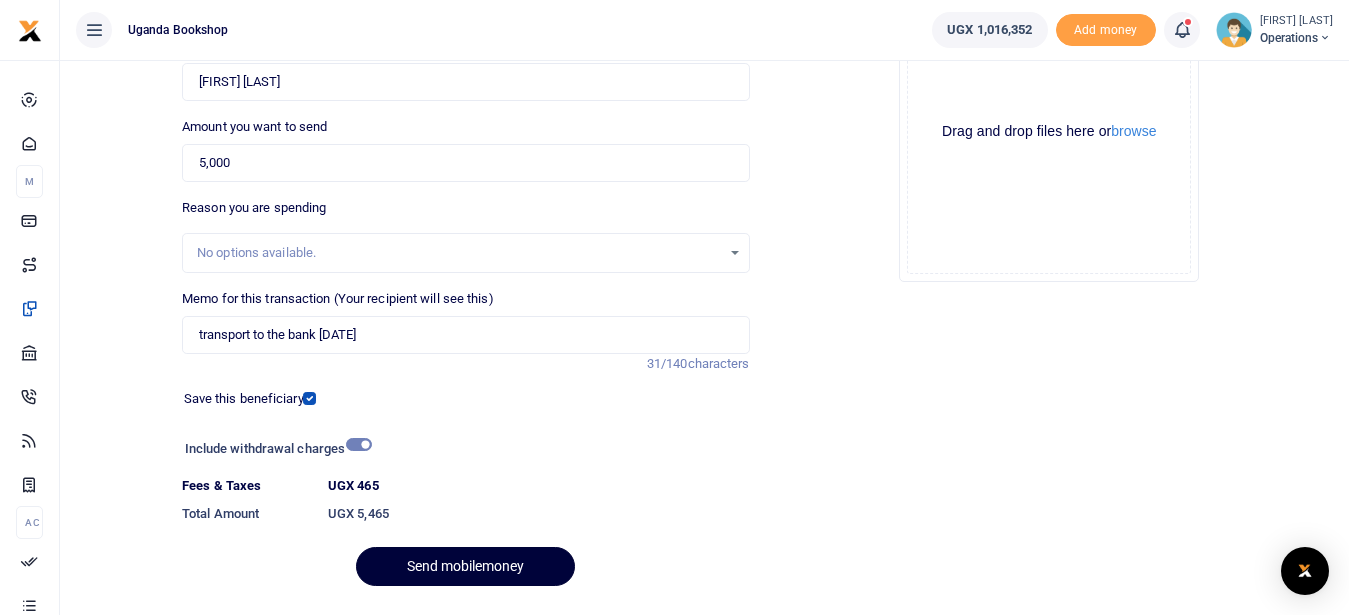 click on "Send mobilemoney" at bounding box center (465, 566) 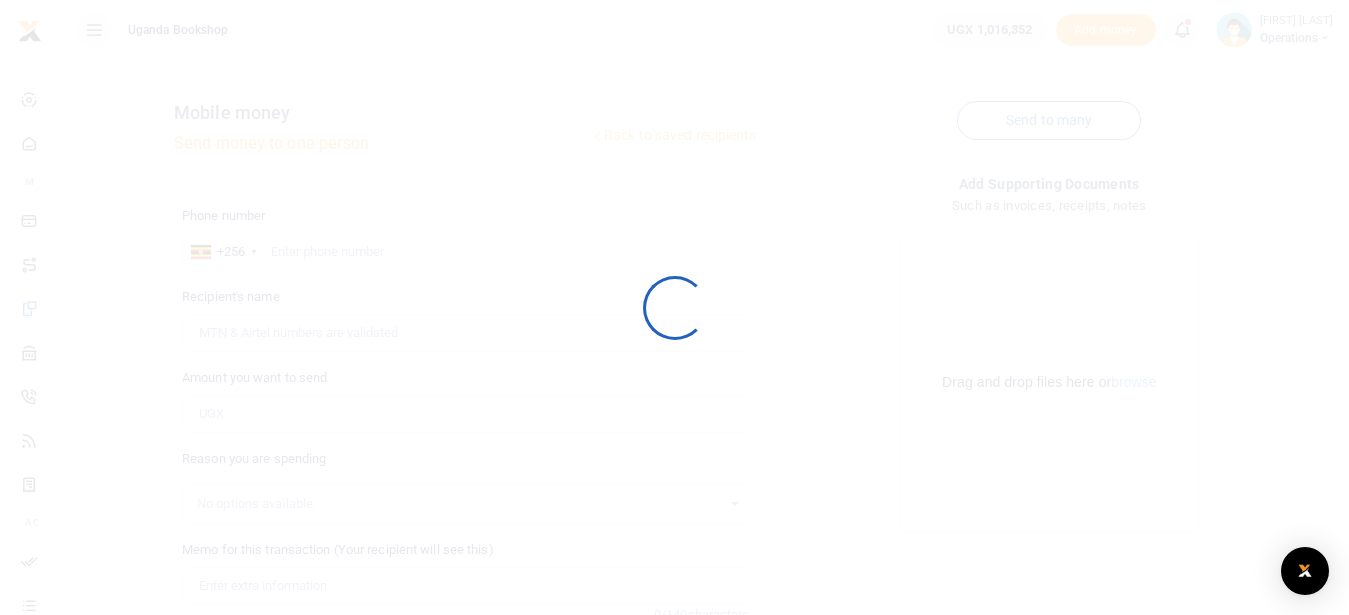 scroll, scrollTop: 0, scrollLeft: 0, axis: both 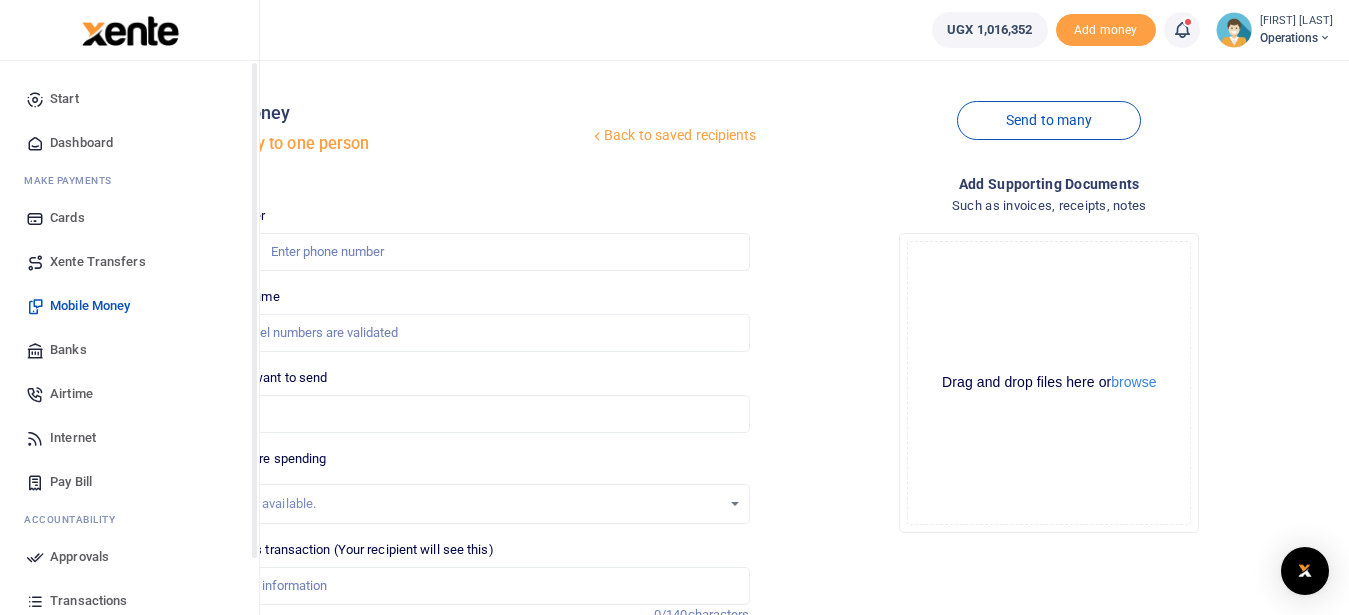 click on "Dashboard" at bounding box center (81, 143) 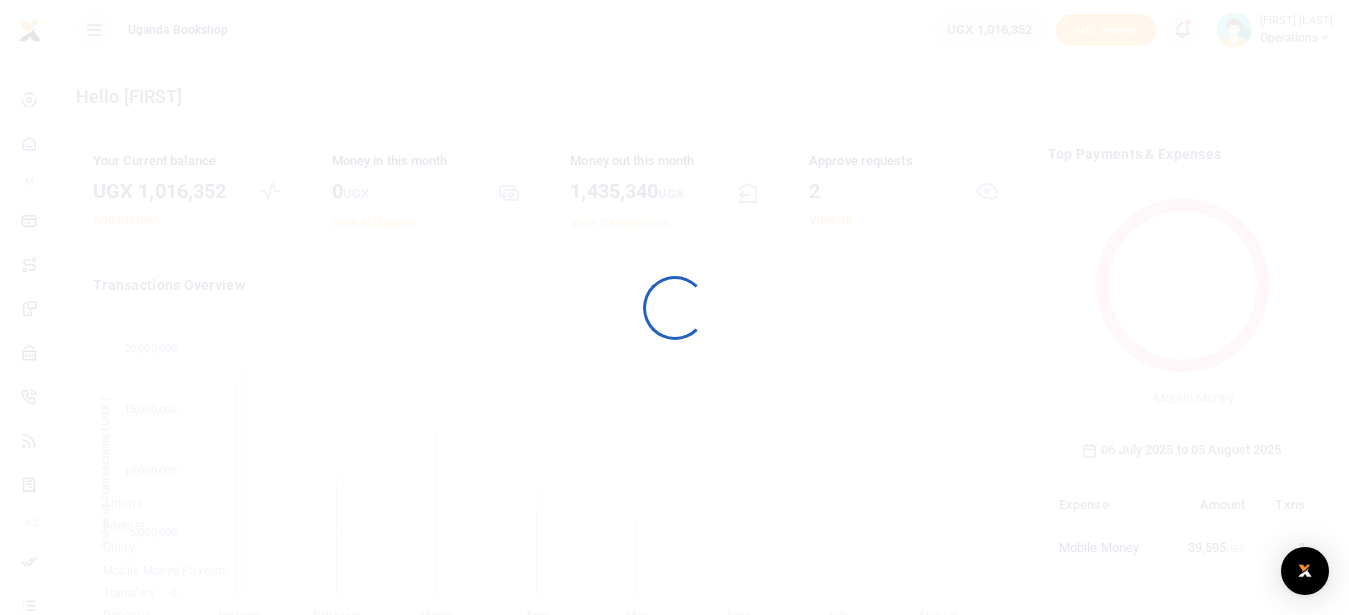 scroll, scrollTop: 0, scrollLeft: 0, axis: both 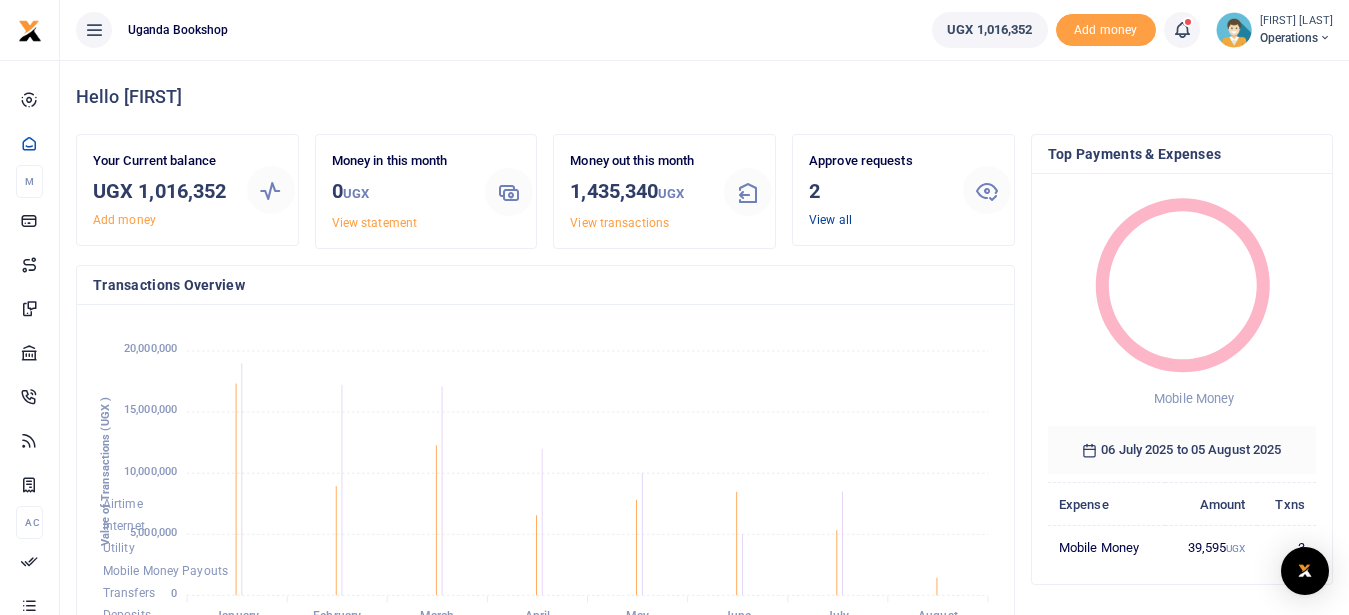 click on "View all" at bounding box center [830, 220] 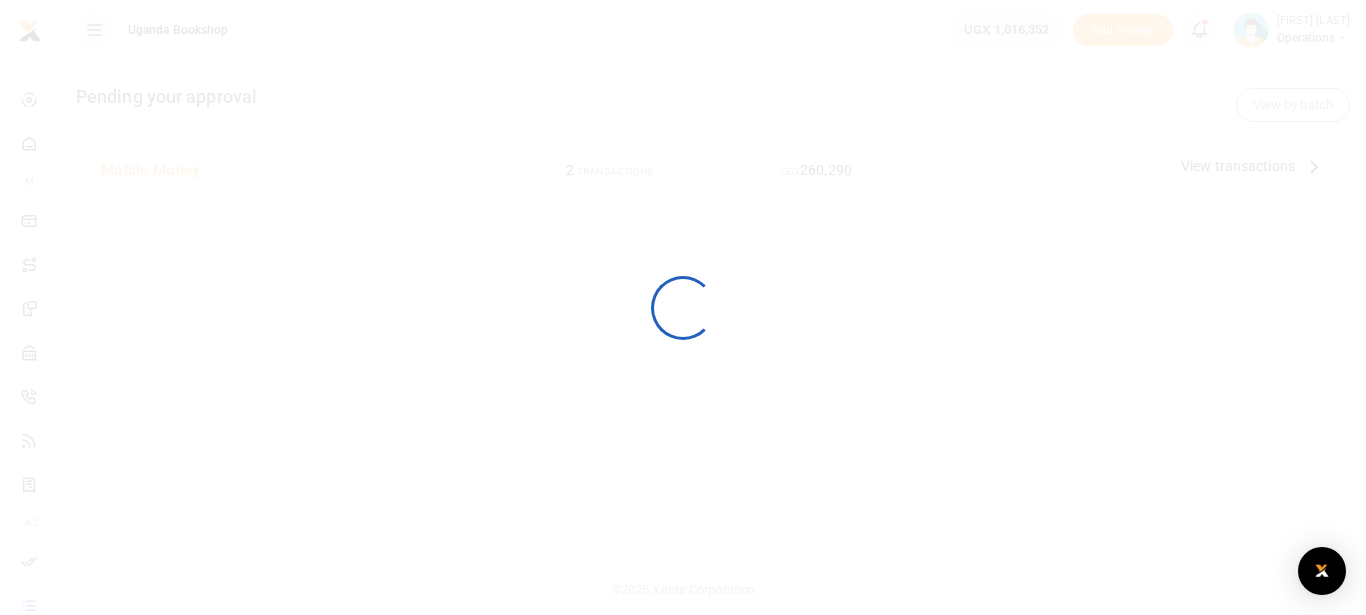 scroll, scrollTop: 0, scrollLeft: 0, axis: both 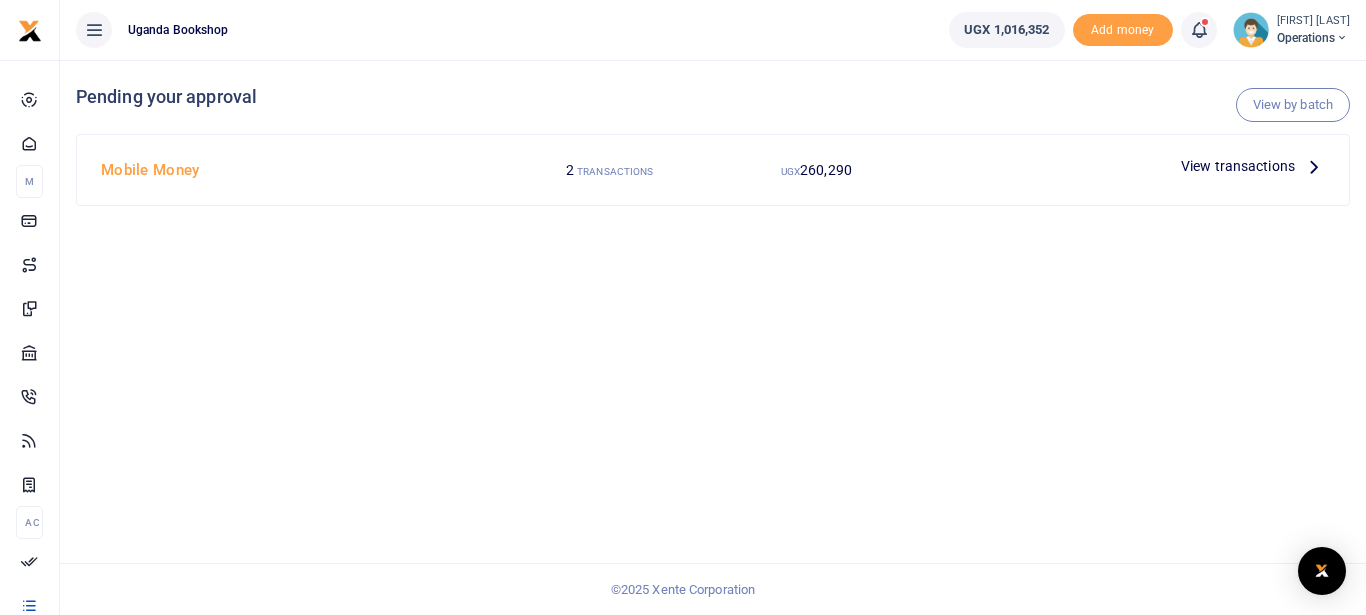 click at bounding box center [1314, 166] 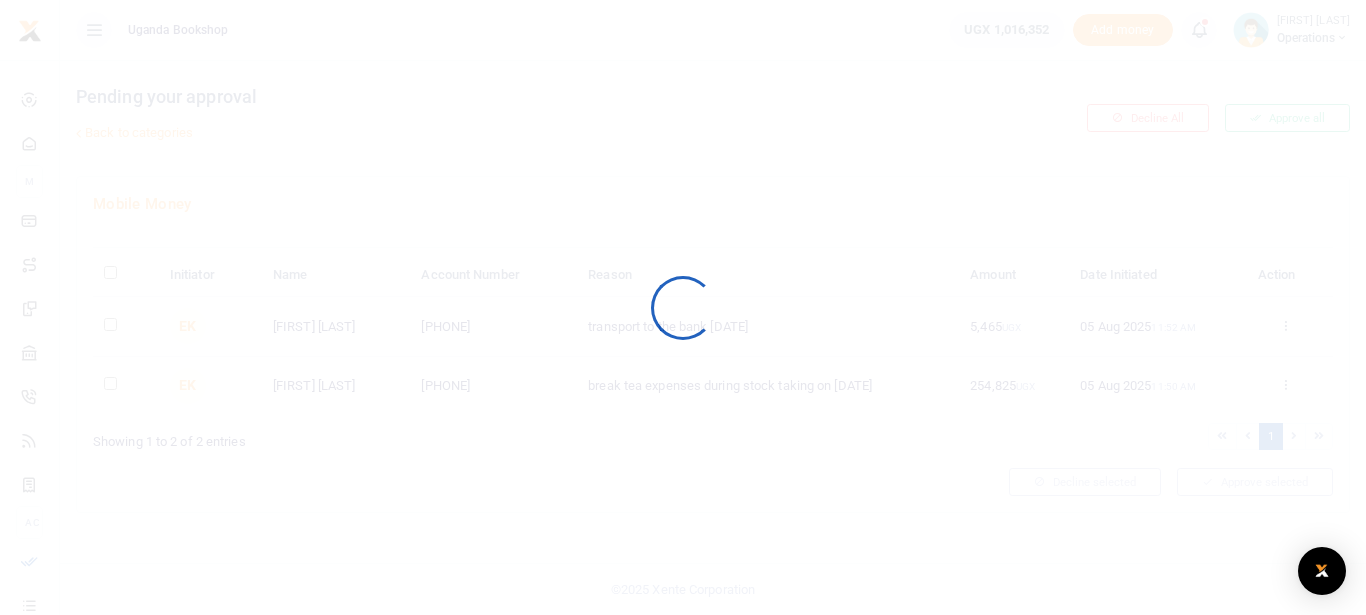 scroll, scrollTop: 0, scrollLeft: 0, axis: both 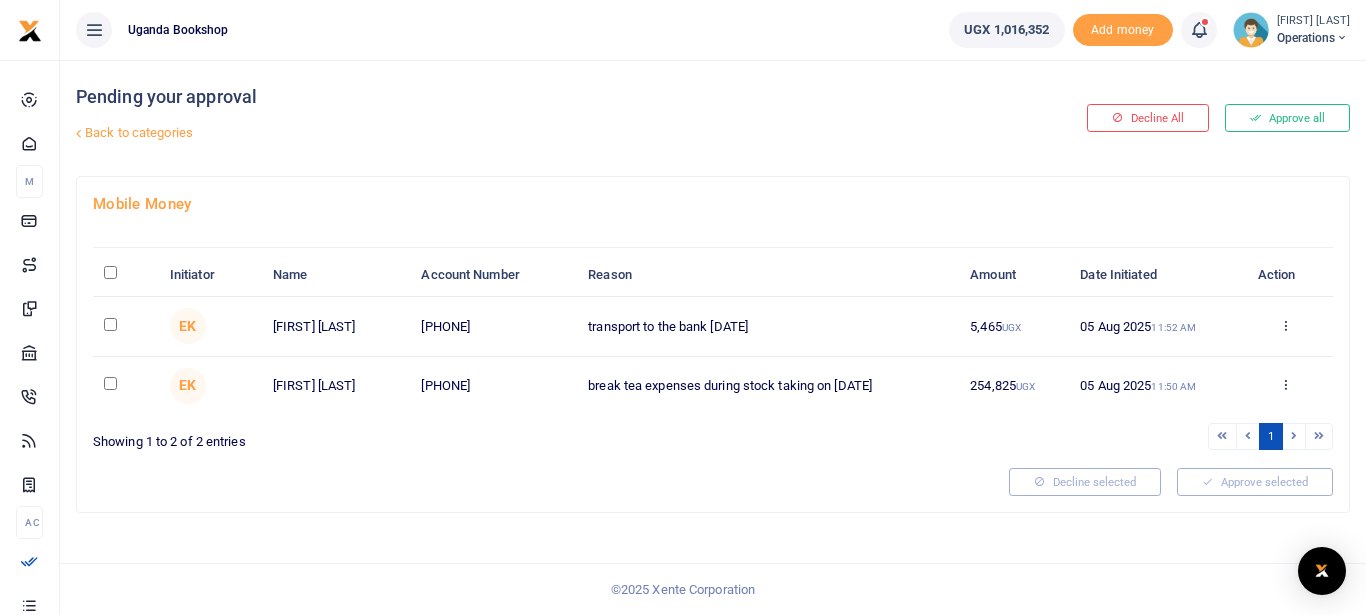 click on "Approve
Decline
Details" at bounding box center (1286, 386) 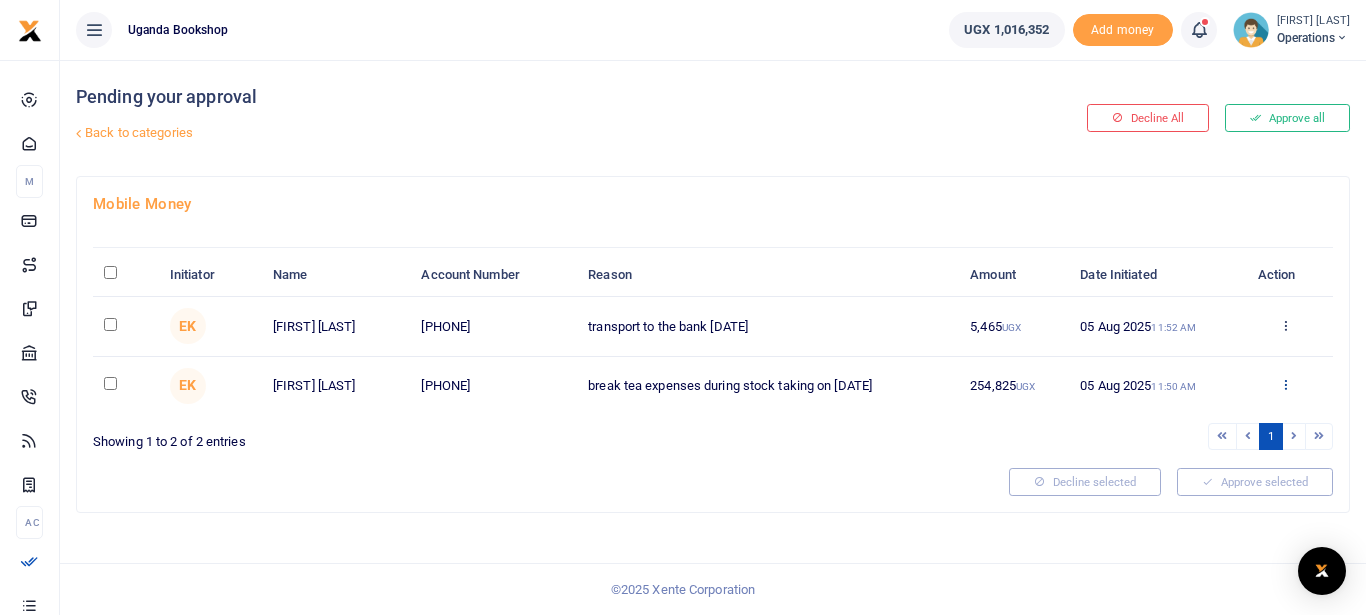 click at bounding box center [1285, 384] 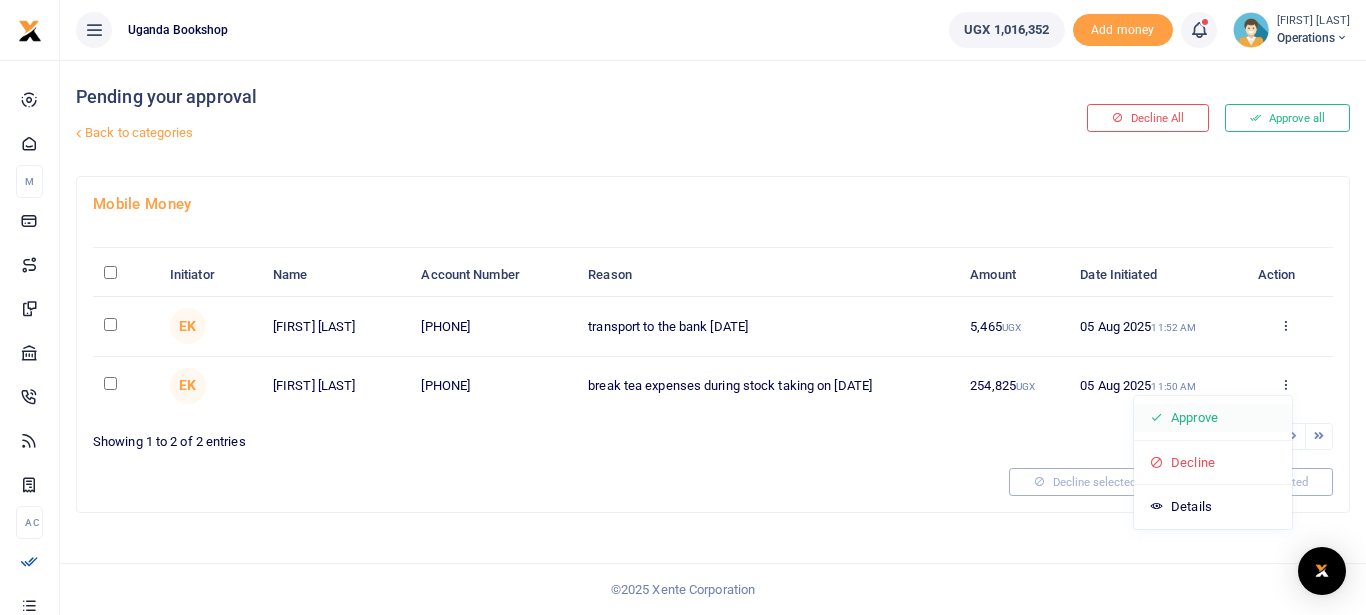 click on "Approve" at bounding box center (1213, 418) 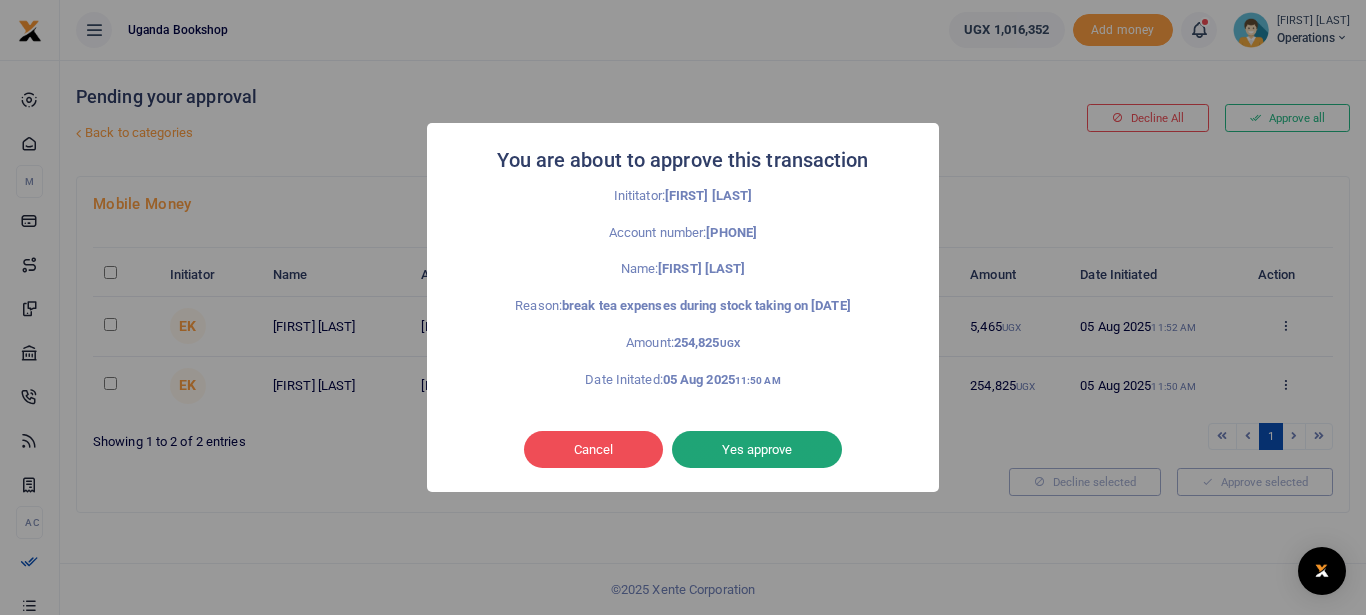 click on "Yes approve" at bounding box center (757, 450) 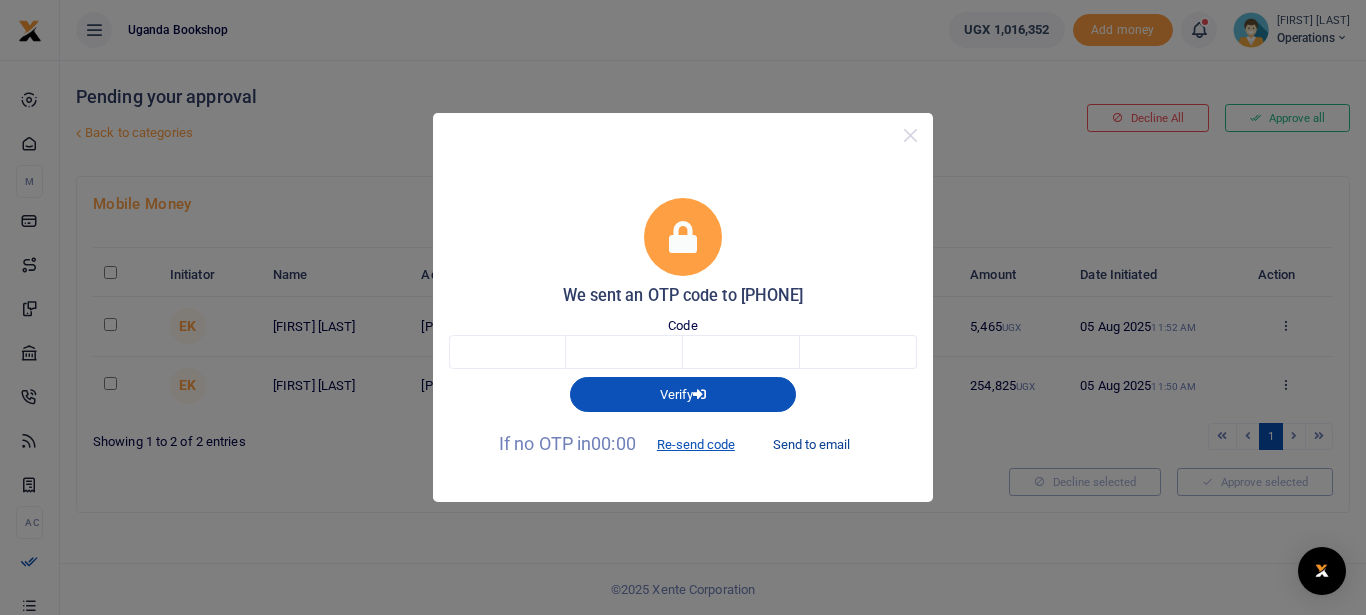 click on "Send to email" at bounding box center [811, 445] 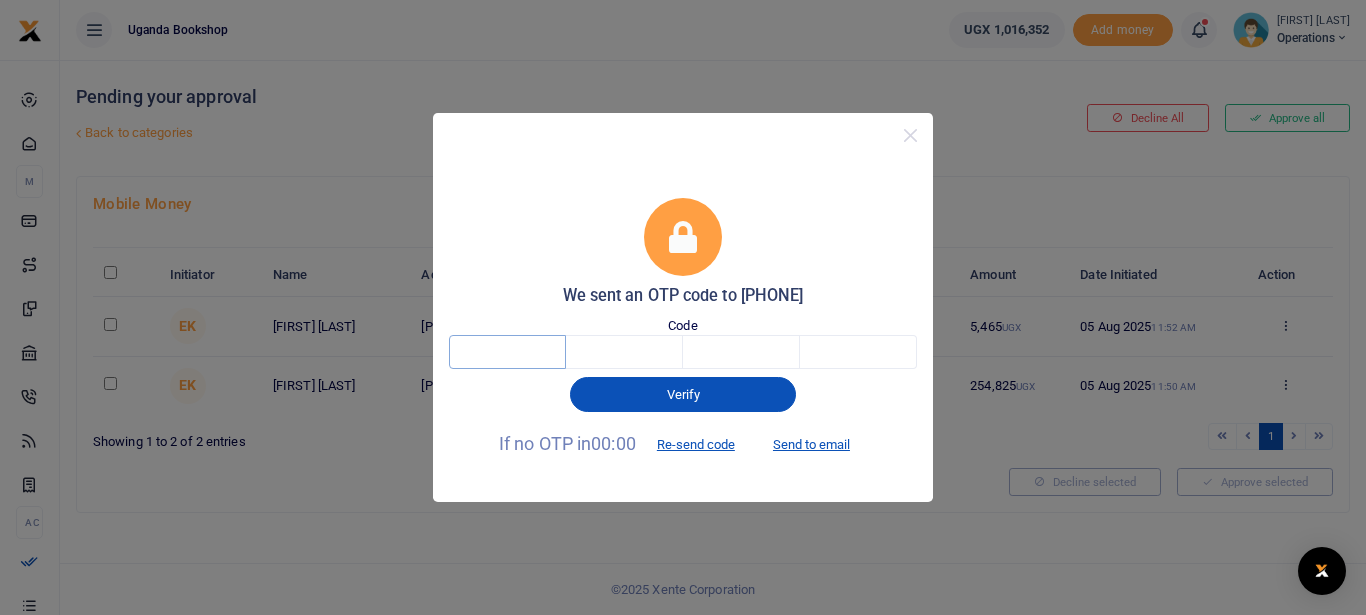 click at bounding box center (507, 352) 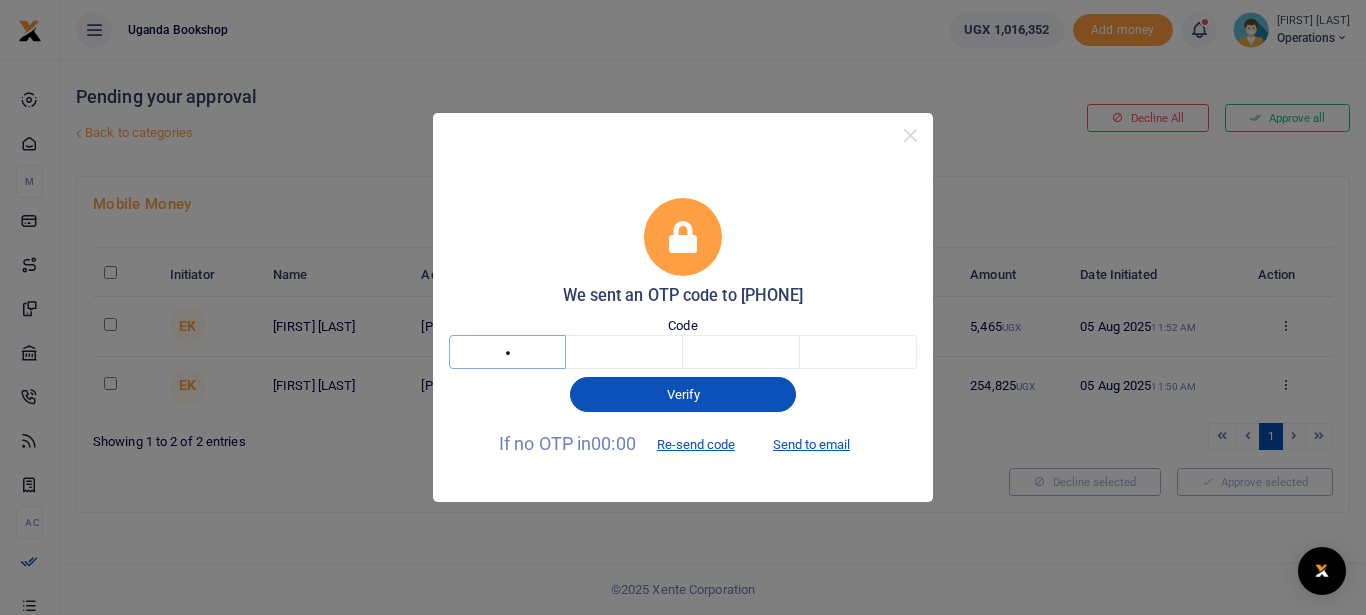type on "5" 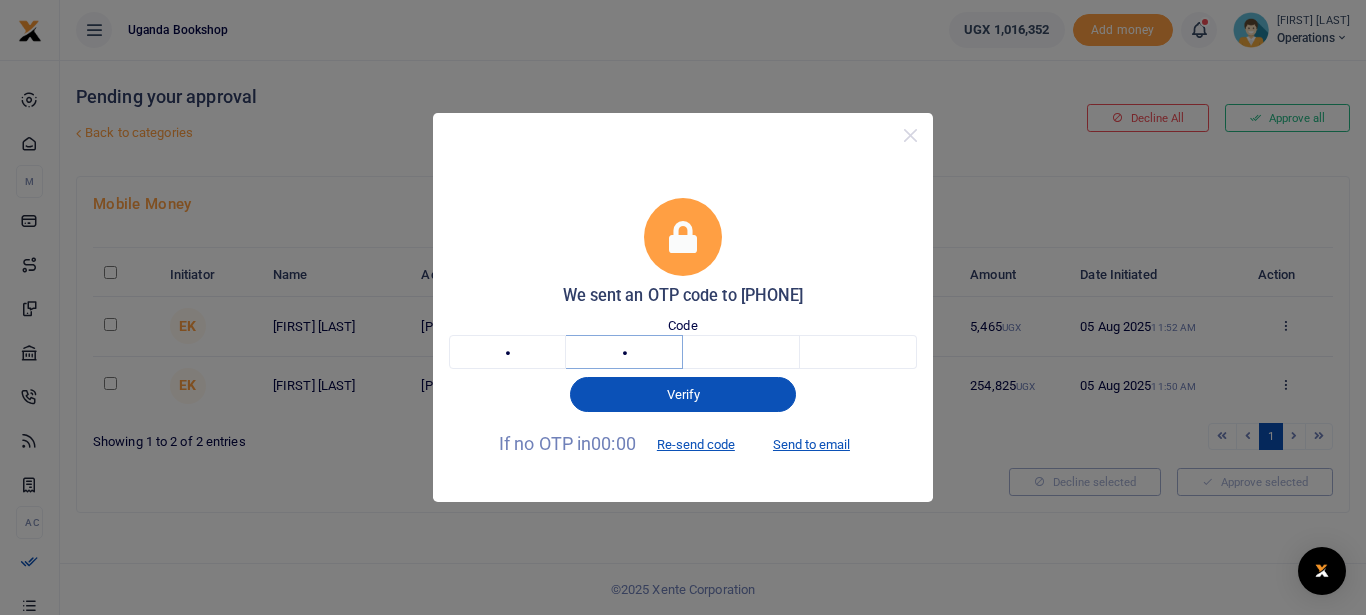 type on "7" 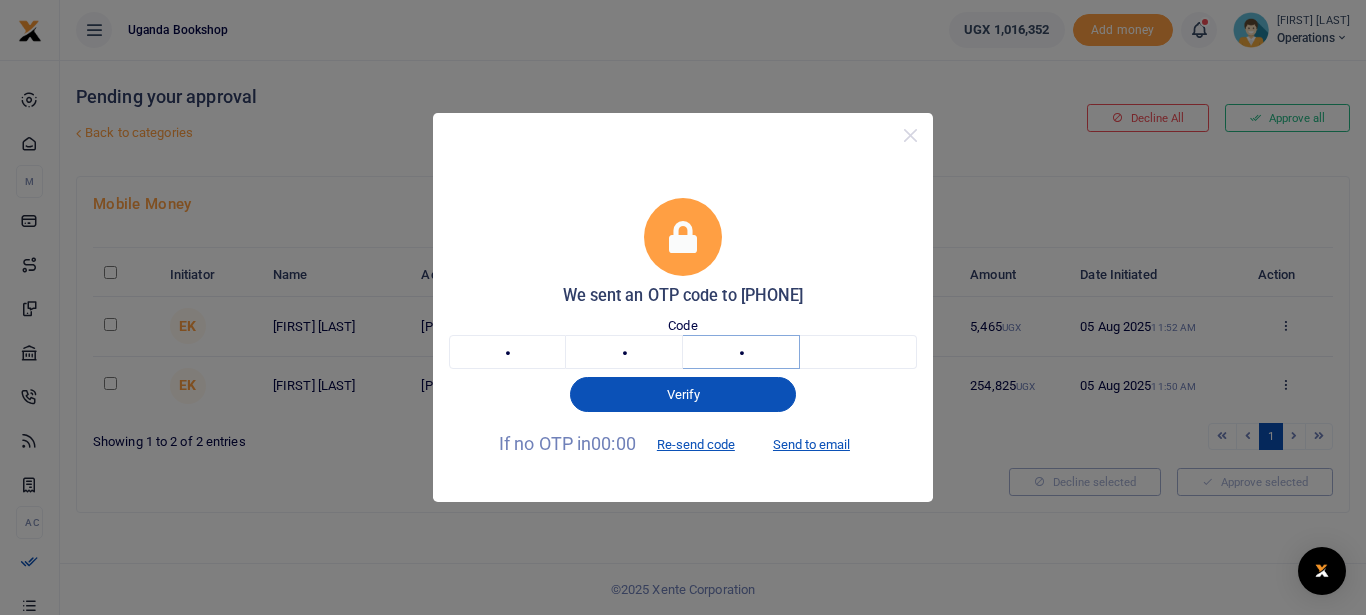 type on "9" 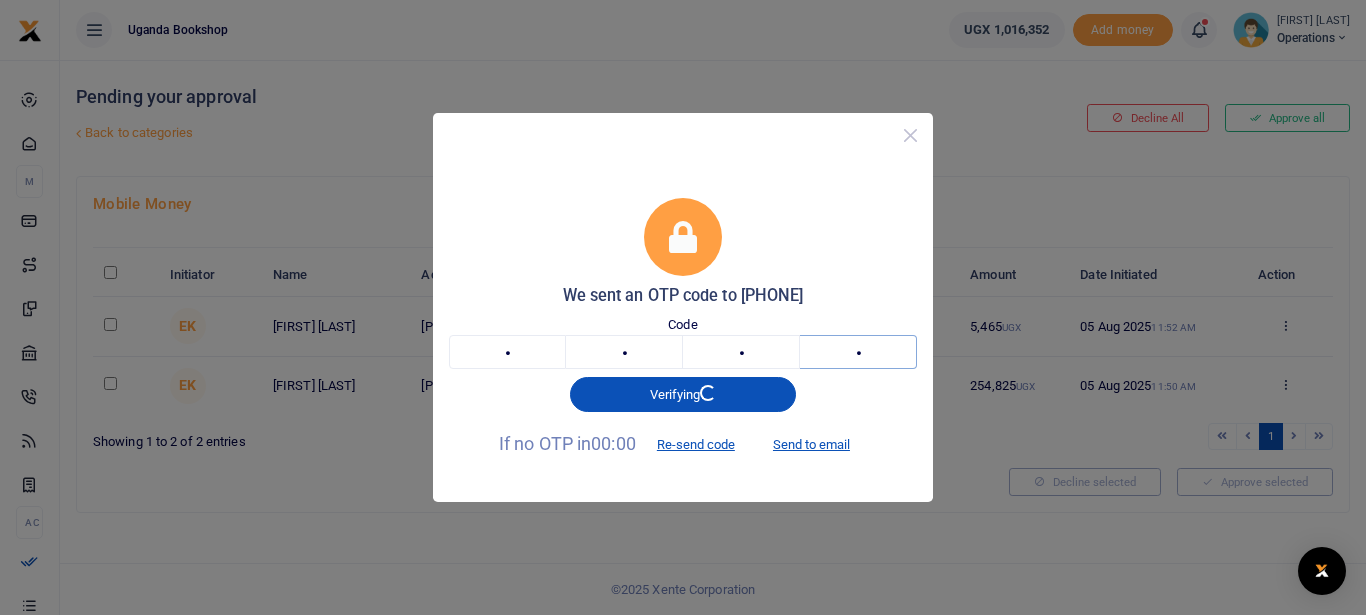 type on "9" 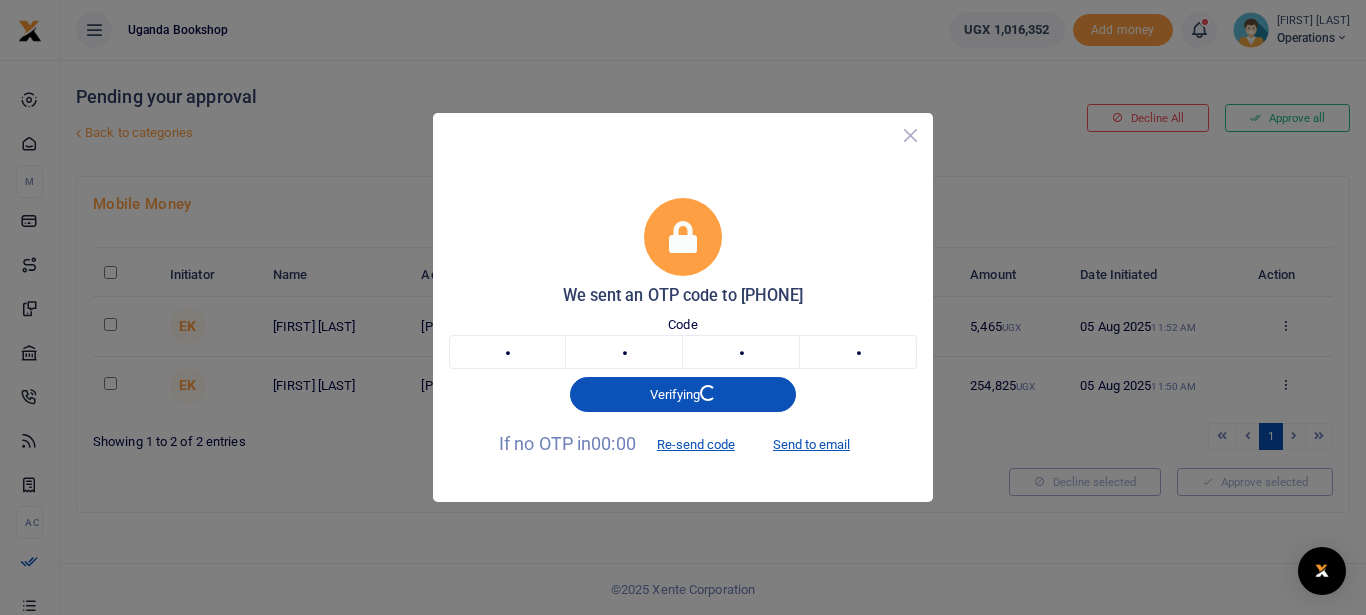 click at bounding box center (910, 135) 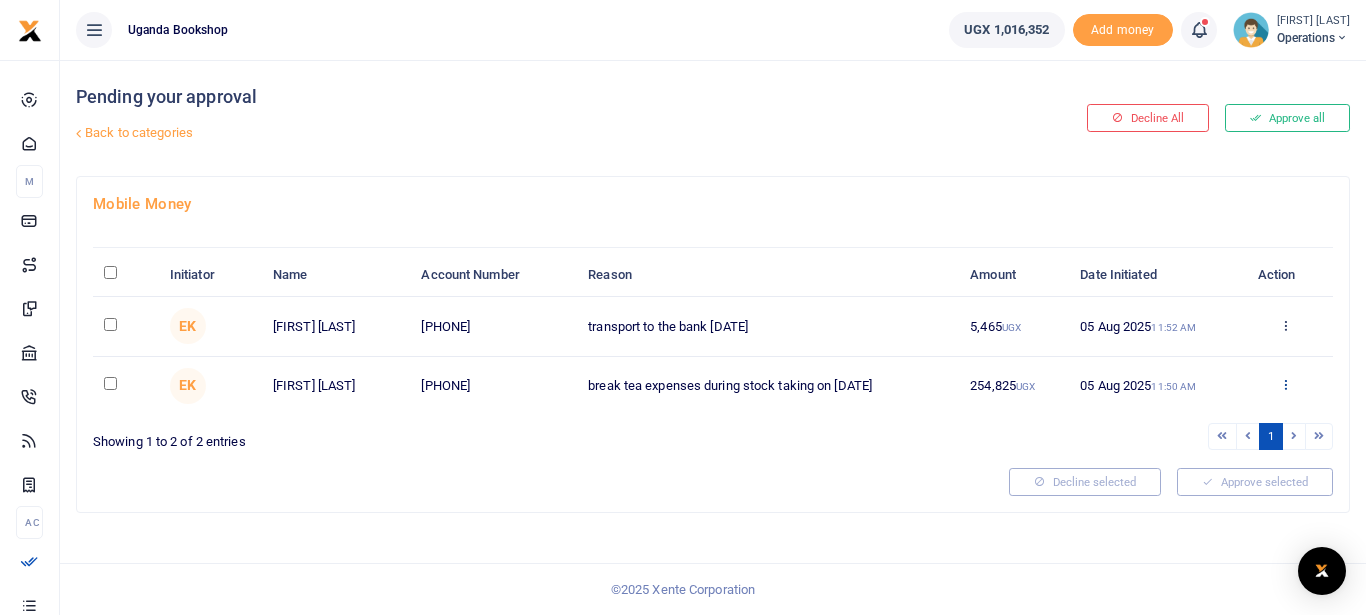 click at bounding box center (1285, 384) 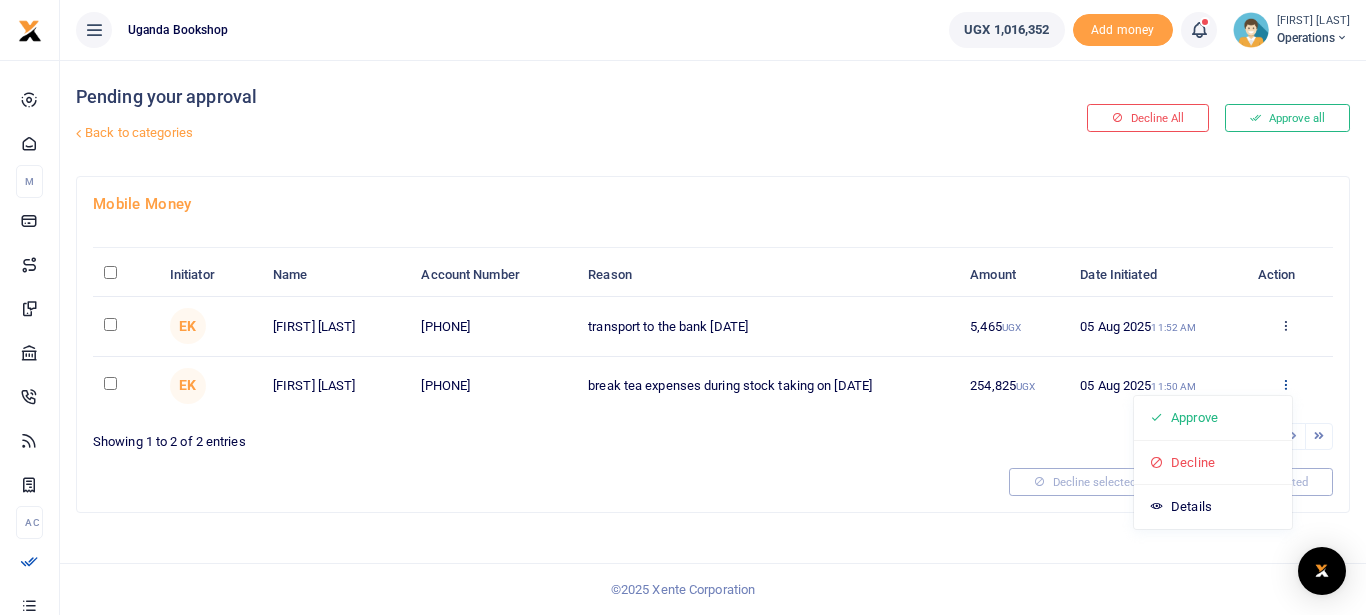 click at bounding box center (1285, 384) 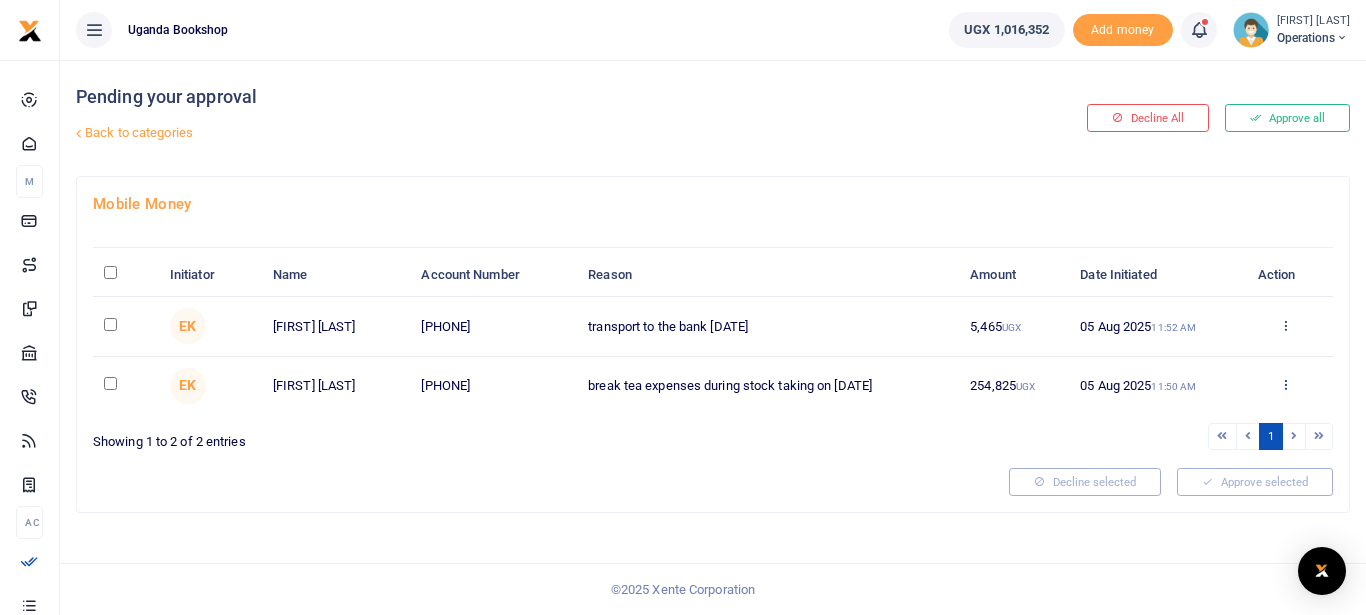 click at bounding box center (1285, 384) 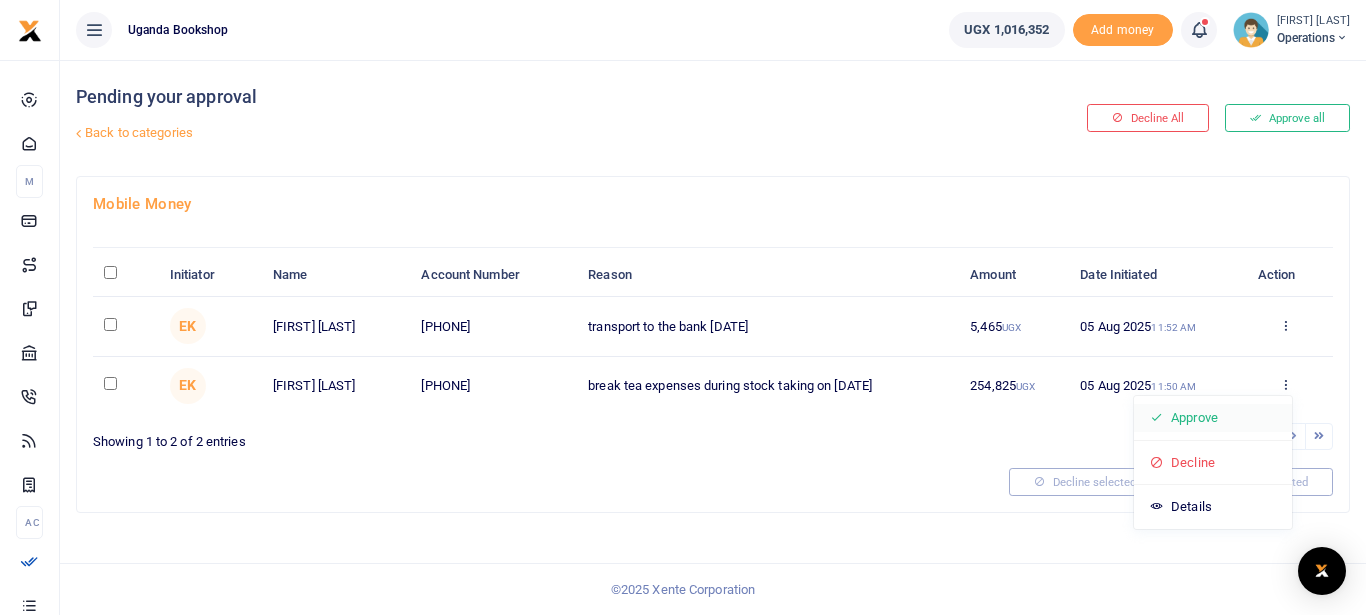 click on "Approve" at bounding box center (1213, 418) 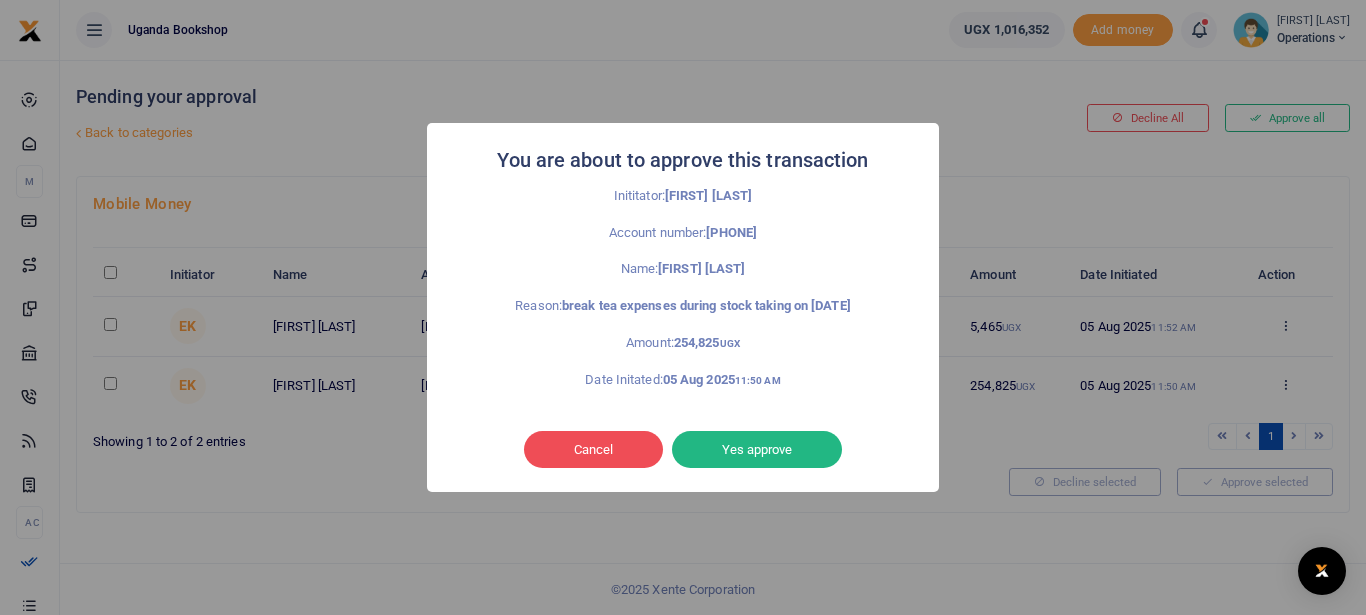 click on "You are about to approve this transaction ×
Inititator:  Evas Kobugyenyi
Account number:  256782378485
Name:  Henry Ssengonge
Reason:  break tea expenses during stock taking on 5 8 2025
Amount:  254,825  UGX
Date Initated:  05 Aug 2025  11:50 AM
Cancel No Yes approve" at bounding box center (683, 307) 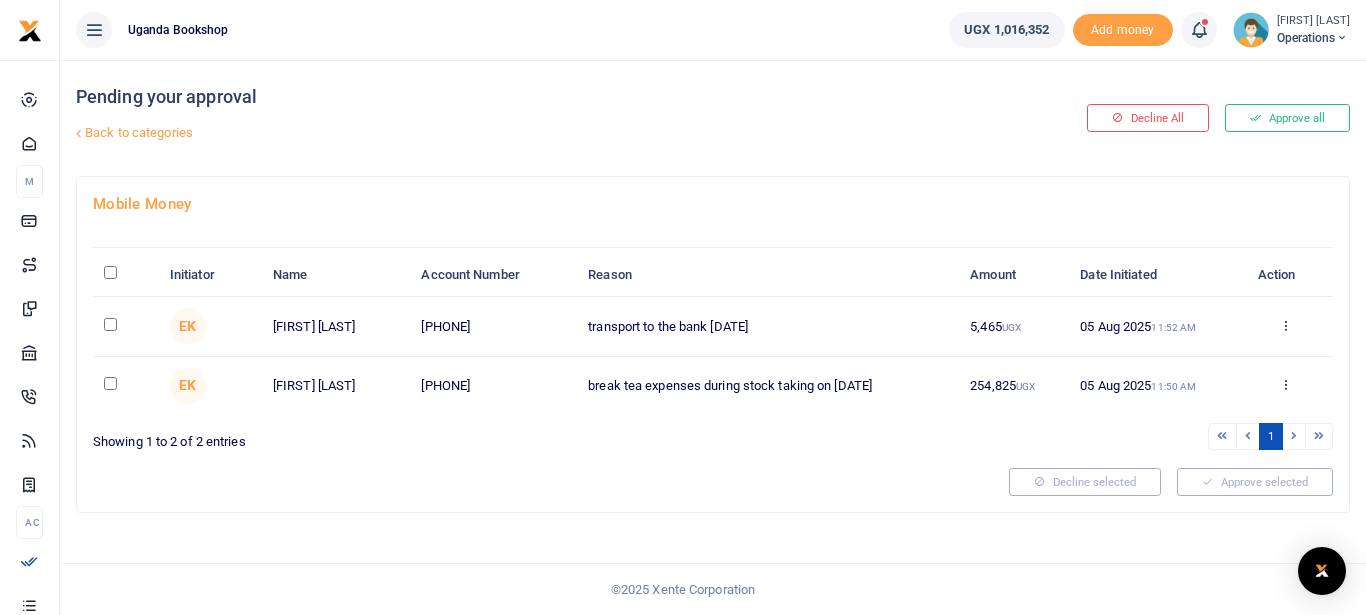 click on "Initiator Name Account Number Reason Amount Date Initiated Action
EK
Henry Ssengonge 256782378485 transport to the bank 5 8 2025 5,465  UGX  05 Aug 2025  11:52 AM
Approve
Decline
Details
EK Henry Ssengonge 256782378485 UGX  1" at bounding box center (713, 341) 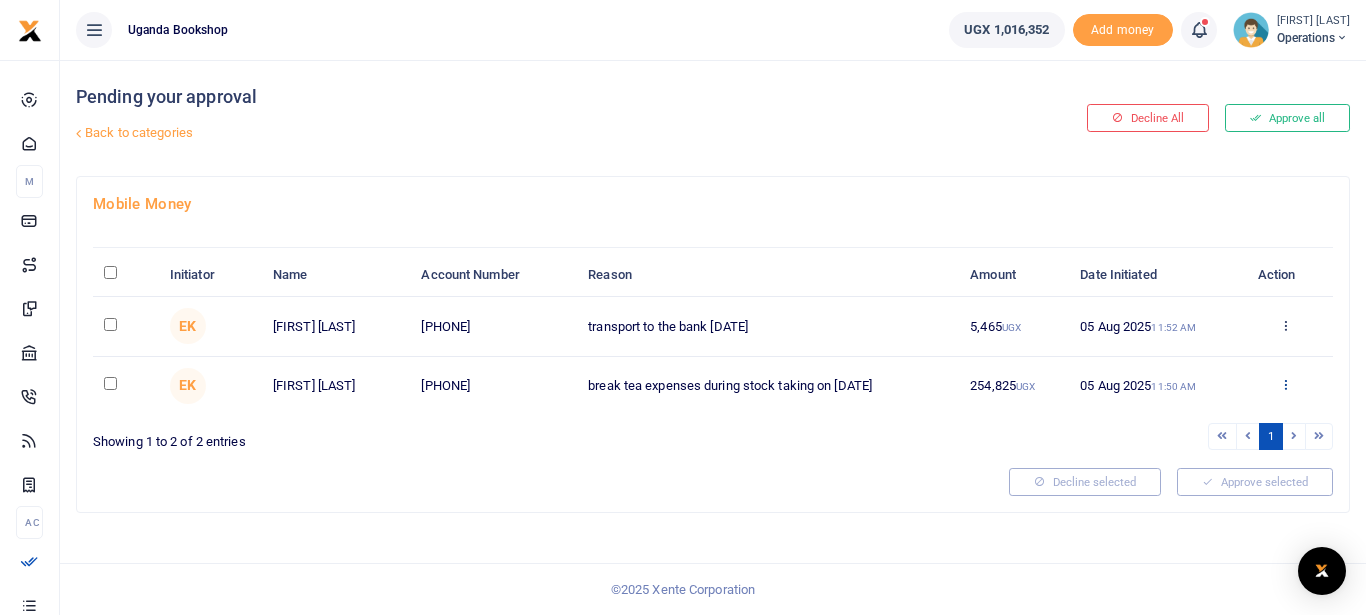 click at bounding box center [1285, 384] 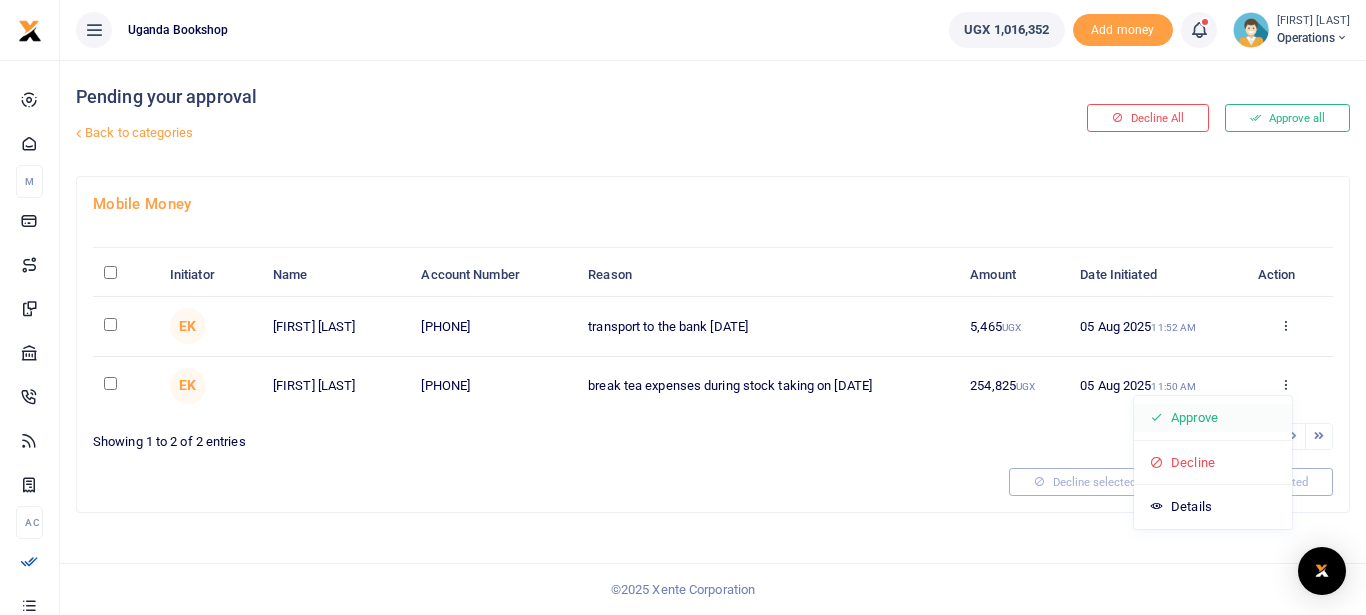 click on "Approve" at bounding box center (1213, 418) 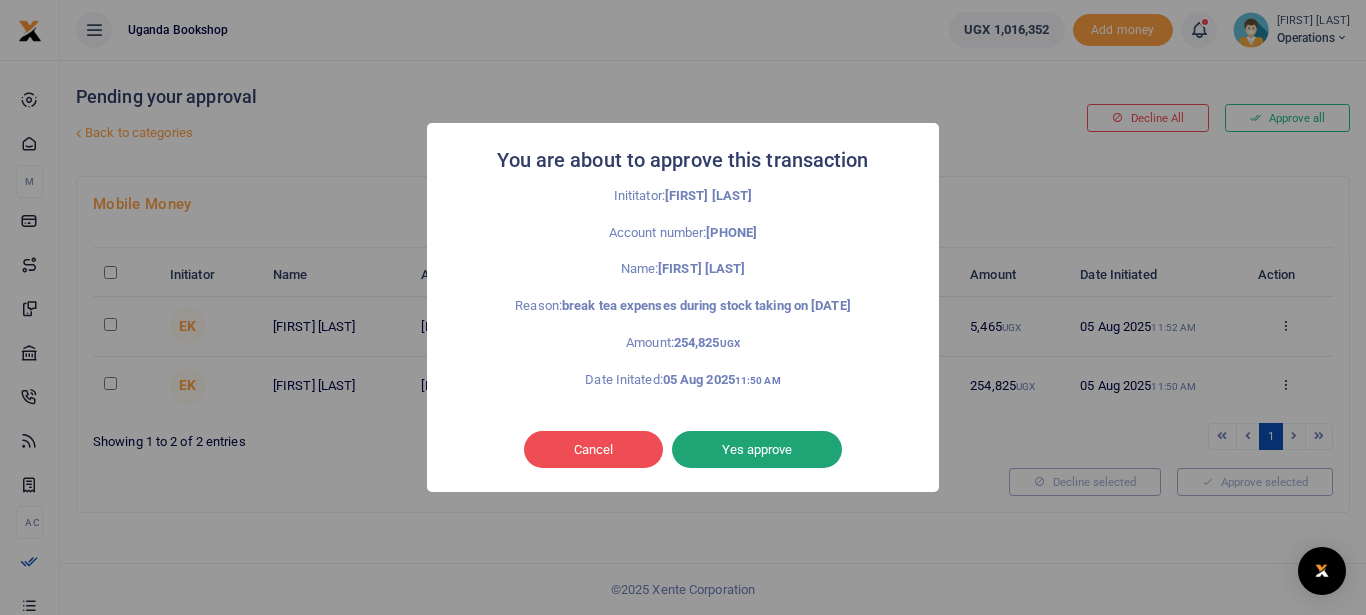click on "Yes approve" at bounding box center (757, 450) 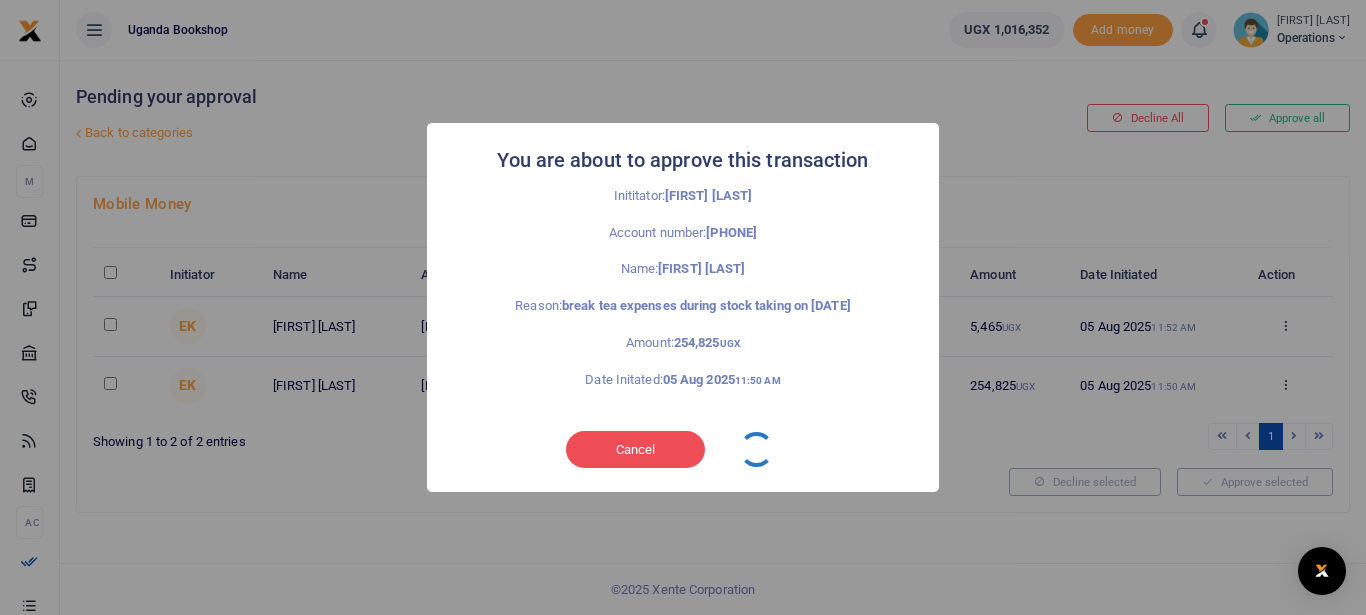 type 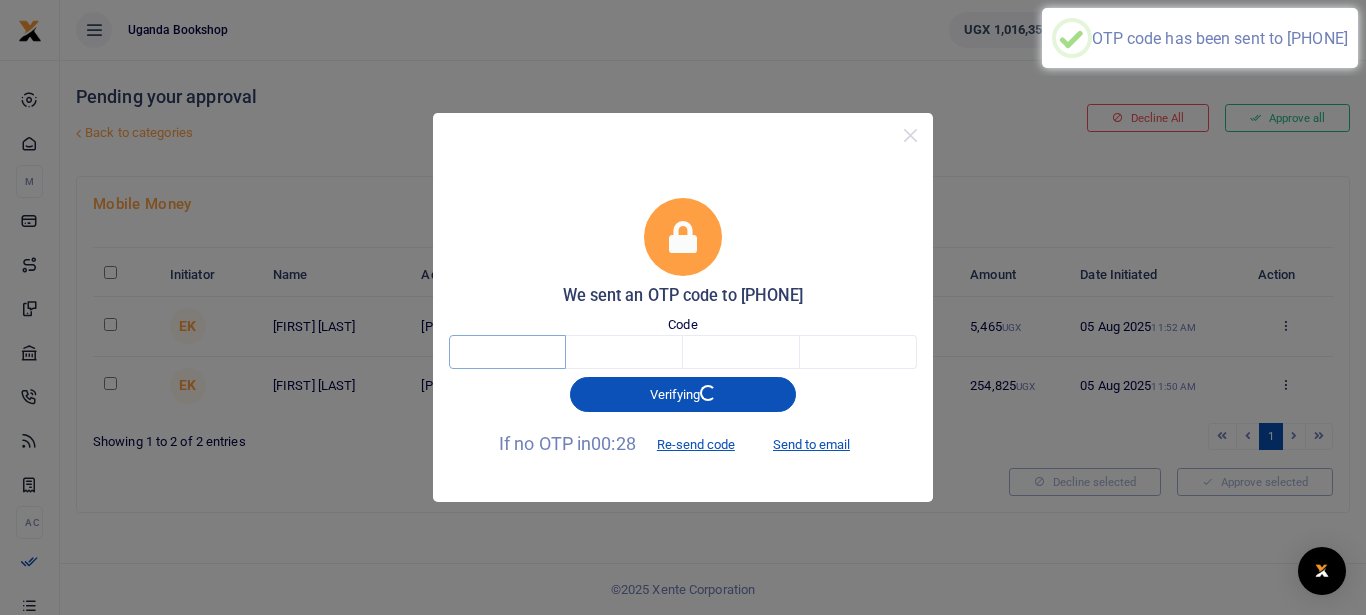 click at bounding box center [507, 352] 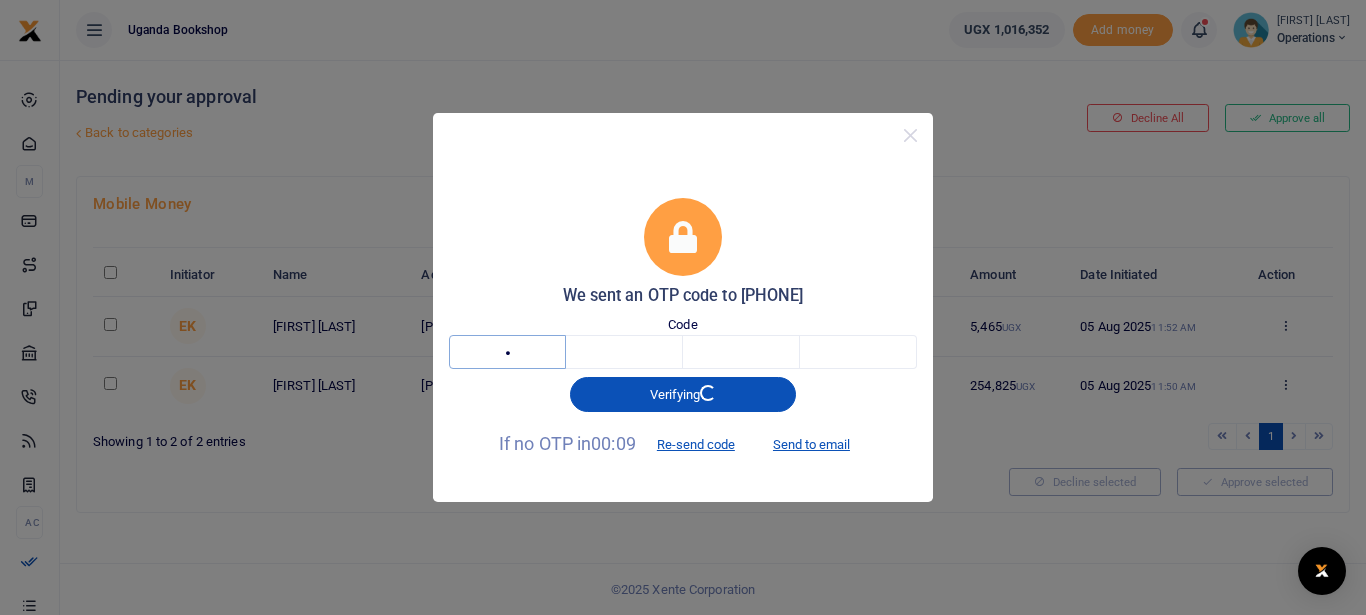 type on "6" 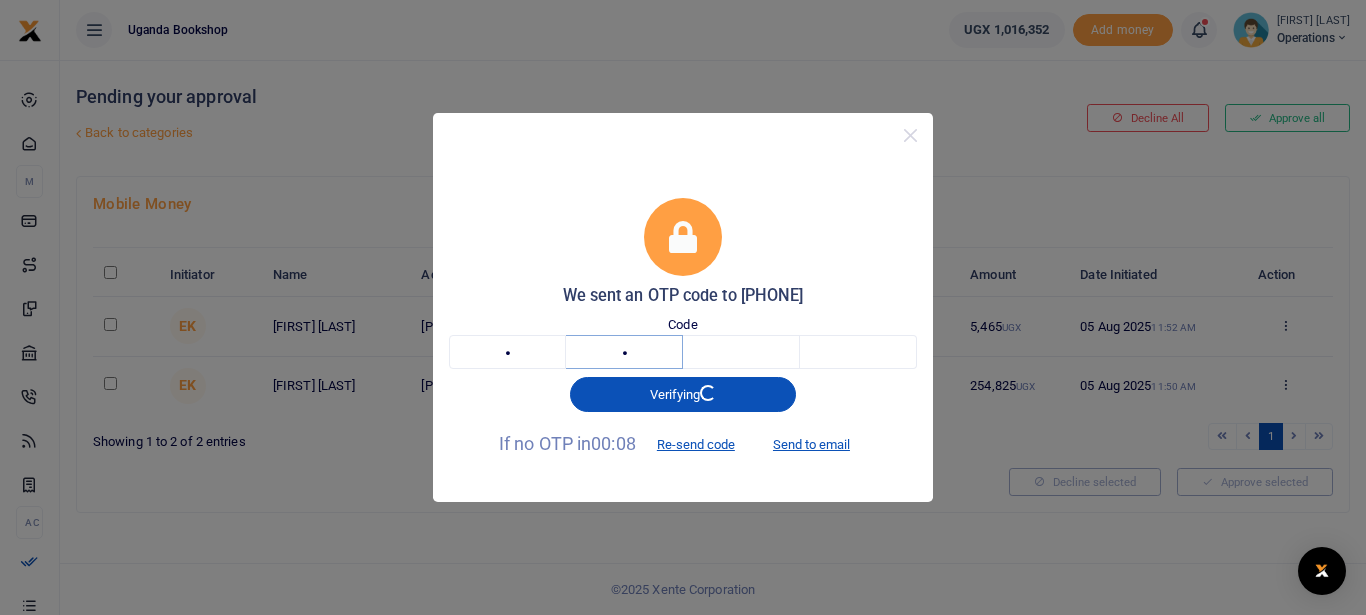 type on "8" 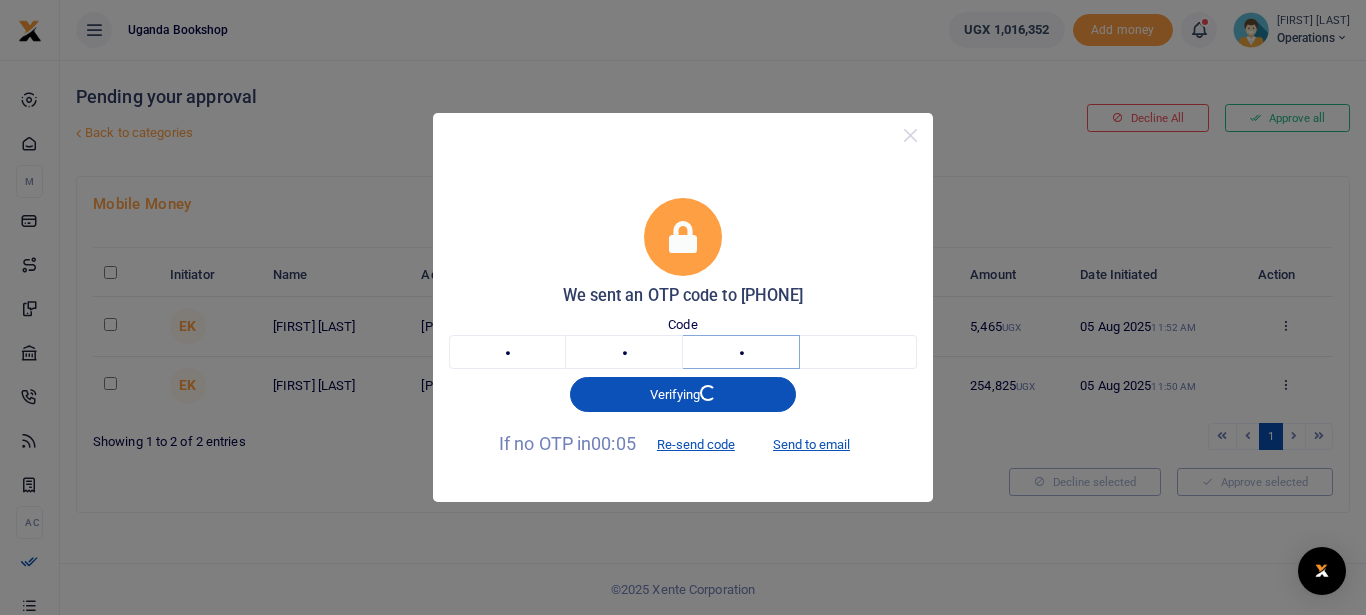 type on "5" 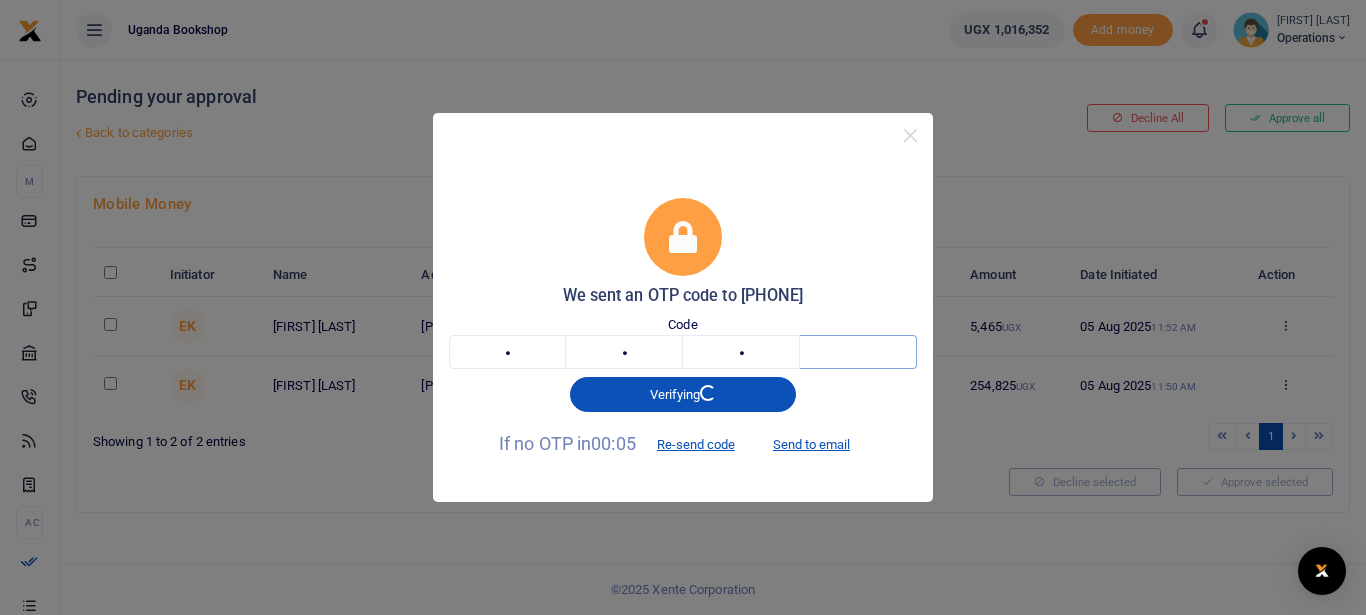type on "8" 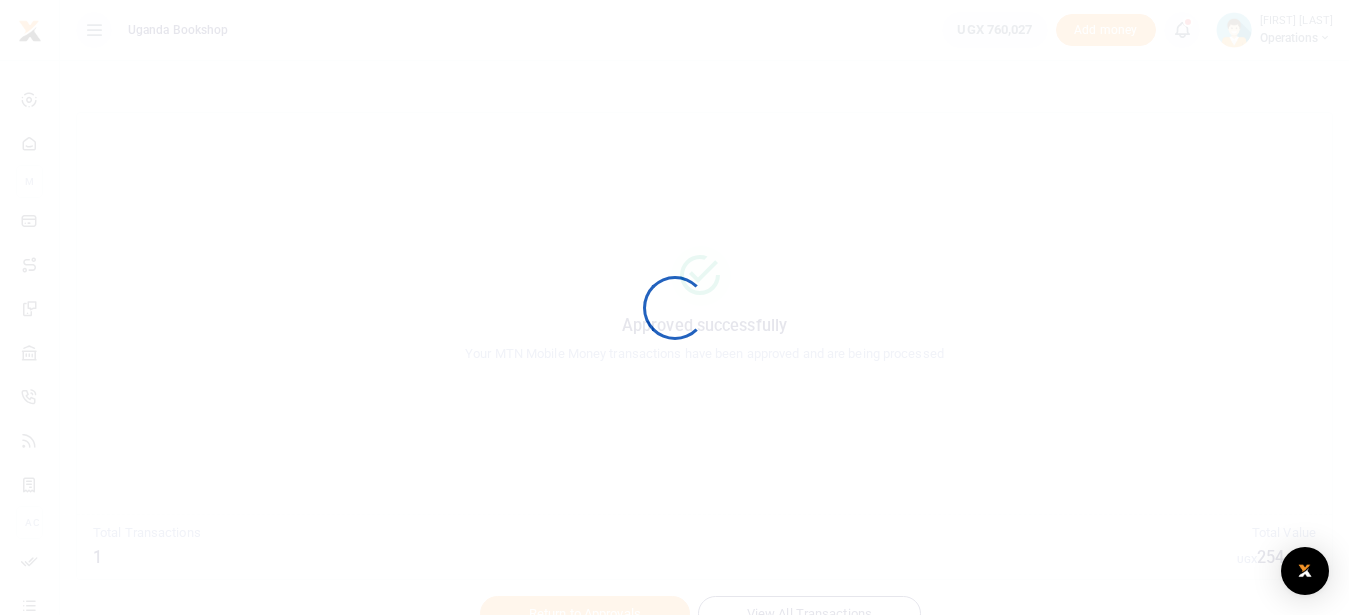 scroll, scrollTop: 0, scrollLeft: 0, axis: both 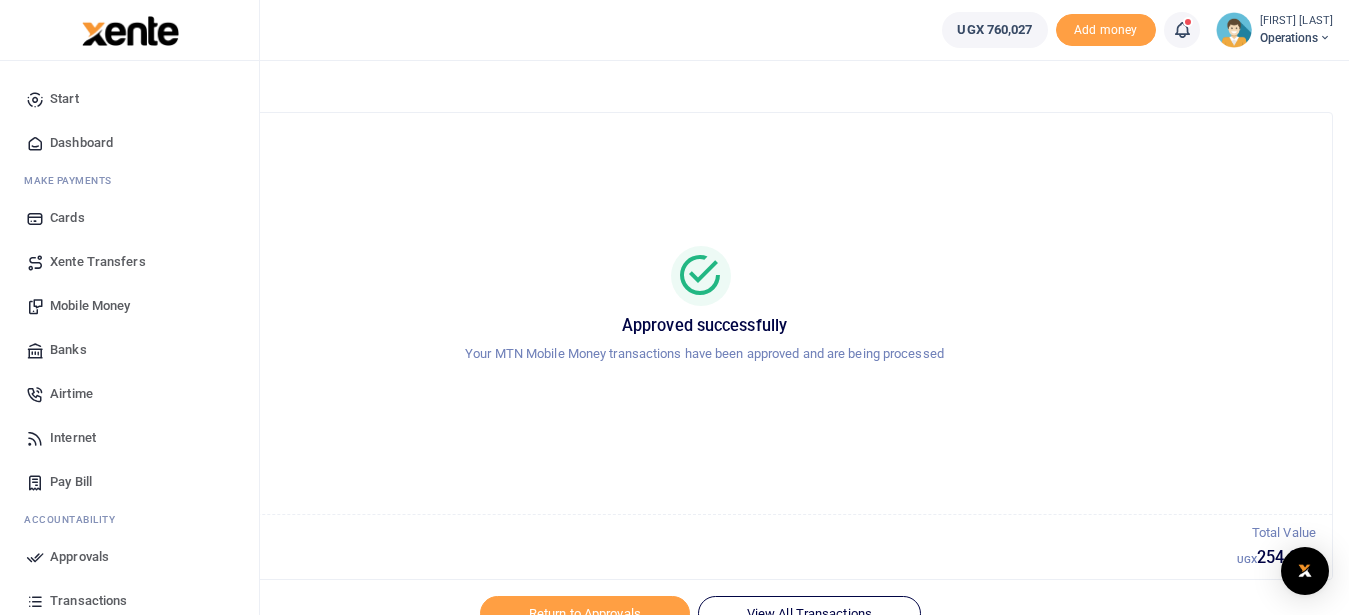 click on "Mobile Money" at bounding box center [90, 306] 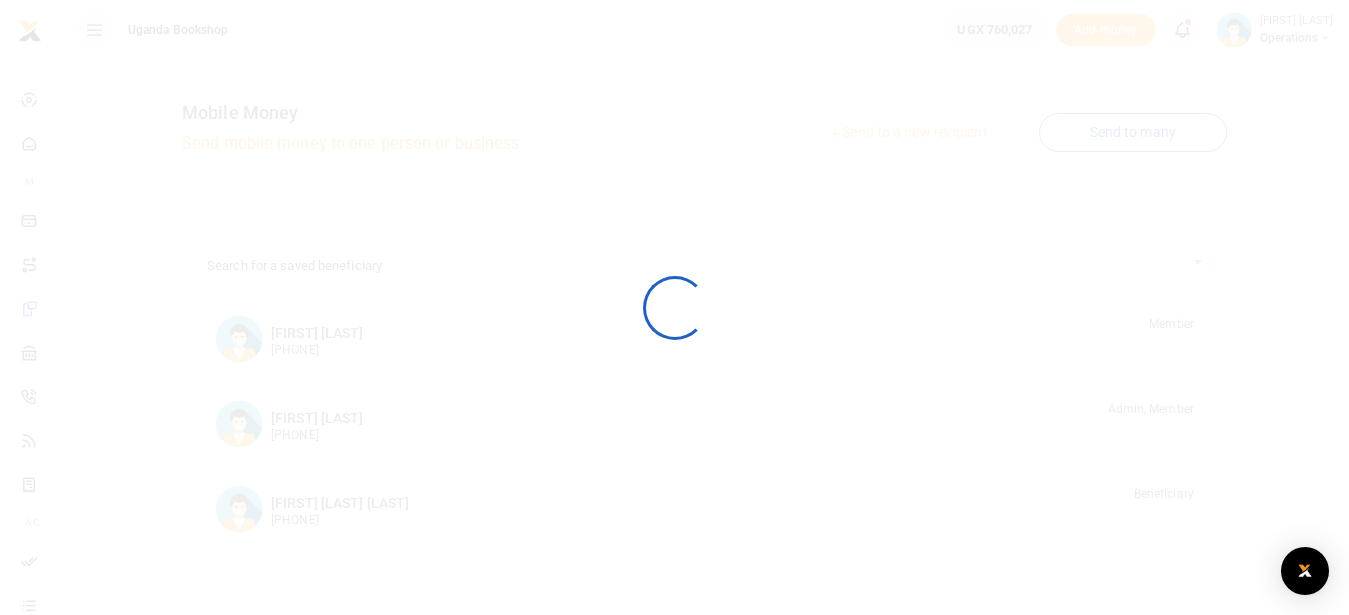 scroll, scrollTop: 0, scrollLeft: 0, axis: both 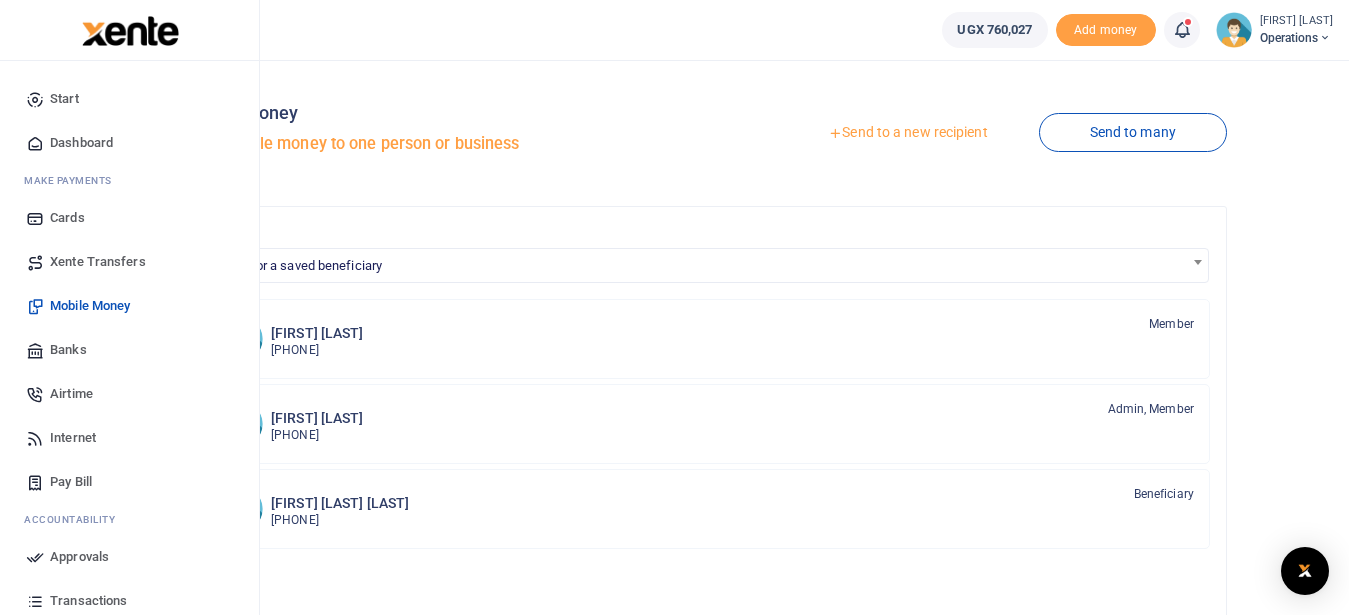 click on "Dashboard" at bounding box center (81, 143) 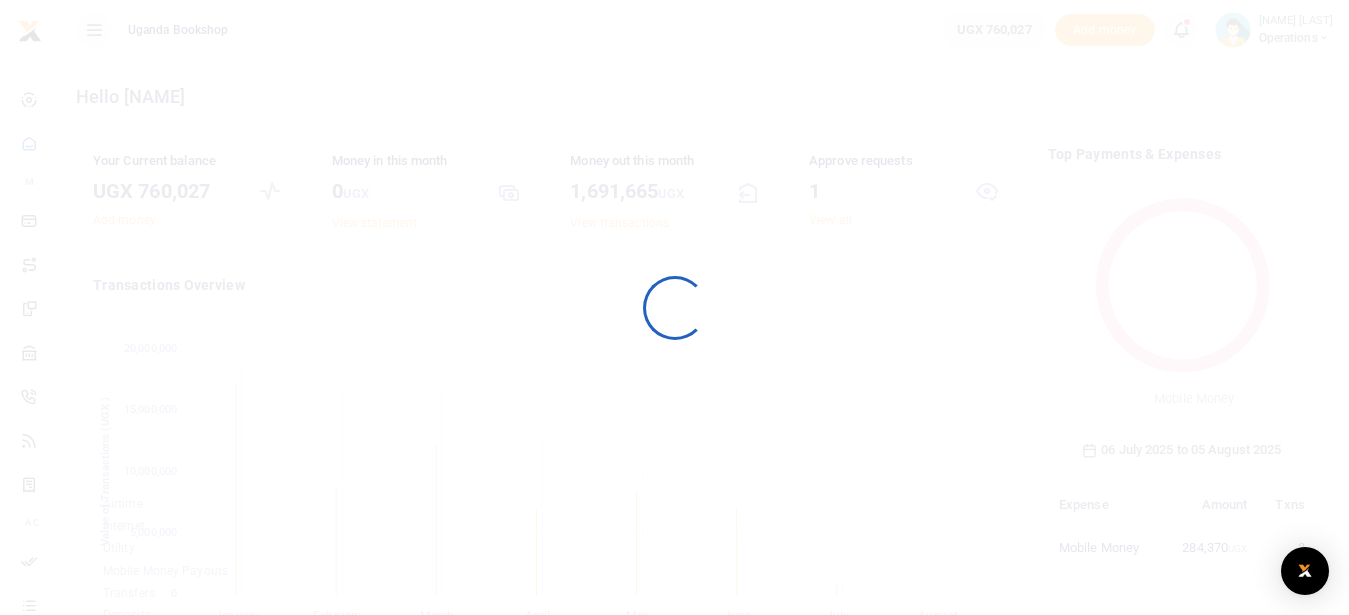 scroll, scrollTop: 0, scrollLeft: 0, axis: both 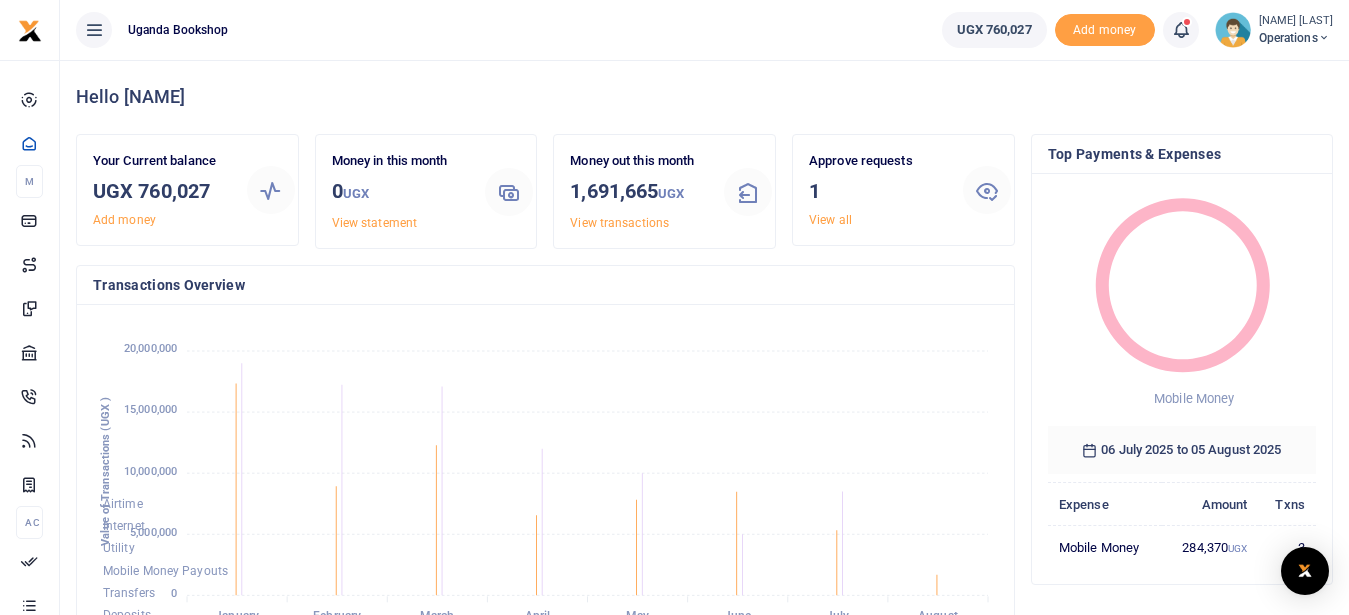 click on "Approve requests
1
View all" at bounding box center (878, 190) 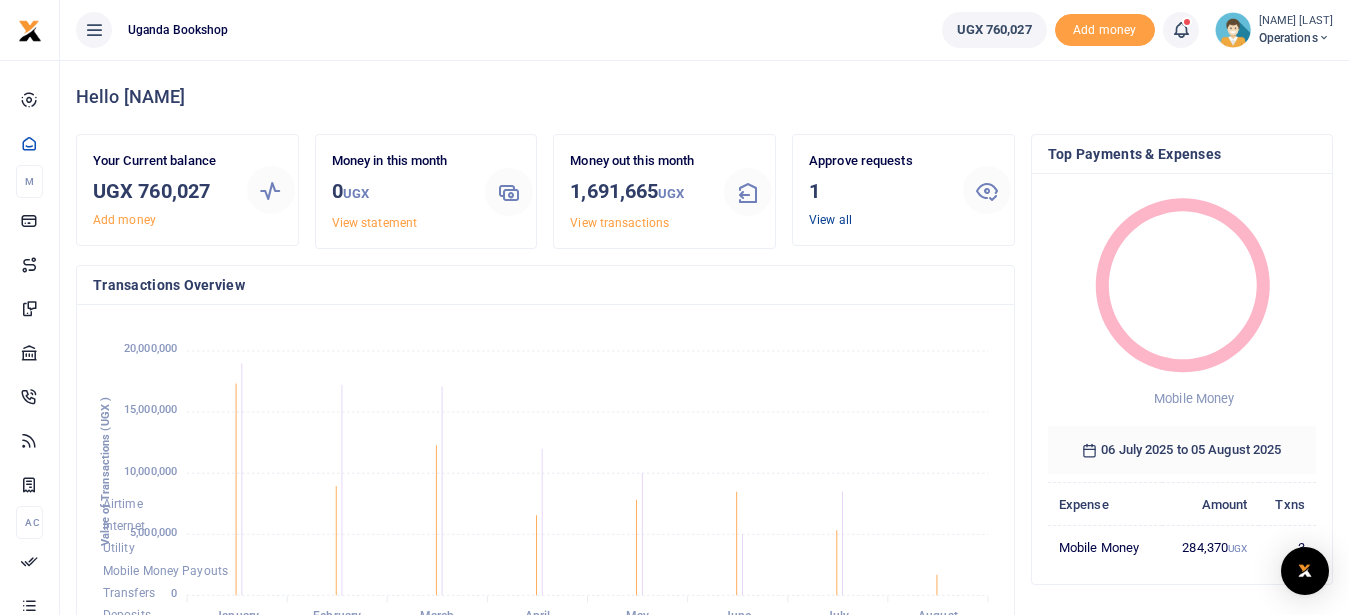 click on "View all" at bounding box center [830, 220] 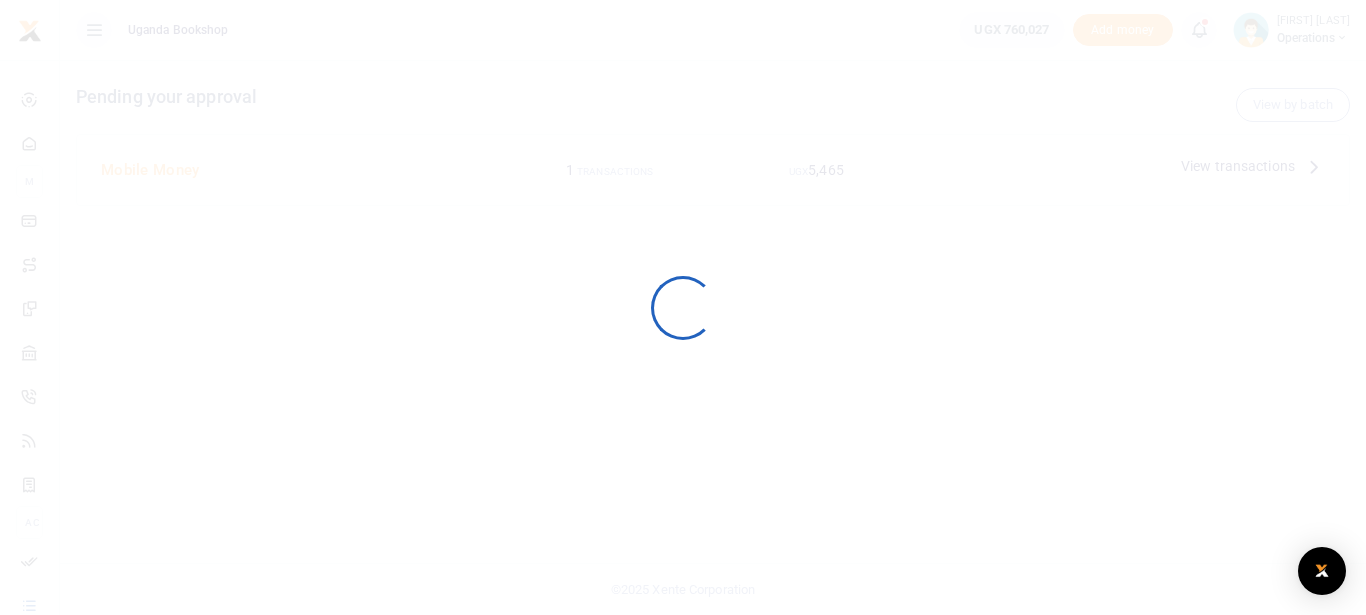 scroll, scrollTop: 0, scrollLeft: 0, axis: both 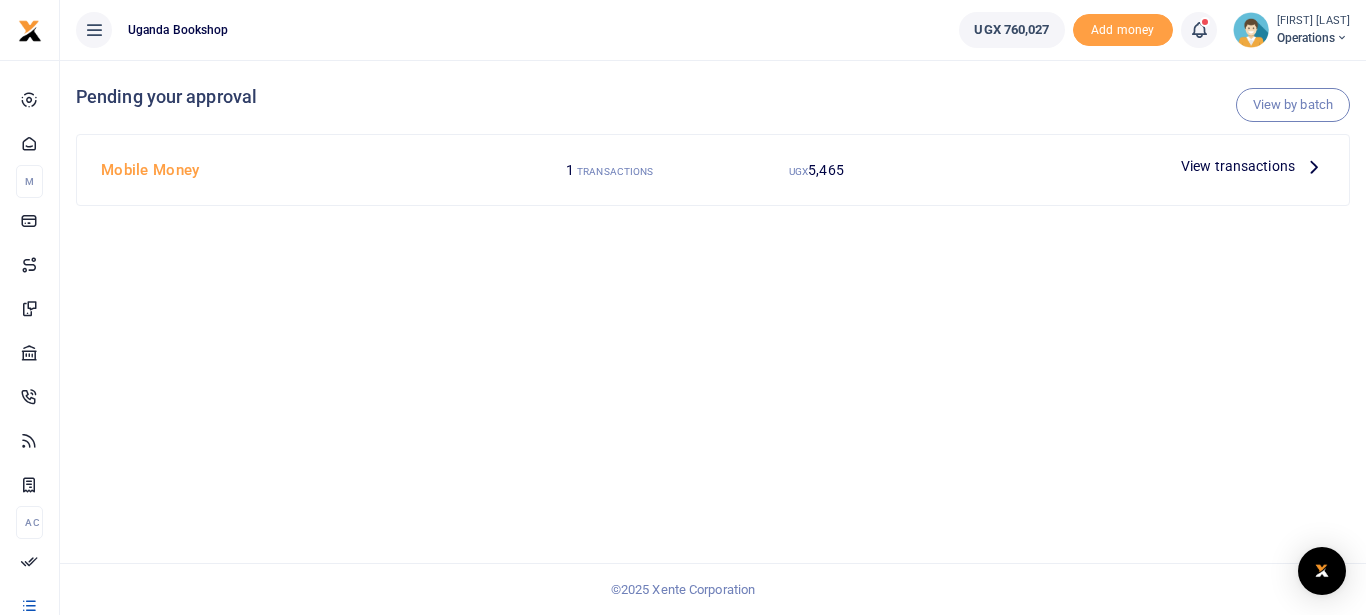 click at bounding box center [1314, 166] 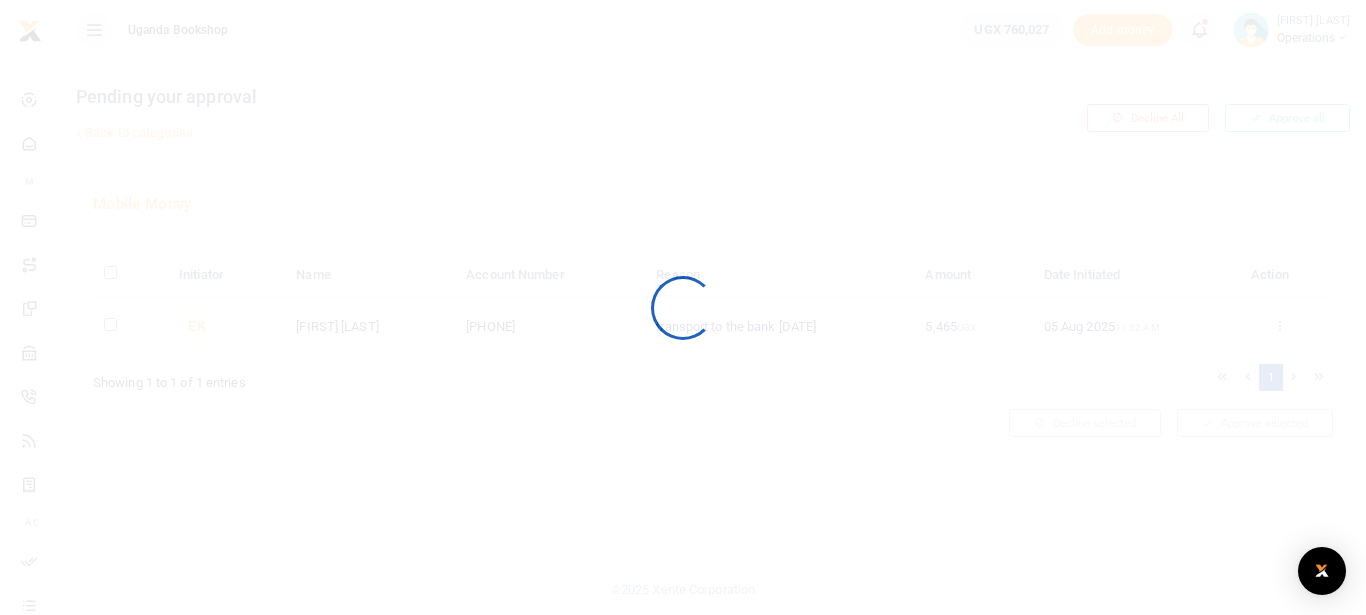 scroll, scrollTop: 0, scrollLeft: 0, axis: both 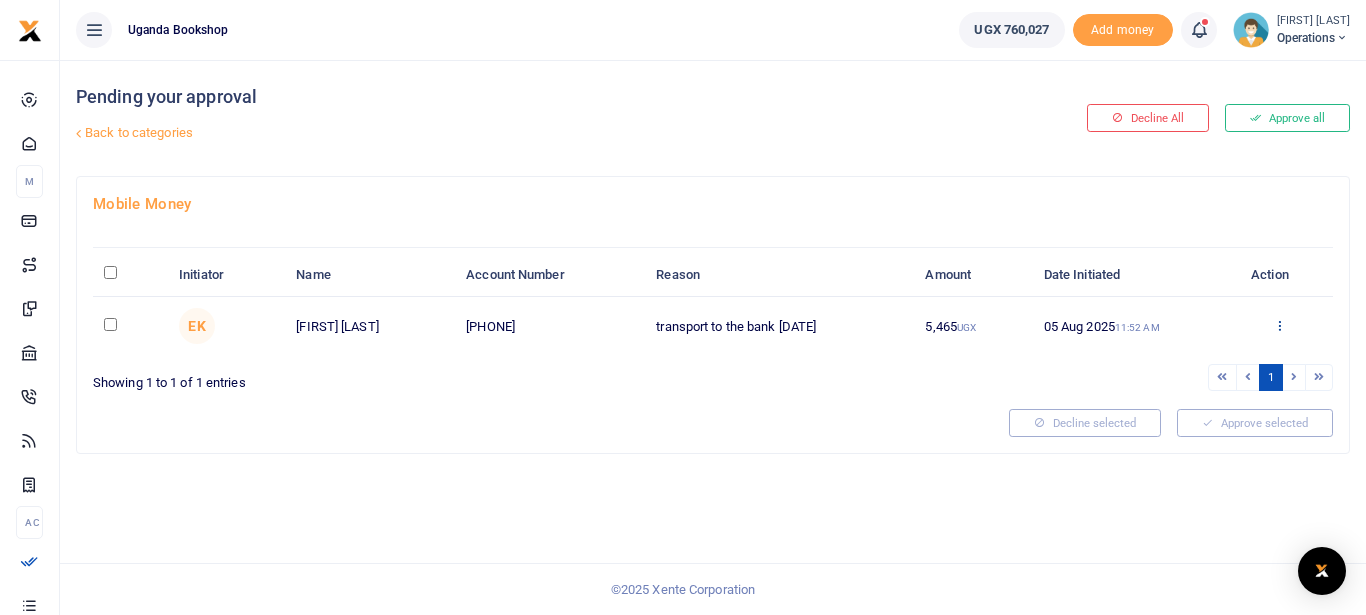 click on "Approve
Decline
Details" at bounding box center (1279, 327) 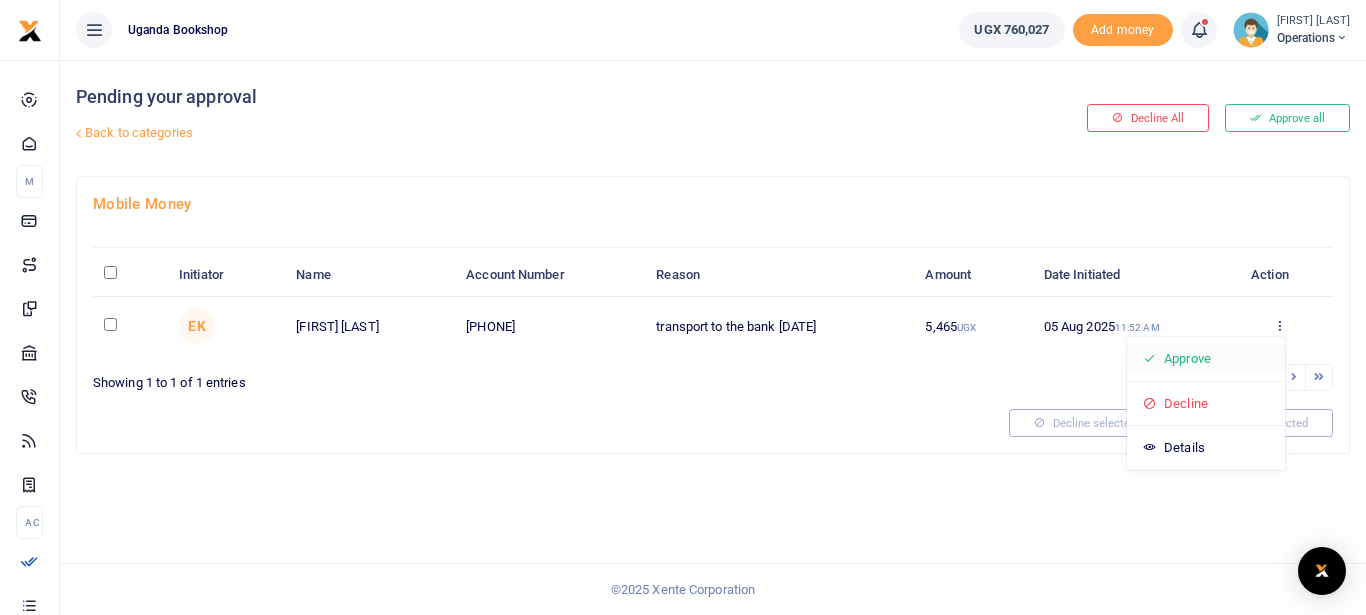 click on "Approve" at bounding box center (1206, 359) 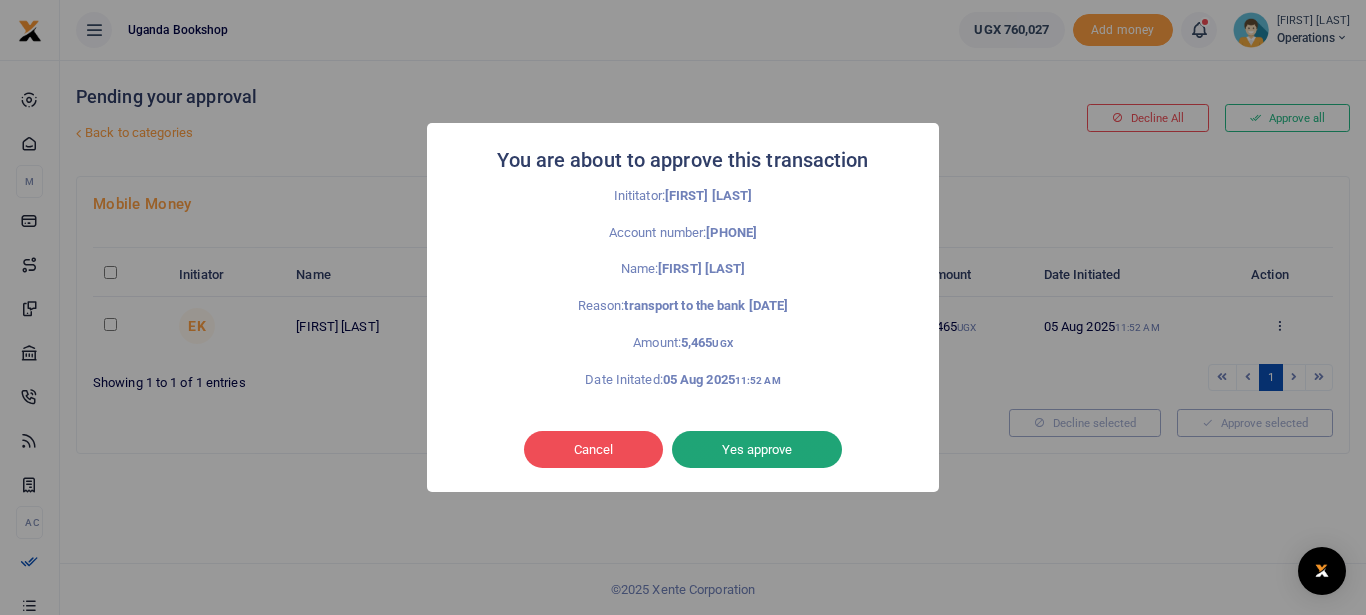 click on "Yes approve" at bounding box center (757, 450) 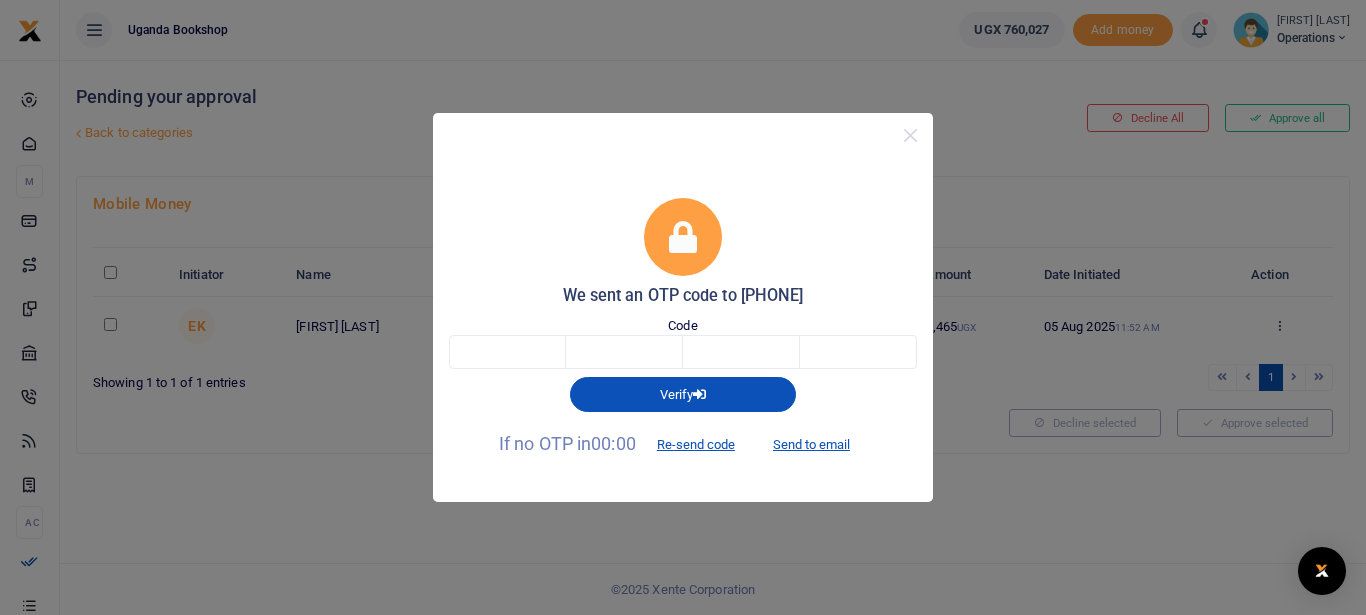 click on "Code" at bounding box center [683, 343] 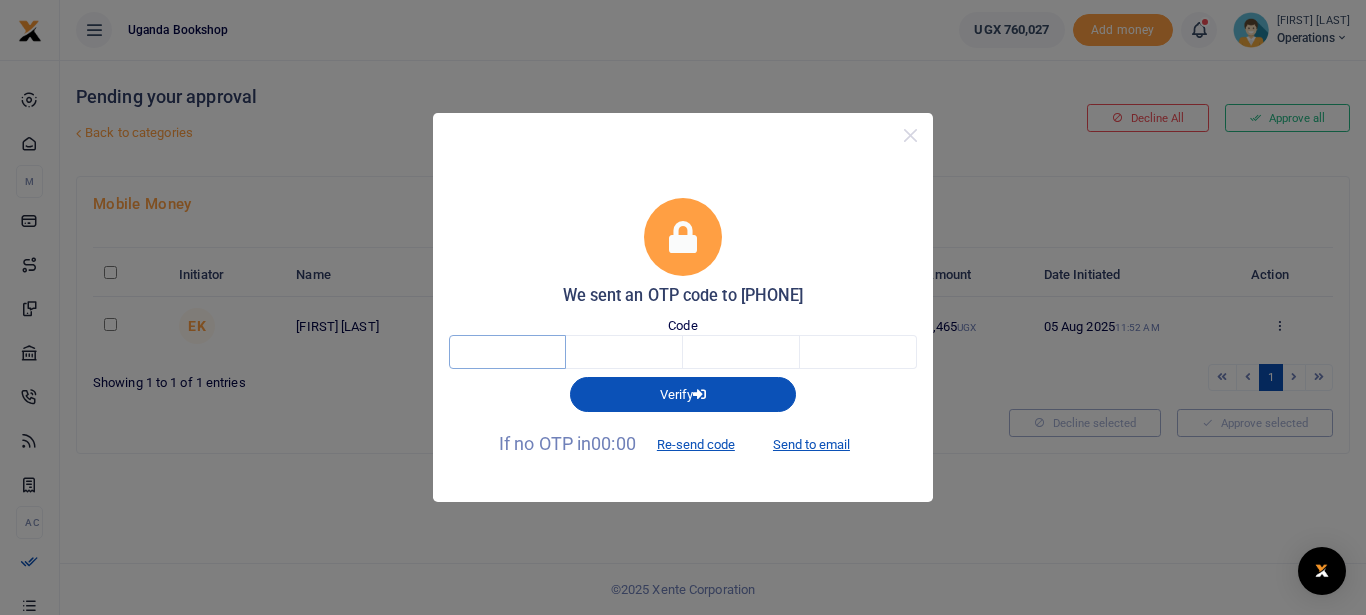 click at bounding box center [507, 352] 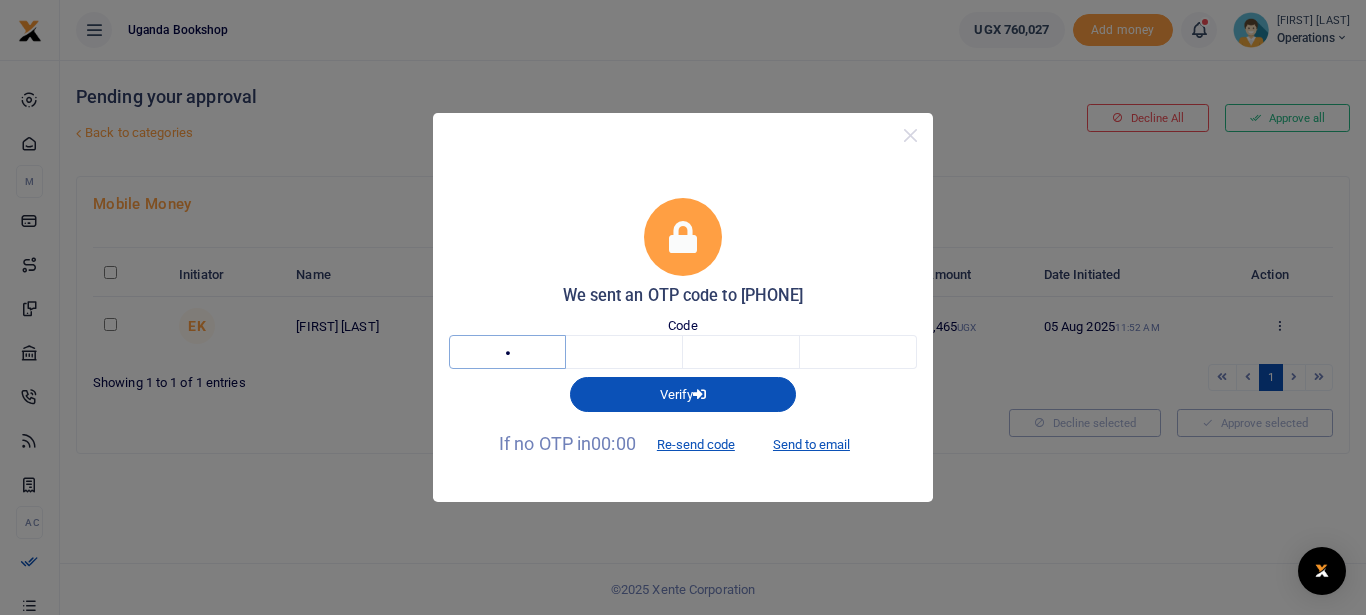 type on "8" 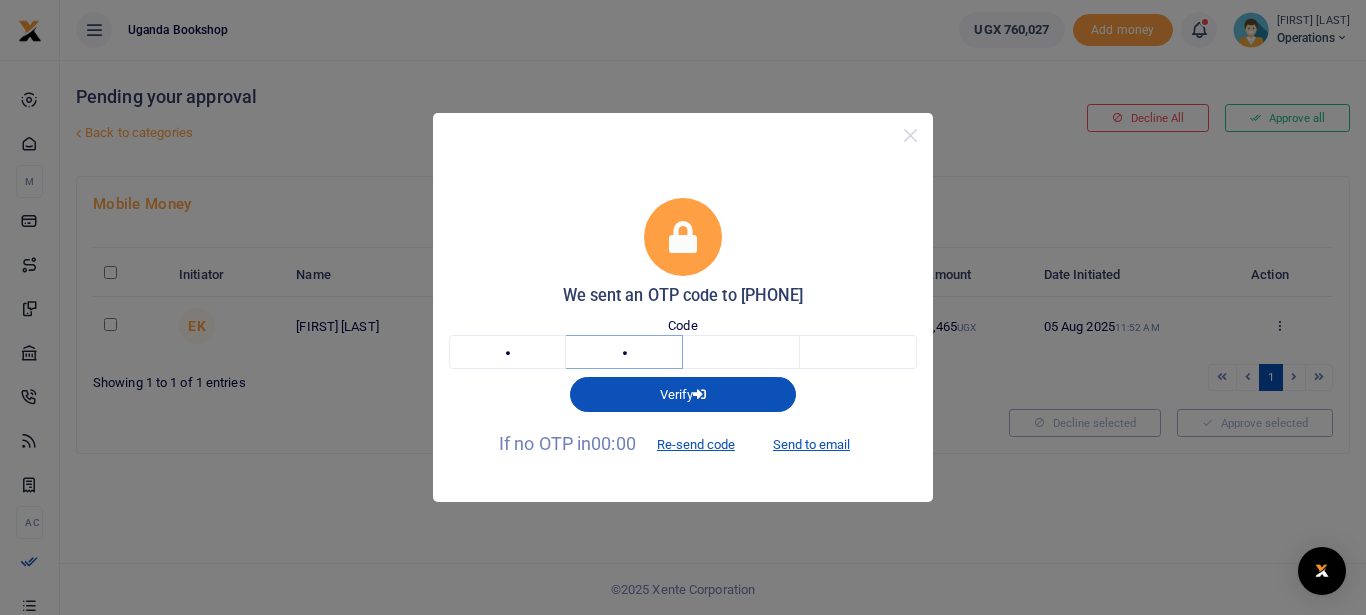 type on "1" 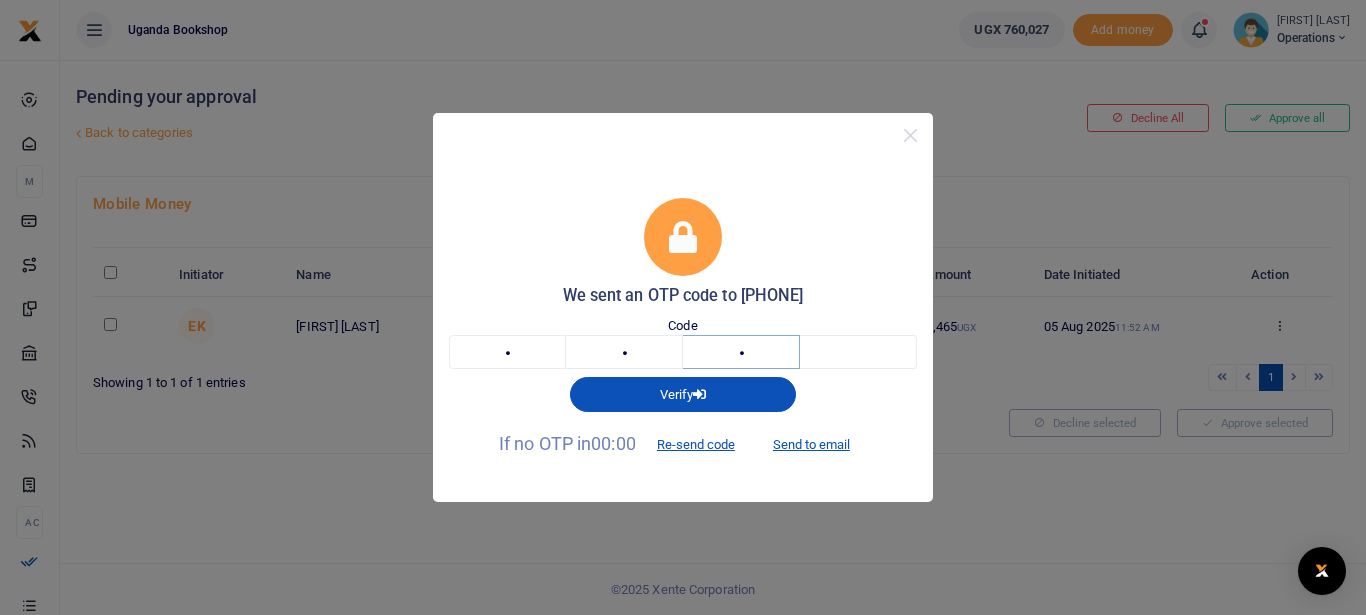 type on "1" 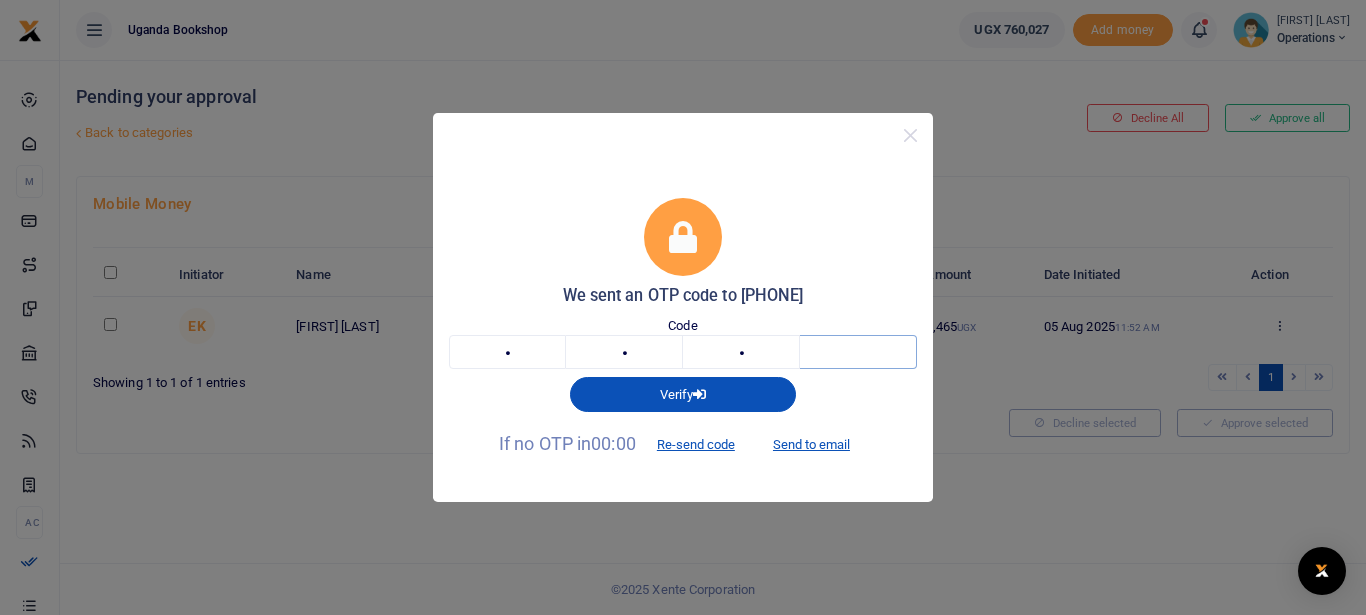 type on "5" 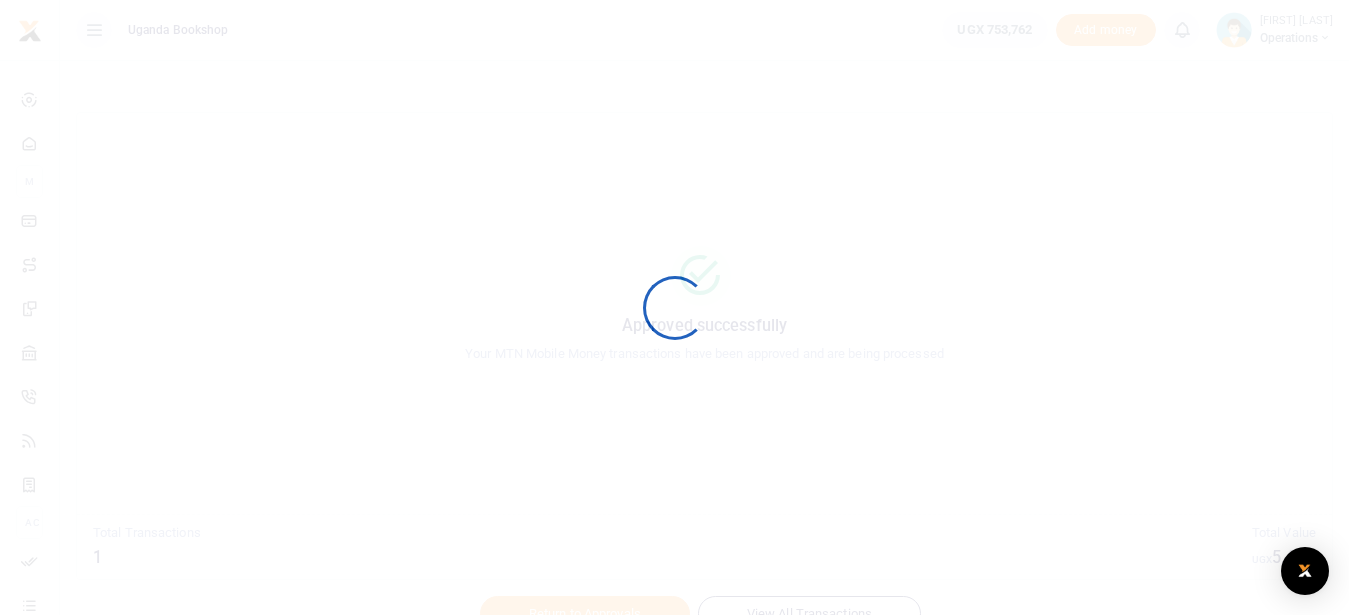 scroll, scrollTop: 0, scrollLeft: 0, axis: both 